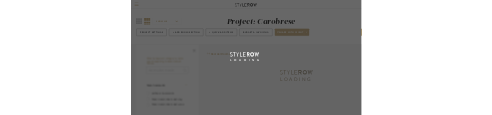 scroll, scrollTop: 0, scrollLeft: 0, axis: both 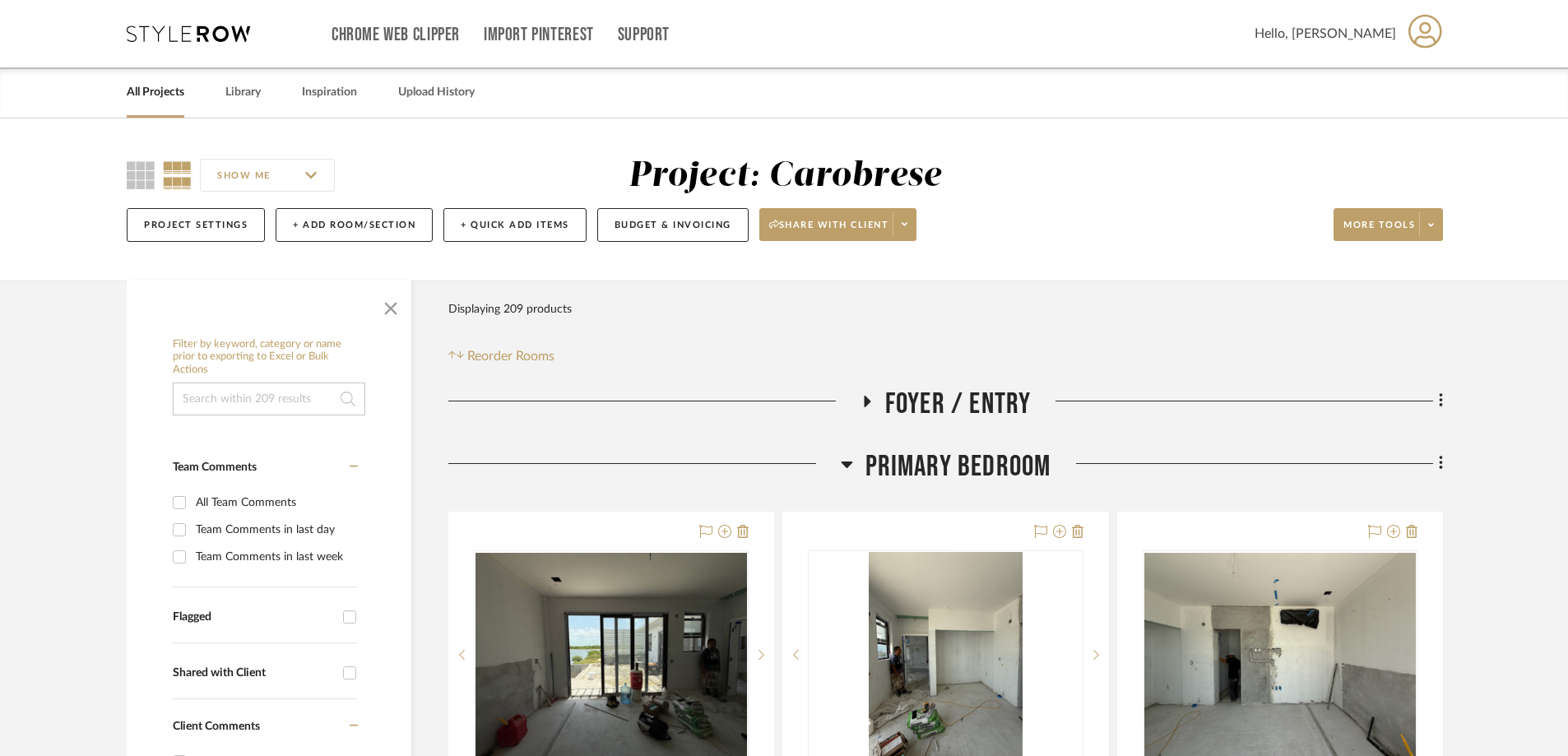 click 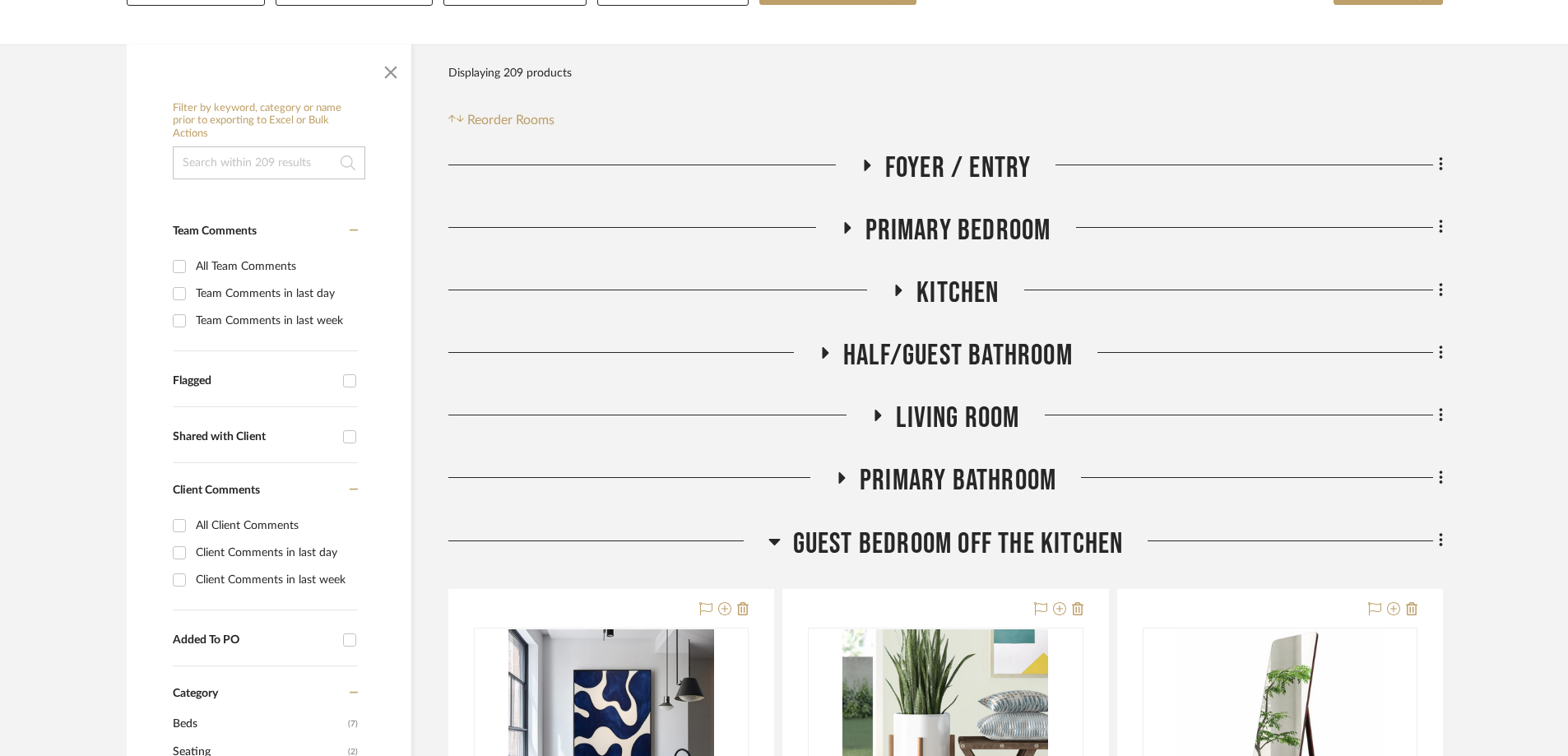 scroll, scrollTop: 329, scrollLeft: 0, axis: vertical 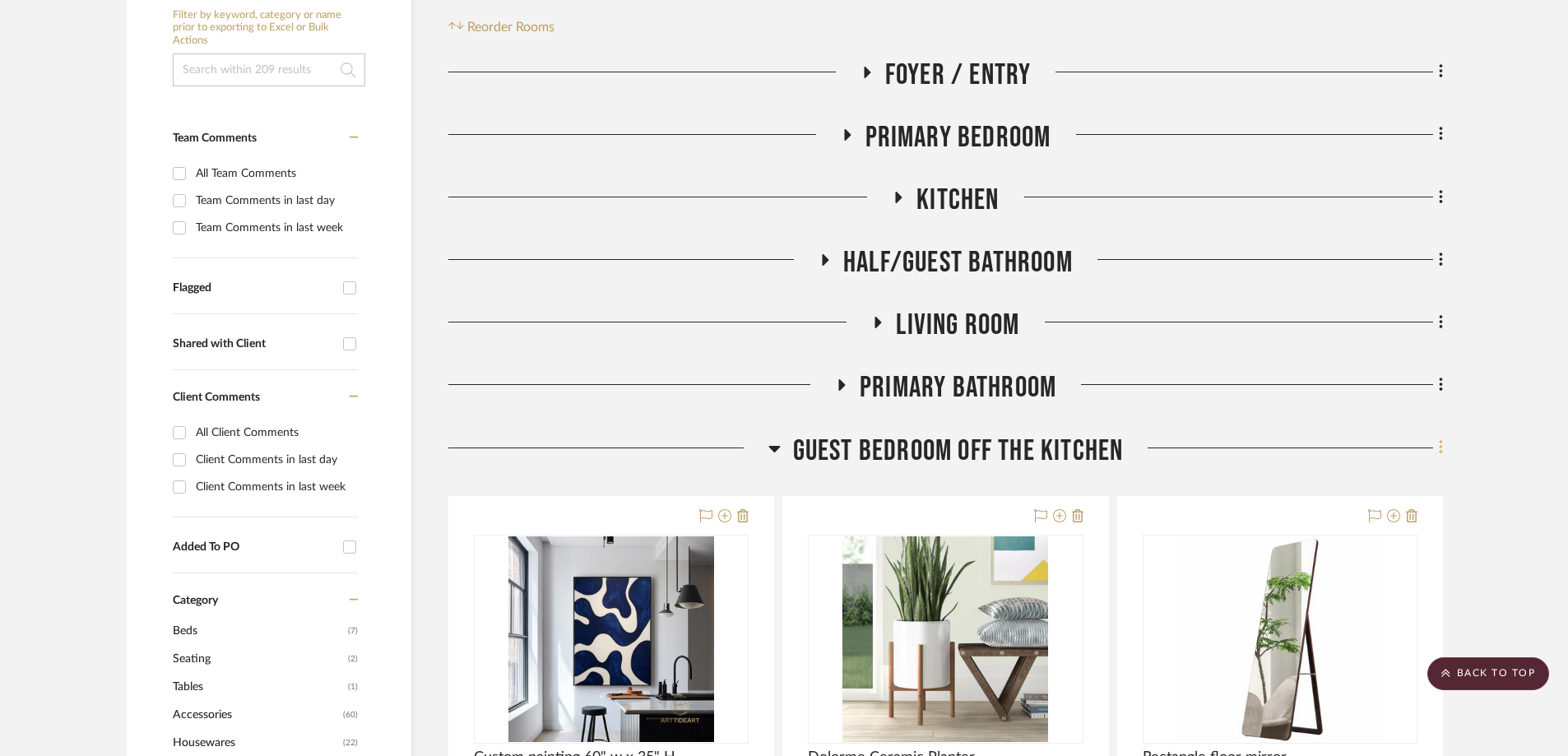 click 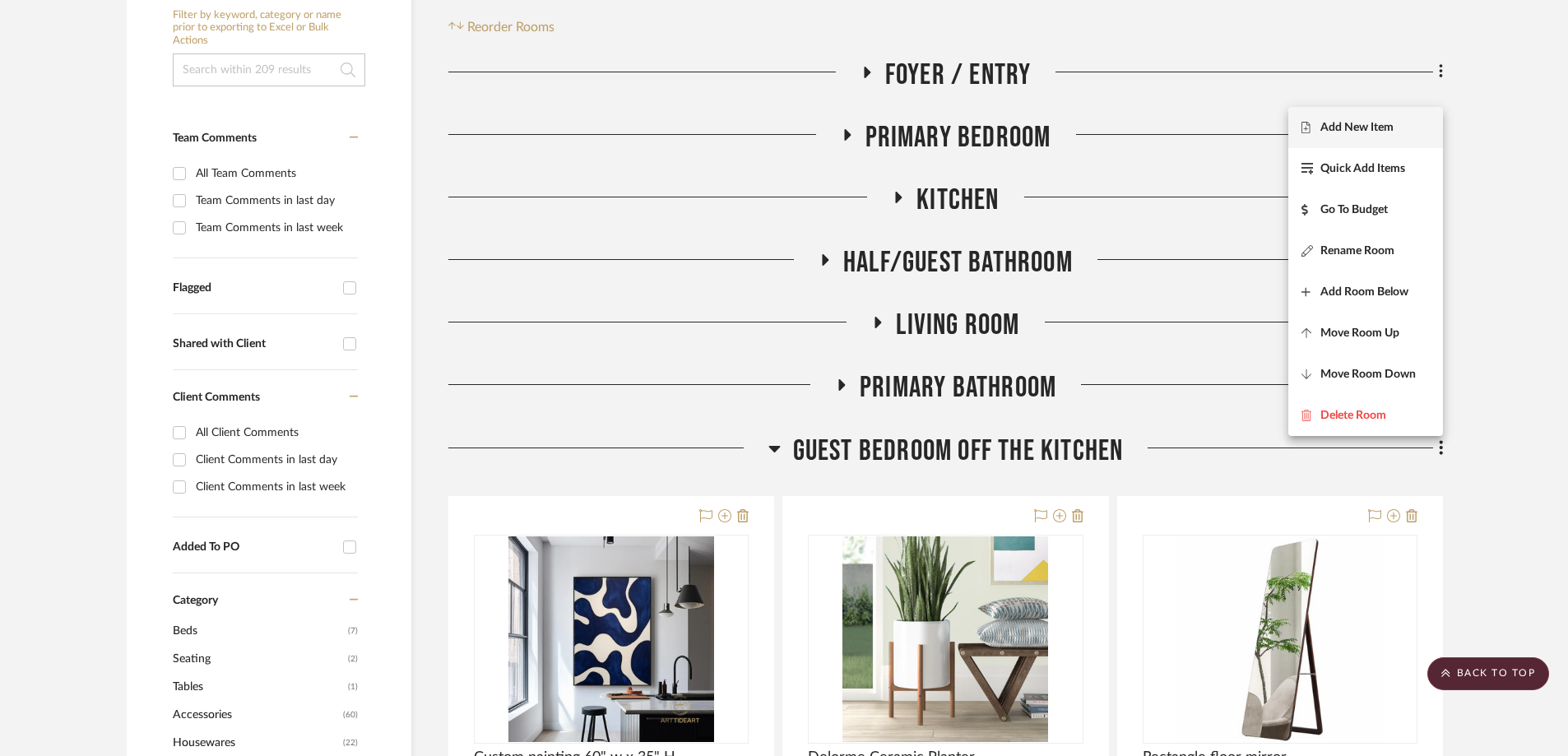 click on "Add New Item" at bounding box center [1357, 127] 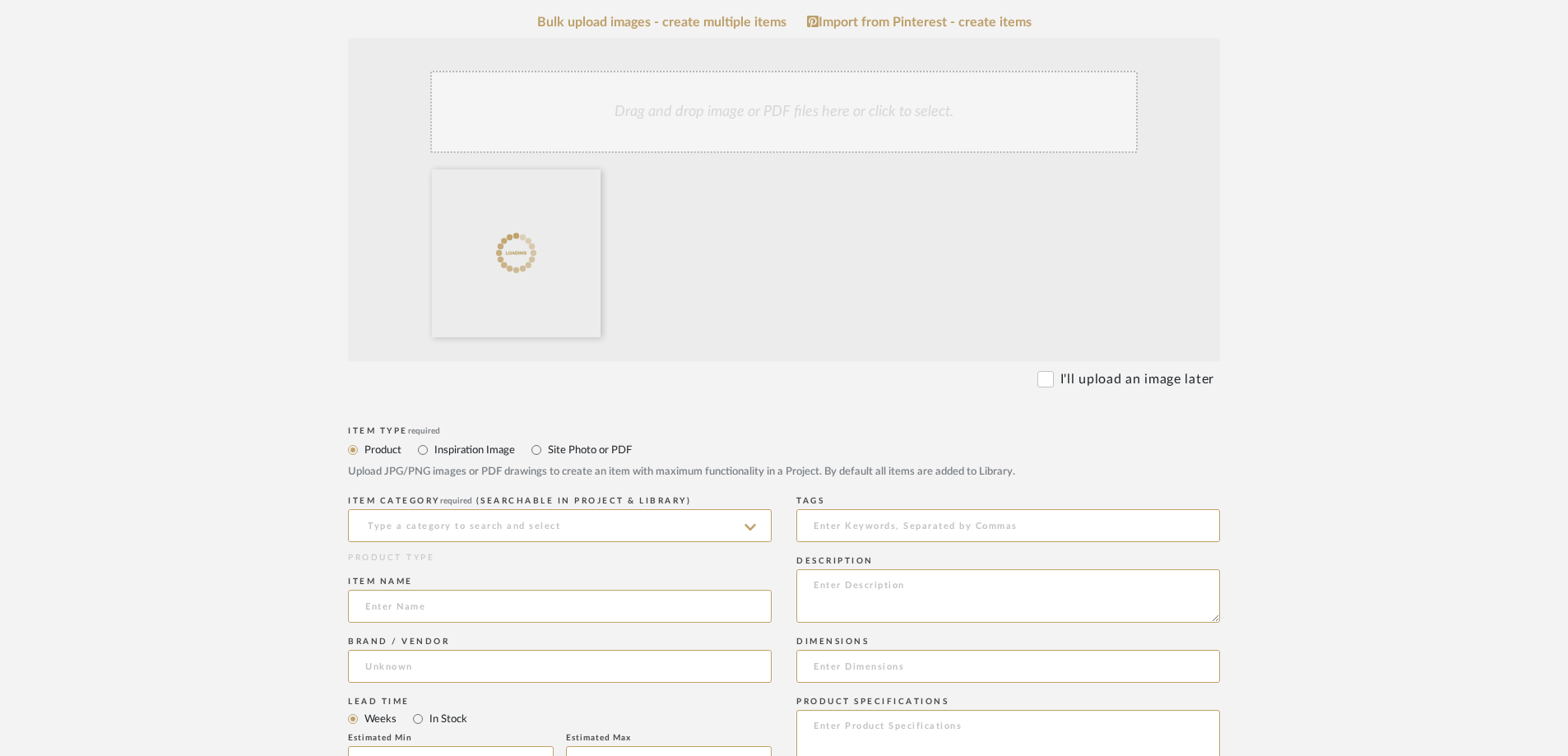 scroll, scrollTop: 329, scrollLeft: 0, axis: vertical 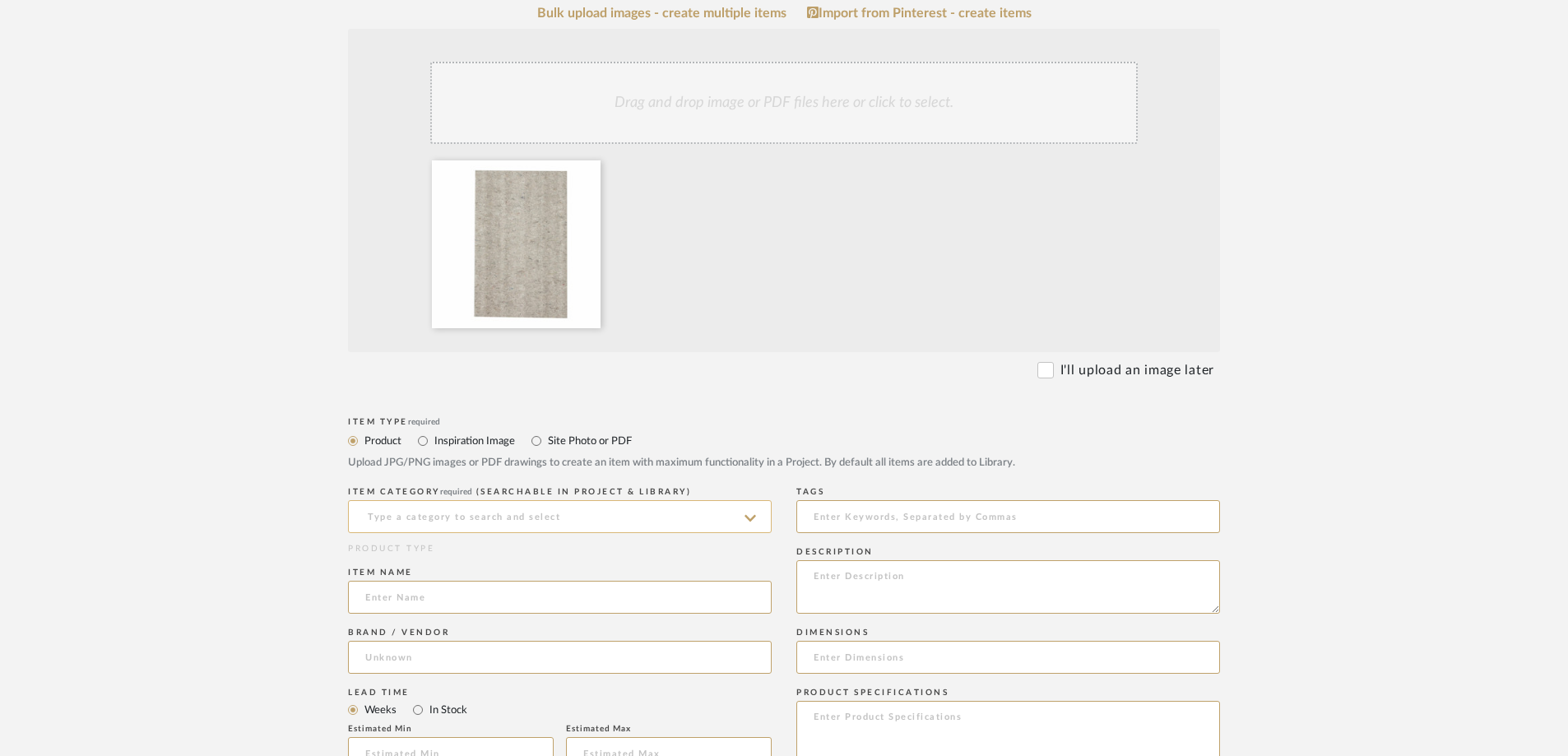 click 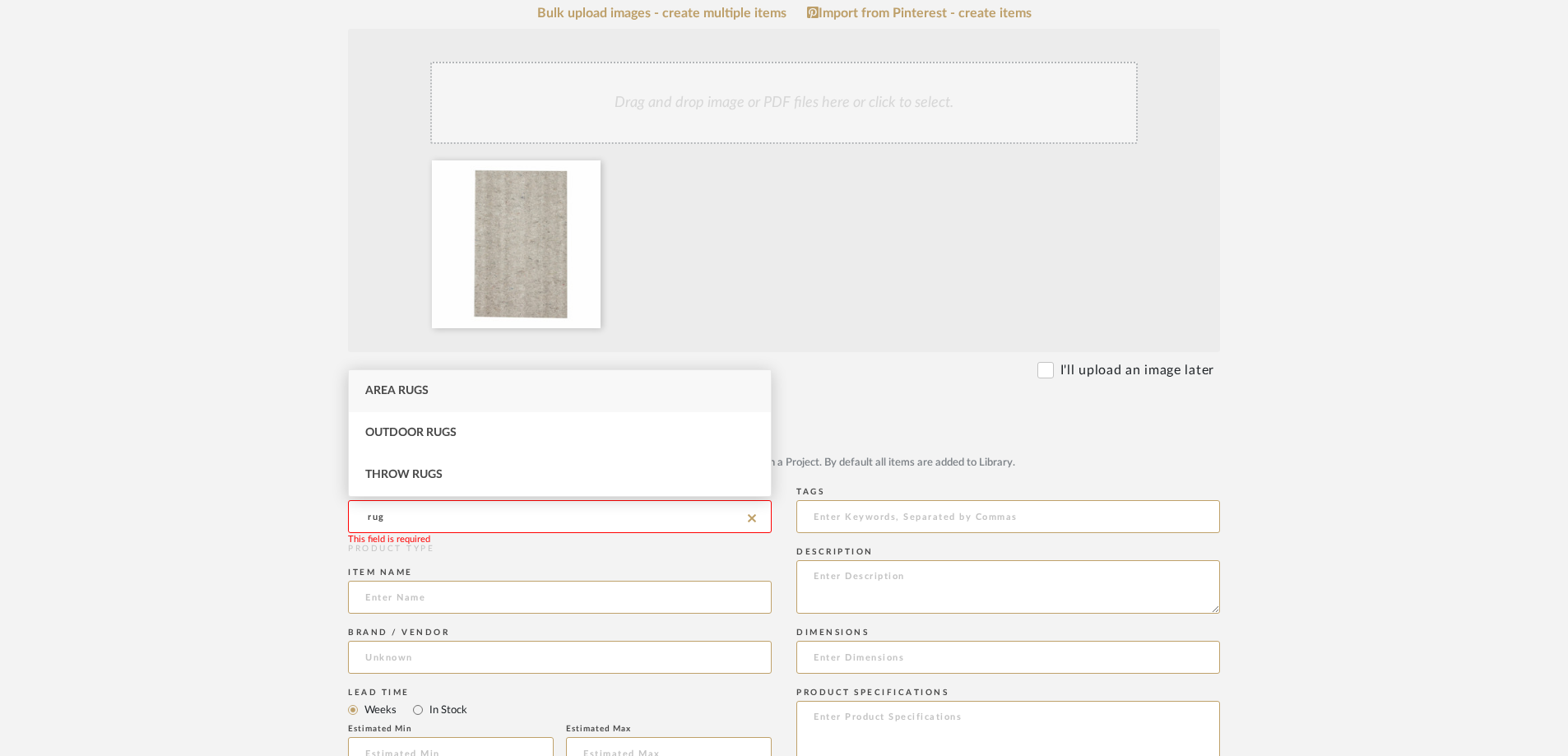 click on "Area Rugs" at bounding box center [397, 391] 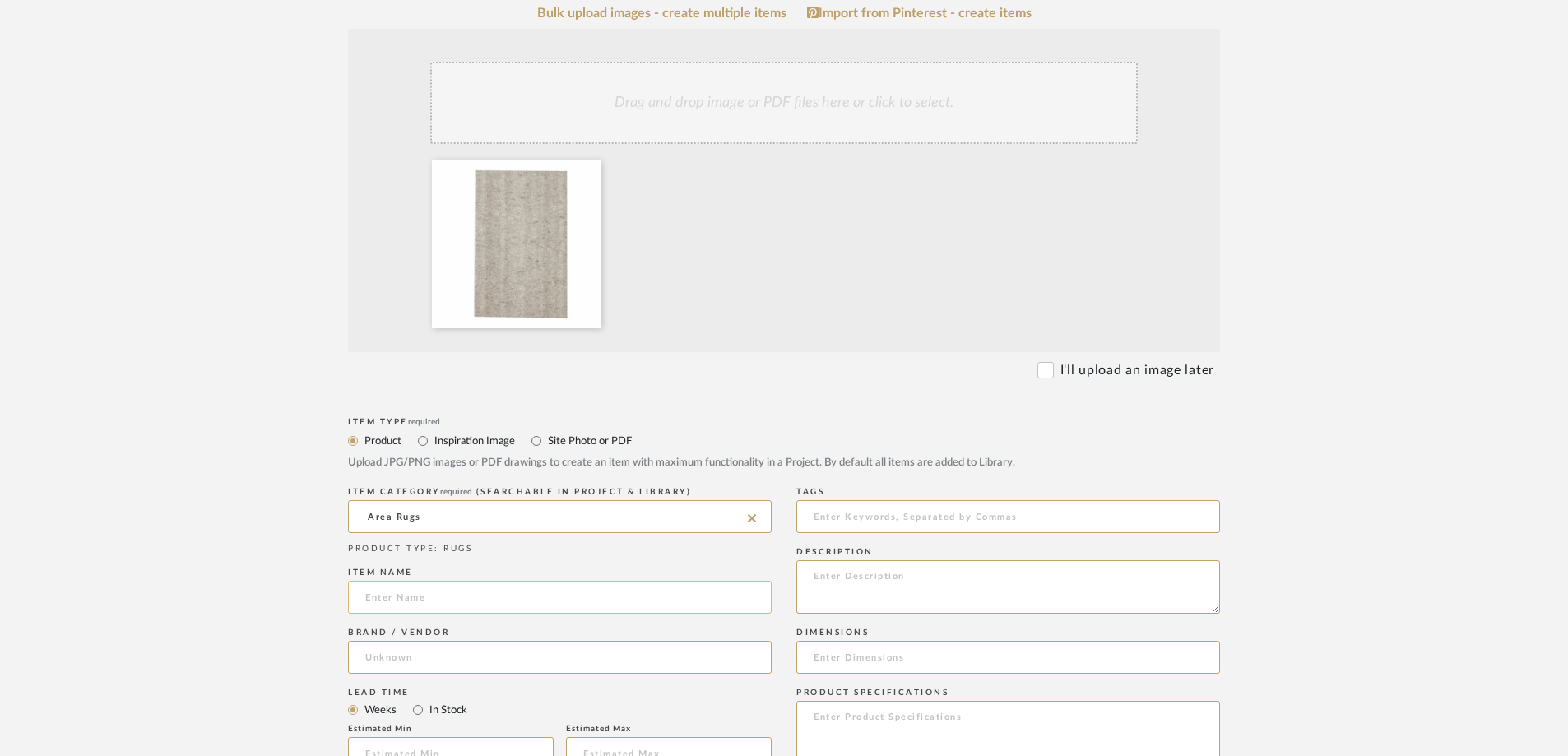 click 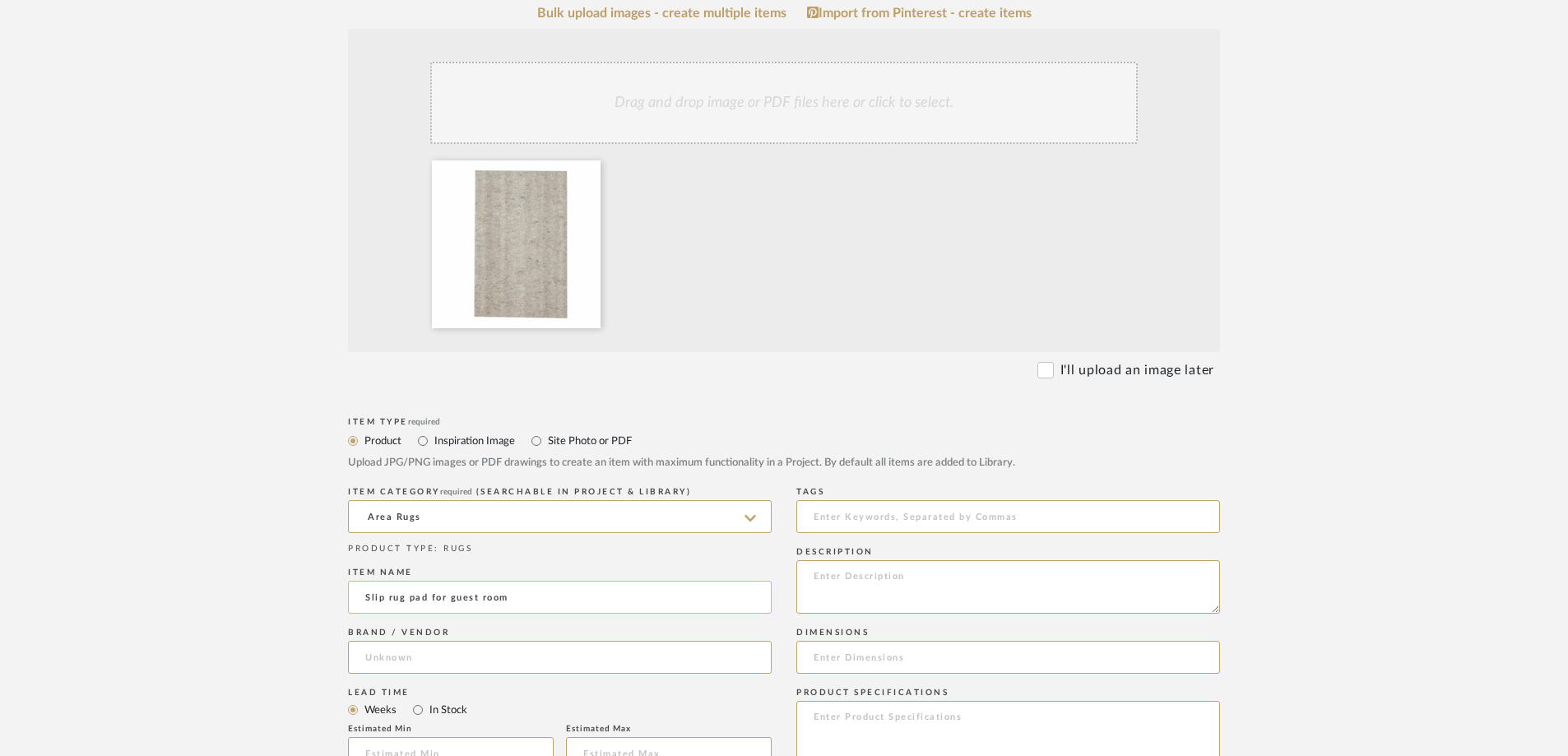click on "Slip rug pad for guest room" 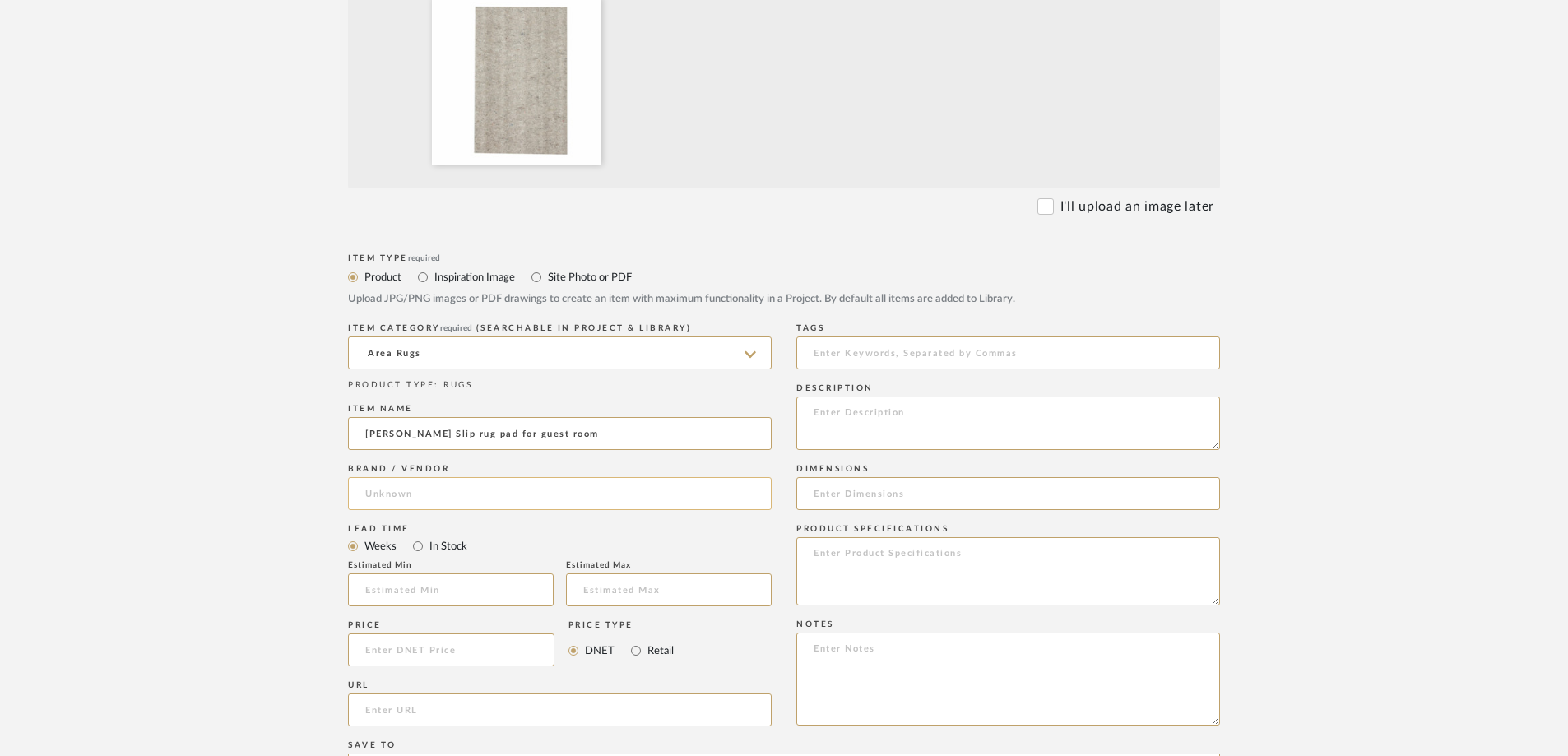 scroll, scrollTop: 494, scrollLeft: 0, axis: vertical 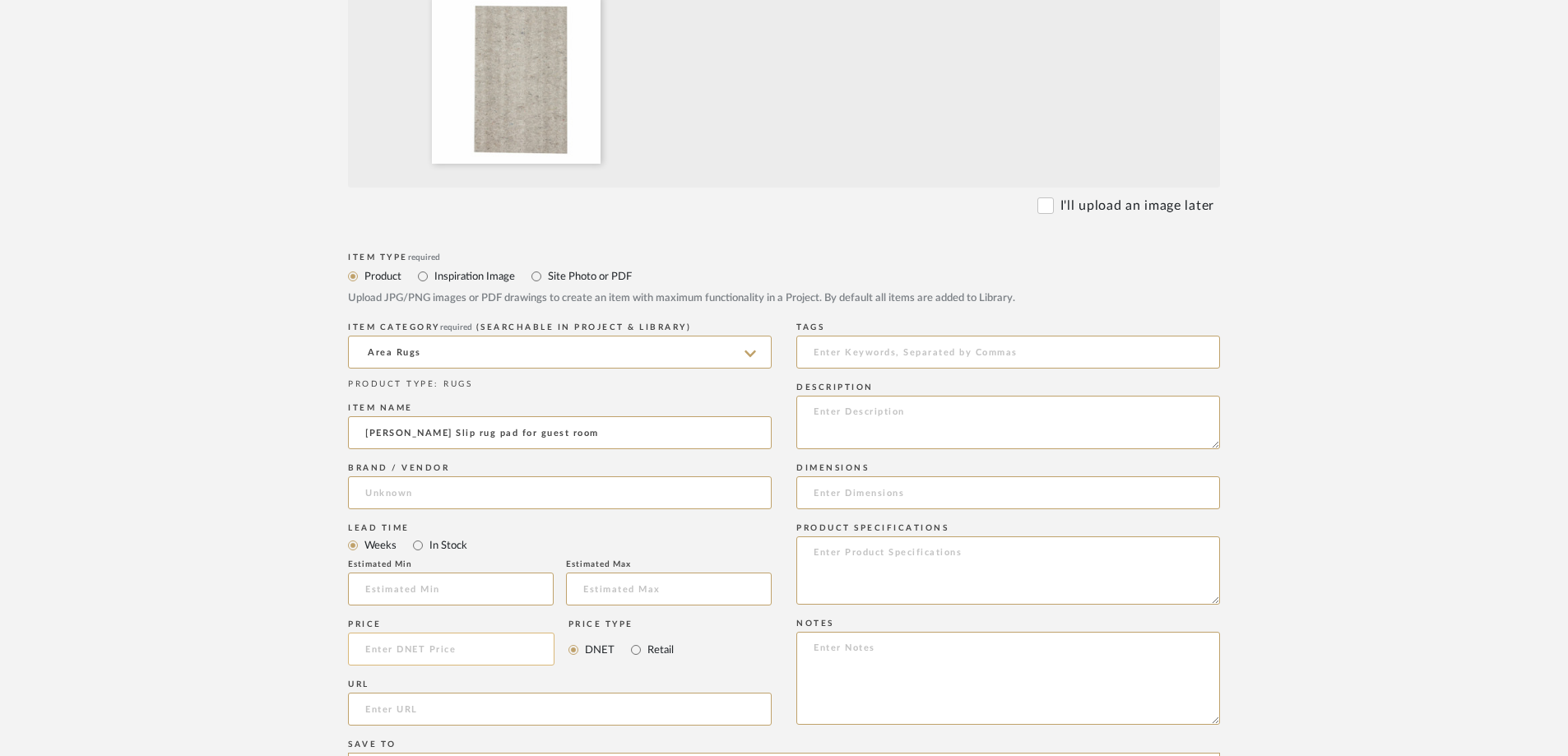 type on "[PERSON_NAME] Slip rug pad for guest room" 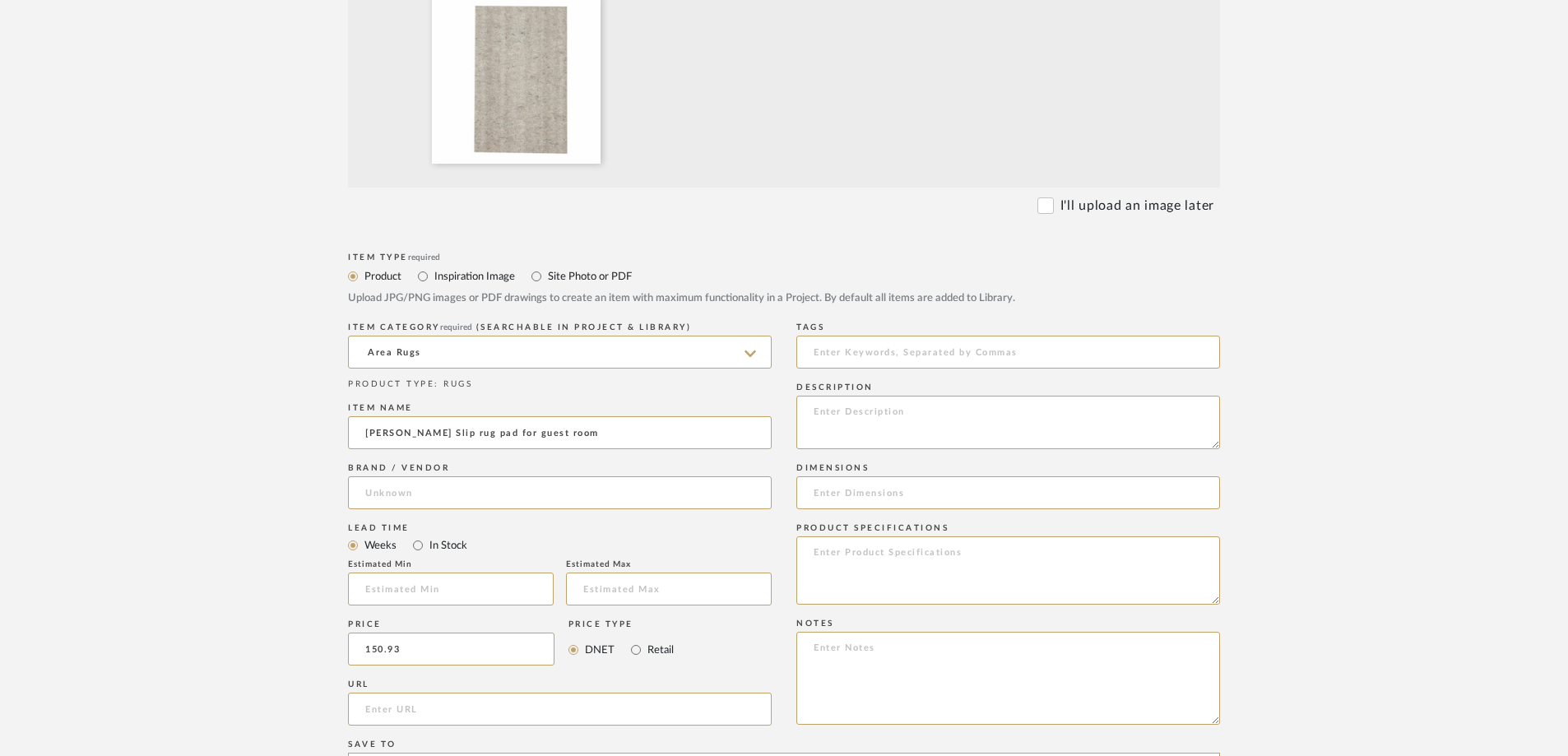 type on "$150.93" 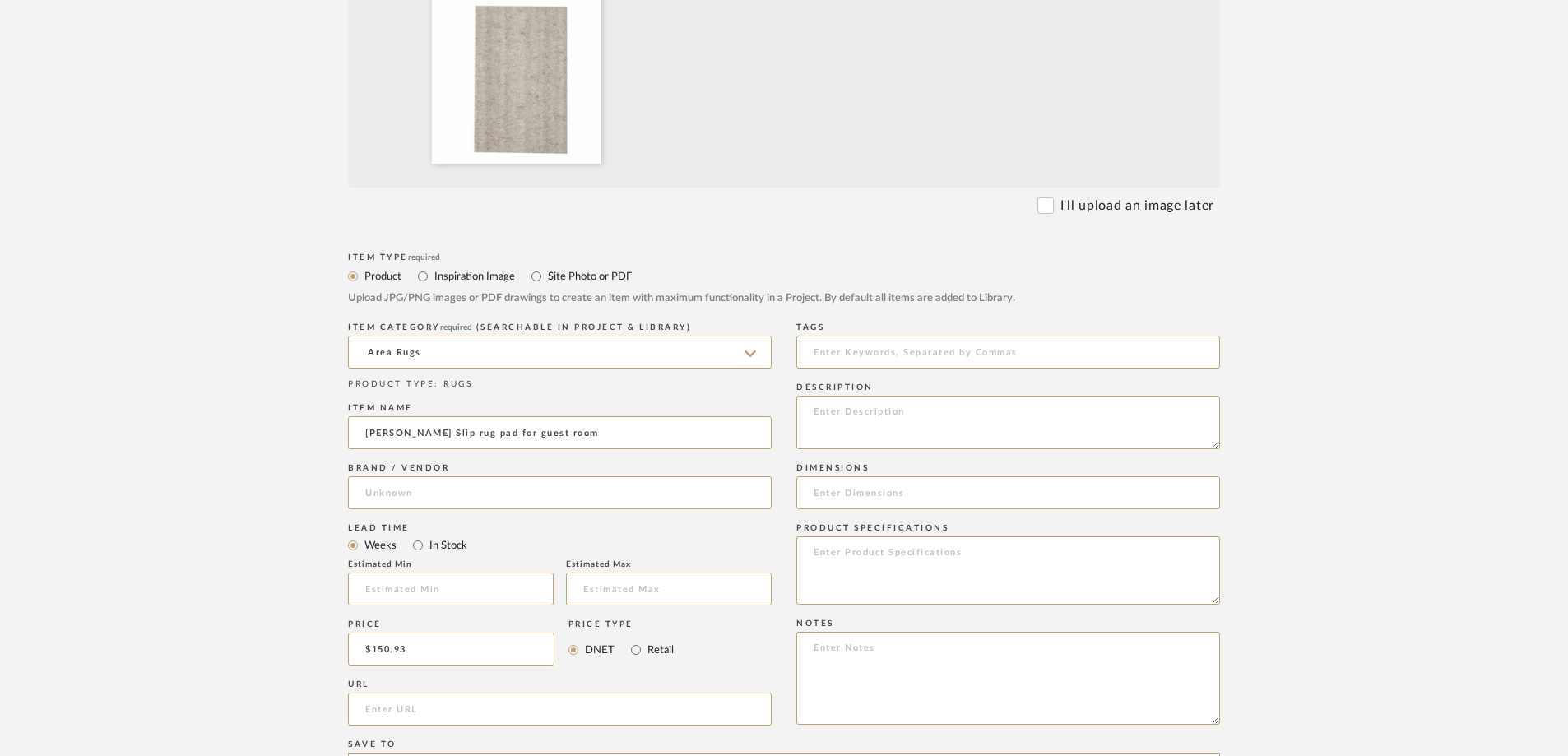 click on "Create new item in Carobrese   Upload photos, documents or PDFs, or select below to bulk upload images  or Import from Pinterest .  All words used are easily searchable to find items later.  Bulk upload images - create multiple items  Import from Pinterest - create items Drag and drop image or PDF files here or click to select. I'll upload an image later  Item Type  required Product Inspiration Image  Site Photo or PDF   Upload JPG/PNG images or PDF drawings to create an item with maximum functionality in a Project. By default all items are added to Library.   ITEM CATEGORY  required (Searchable in Project & Library) Area Rugs  PRODUCT TYPE : RUGS  Item name  [PERSON_NAME] Slip rug pad for guest room  Brand / Vendor   Lead Time  Weeks In Stock  Estimated Min   Estimated Max   Price  $150.93  Price Type  DNET Retail  URL   Tags   Description   Dimensions   Product Specifications   Notes   Save To  Projects Carobrese ROOM QTY  Products for Consideration   Foyer / Entry   Primary Bedroom   Kitchen   Living Room  1" 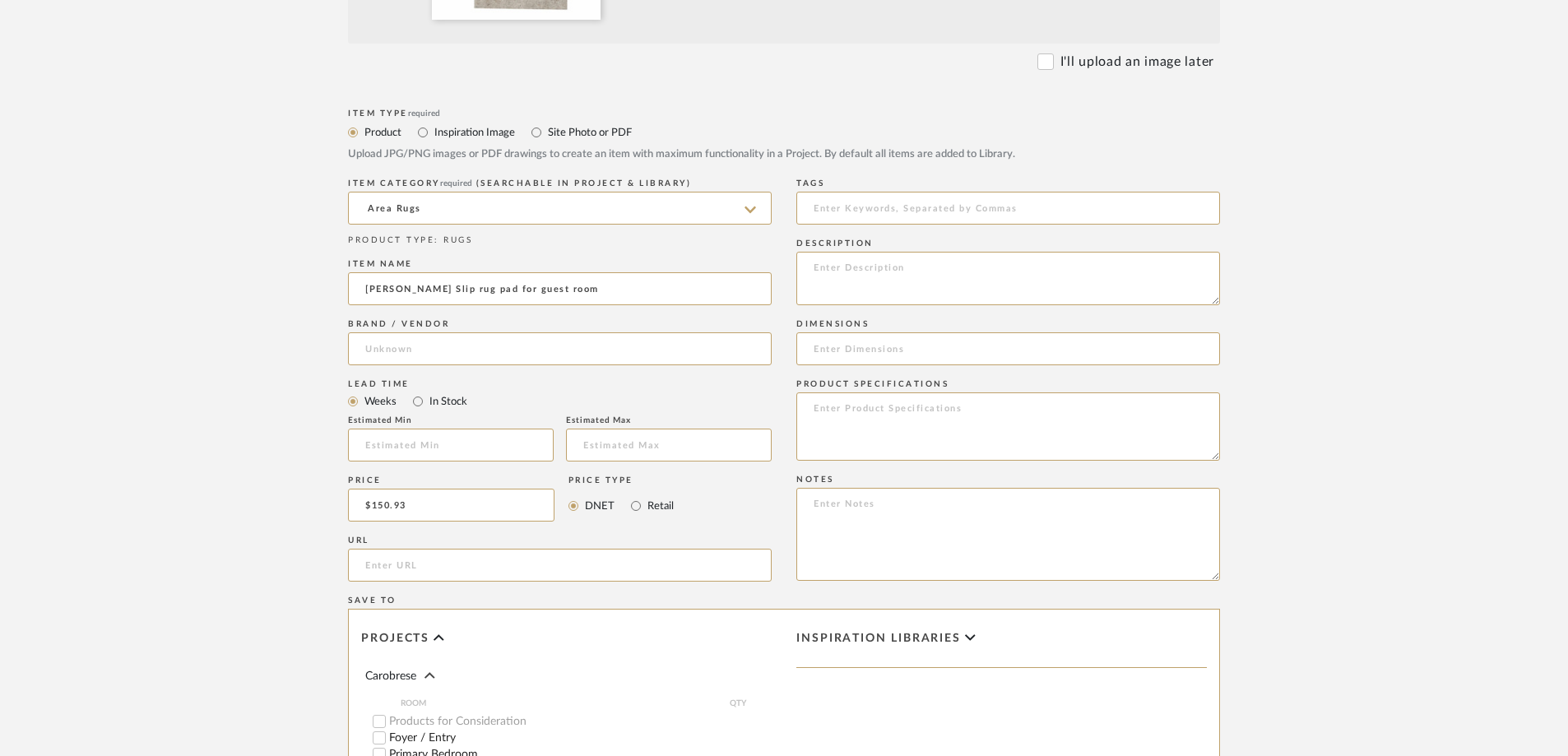 scroll, scrollTop: 658, scrollLeft: 0, axis: vertical 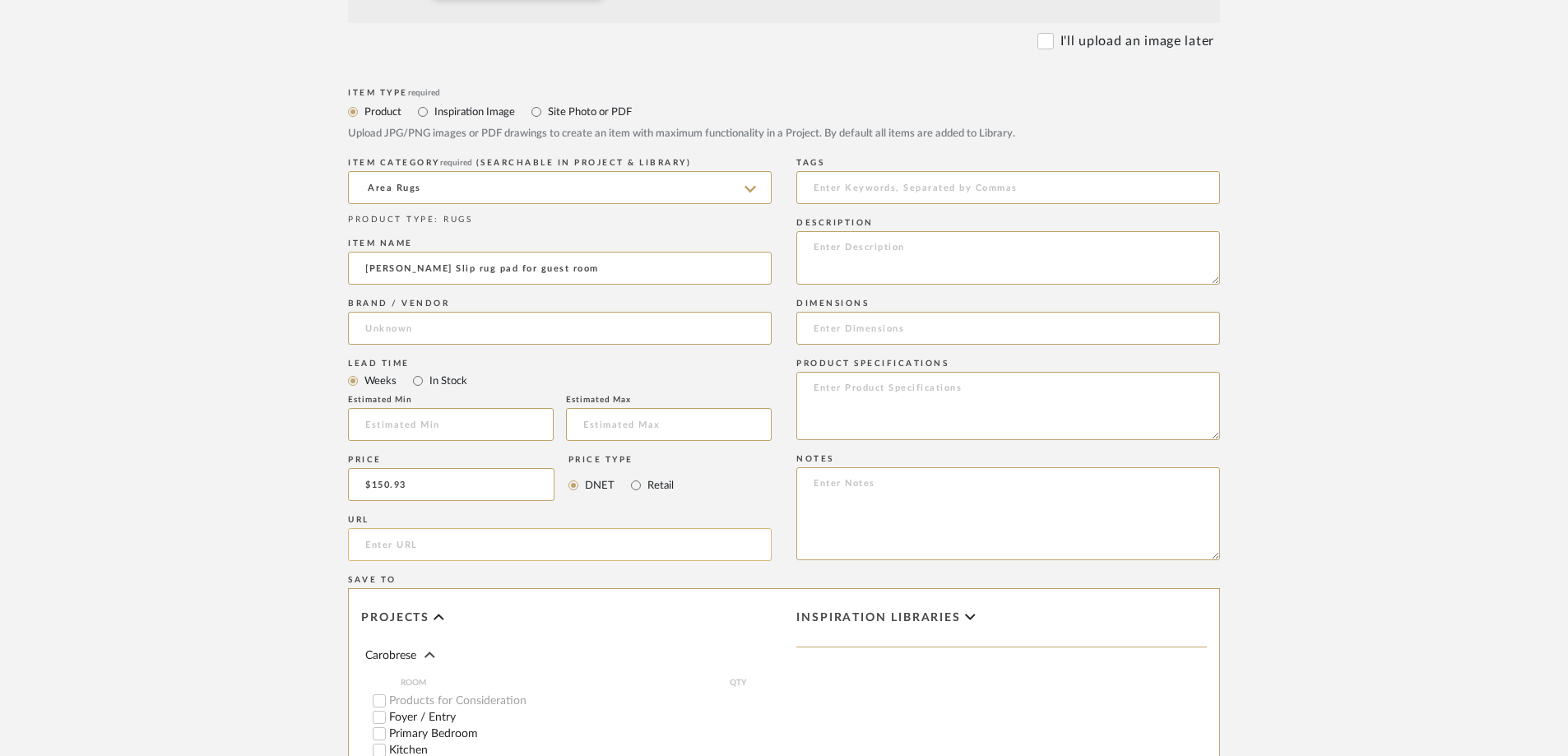 click 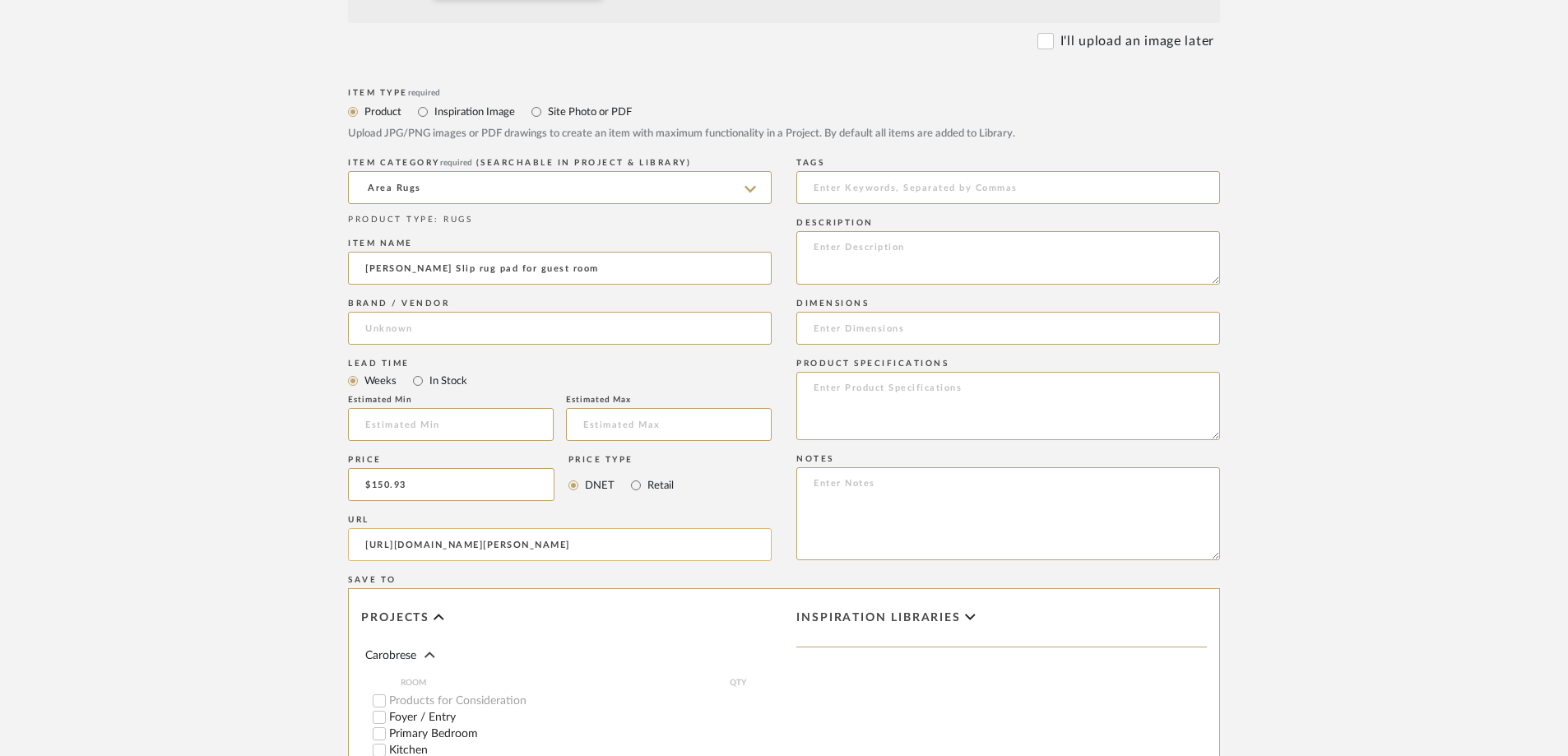 scroll, scrollTop: 0, scrollLeft: 529, axis: horizontal 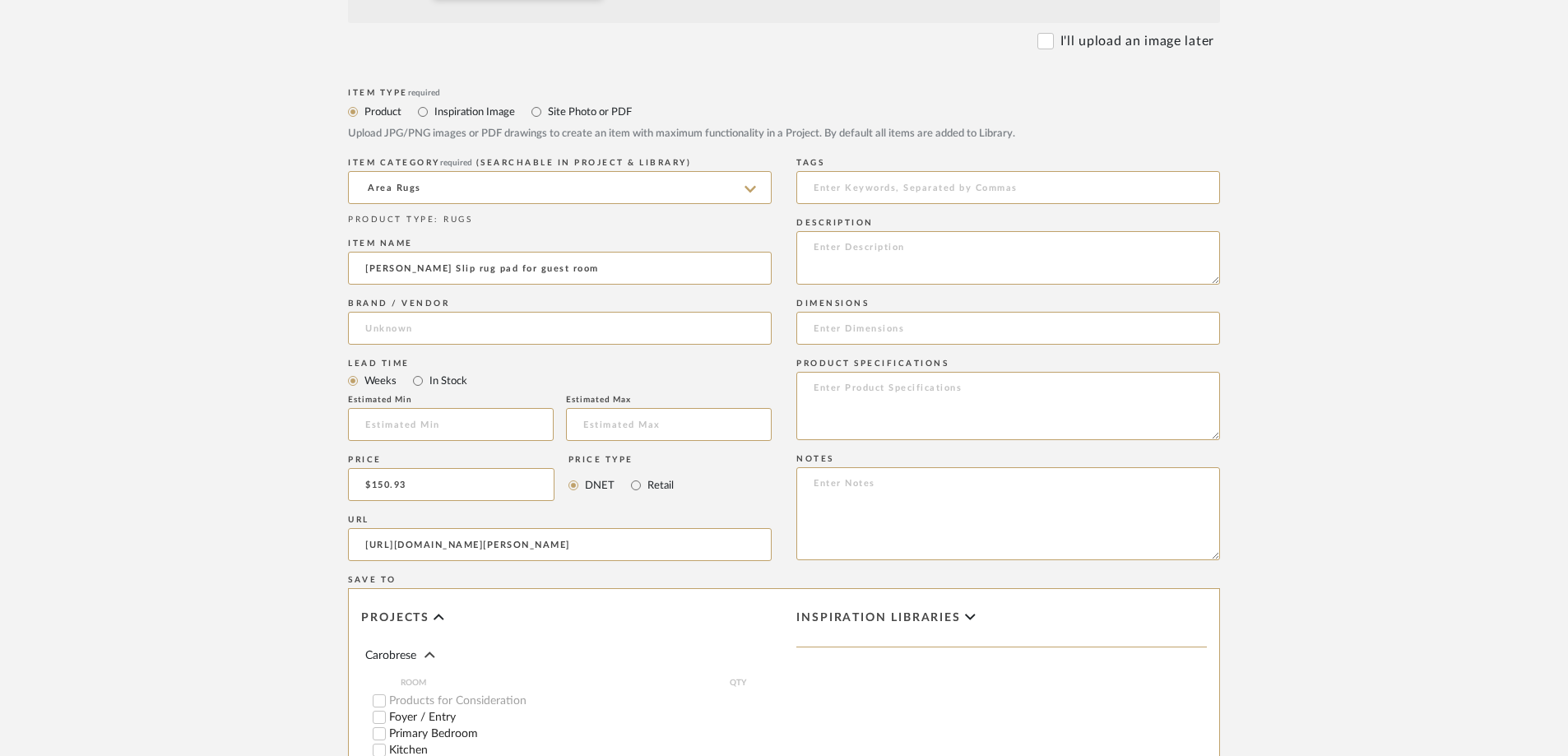 type on "[URL][DOMAIN_NAME][PERSON_NAME]" 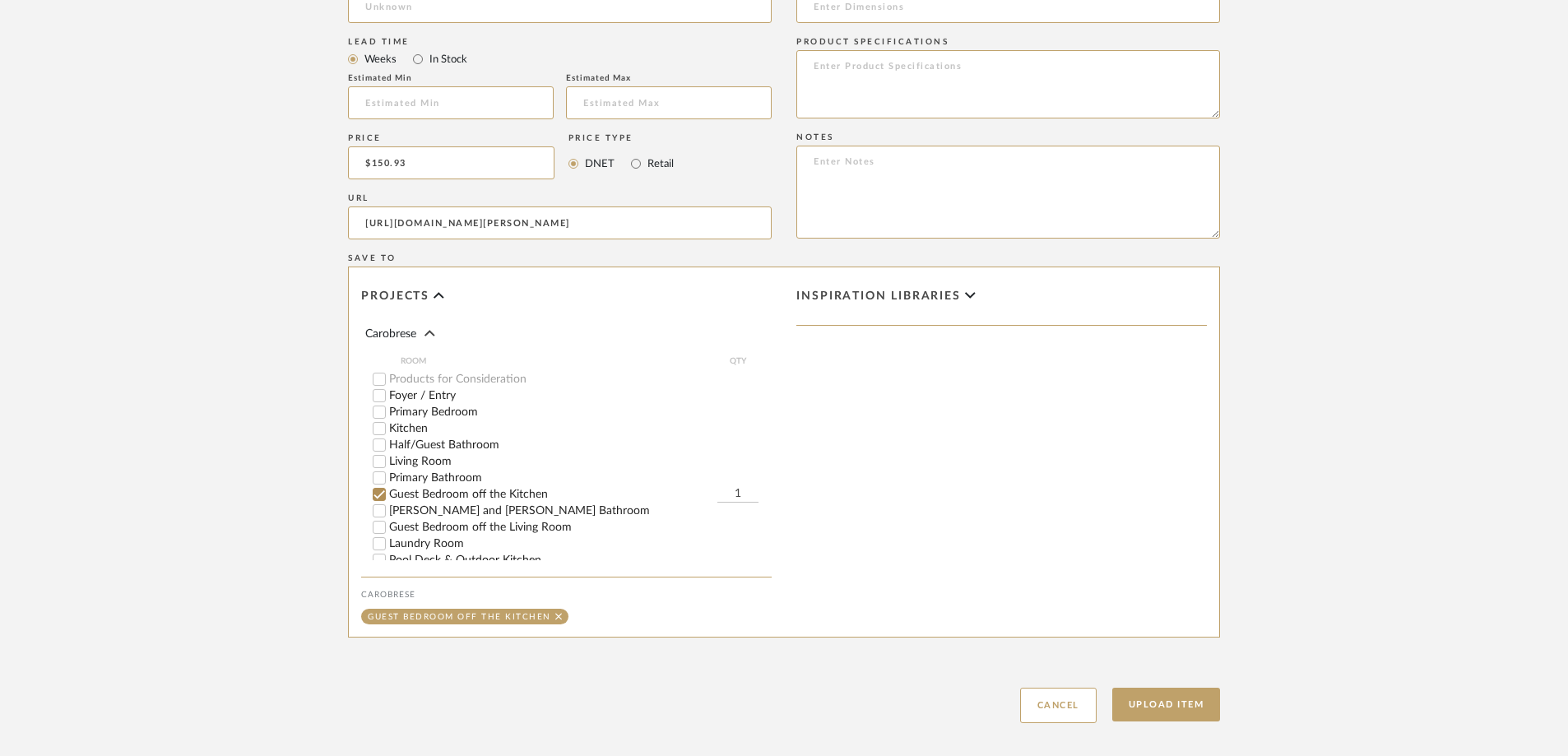scroll, scrollTop: 987, scrollLeft: 0, axis: vertical 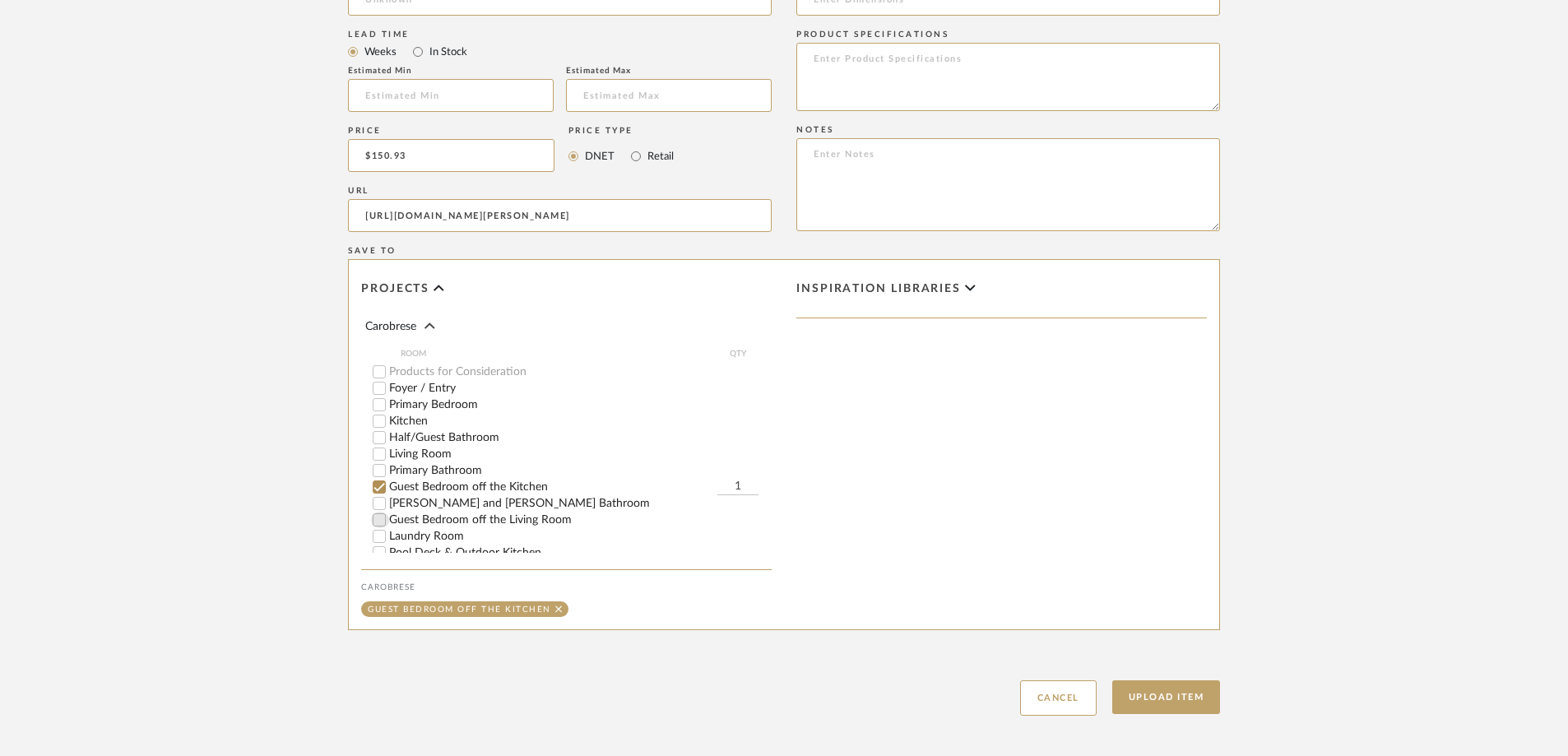 click on "Guest Bedroom off the Living Room" at bounding box center [379, 520] 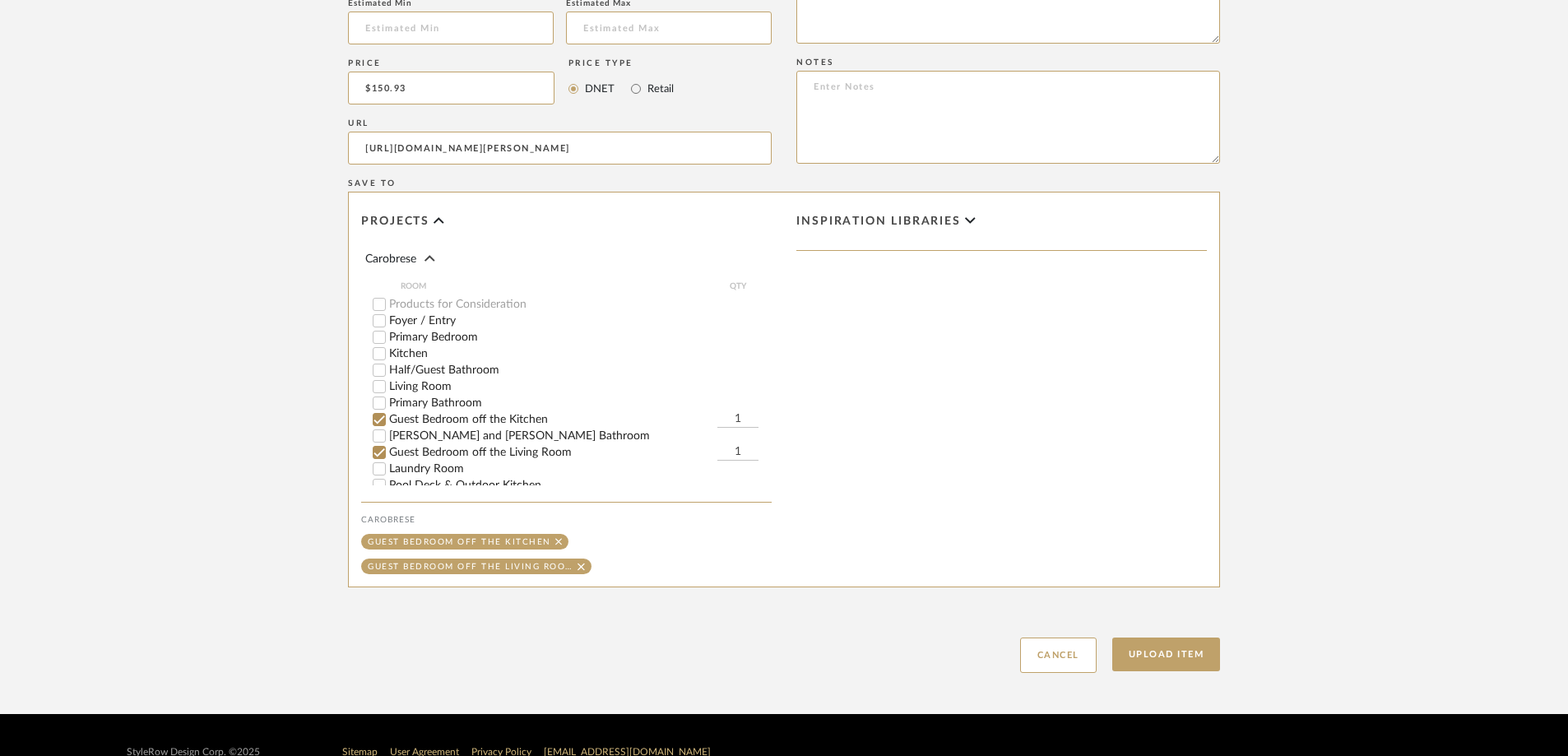 scroll, scrollTop: 1069, scrollLeft: 0, axis: vertical 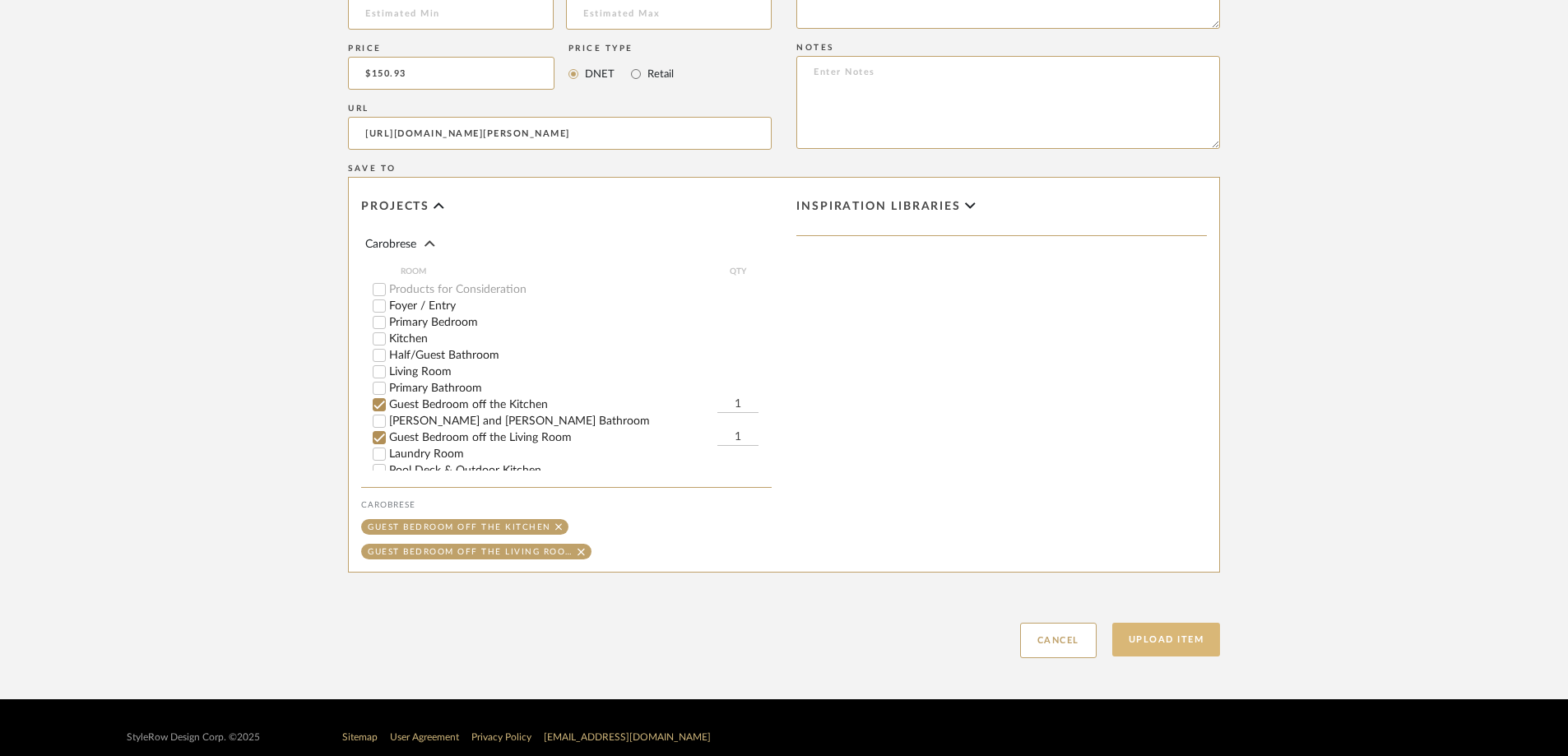 click on "Upload Item" 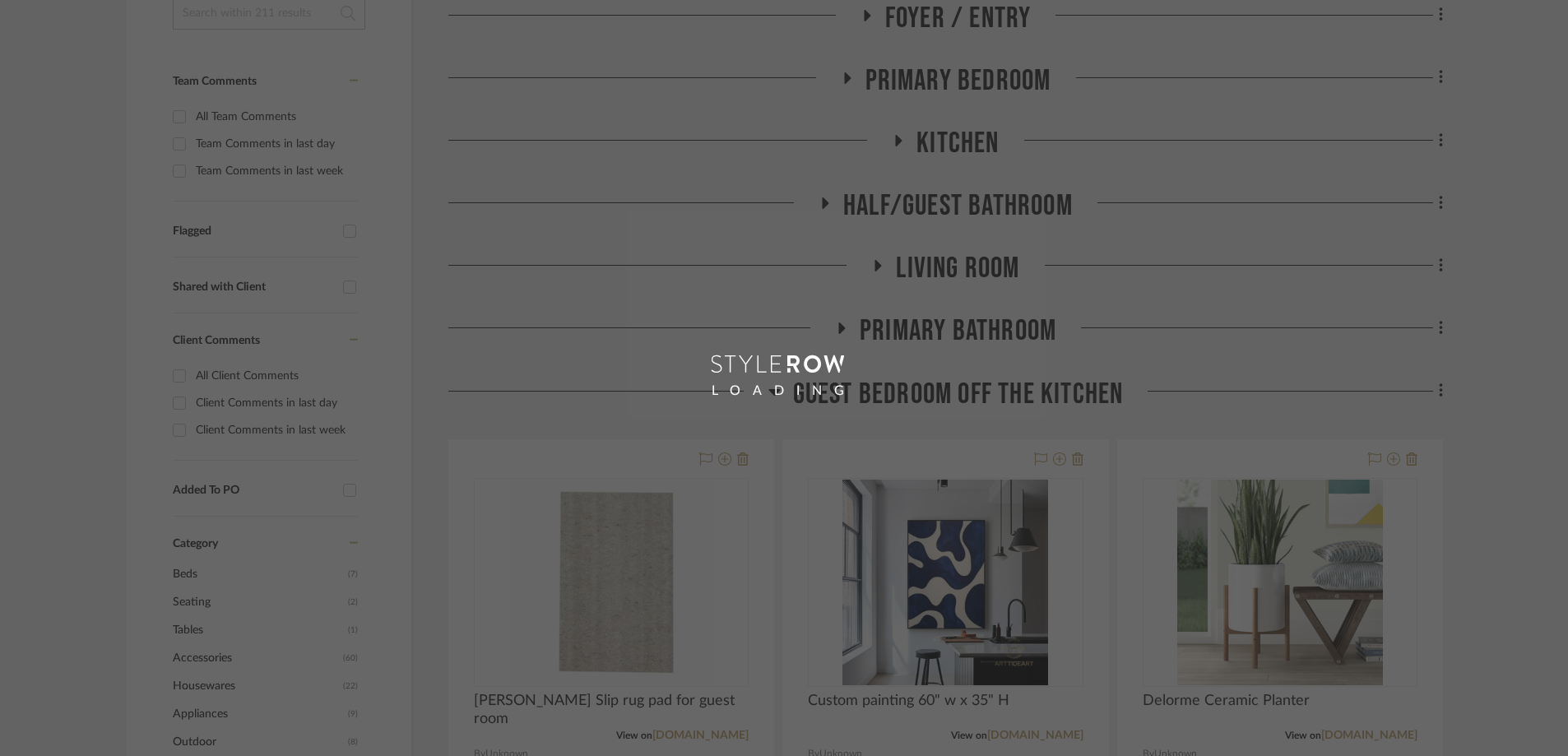 scroll, scrollTop: 0, scrollLeft: 0, axis: both 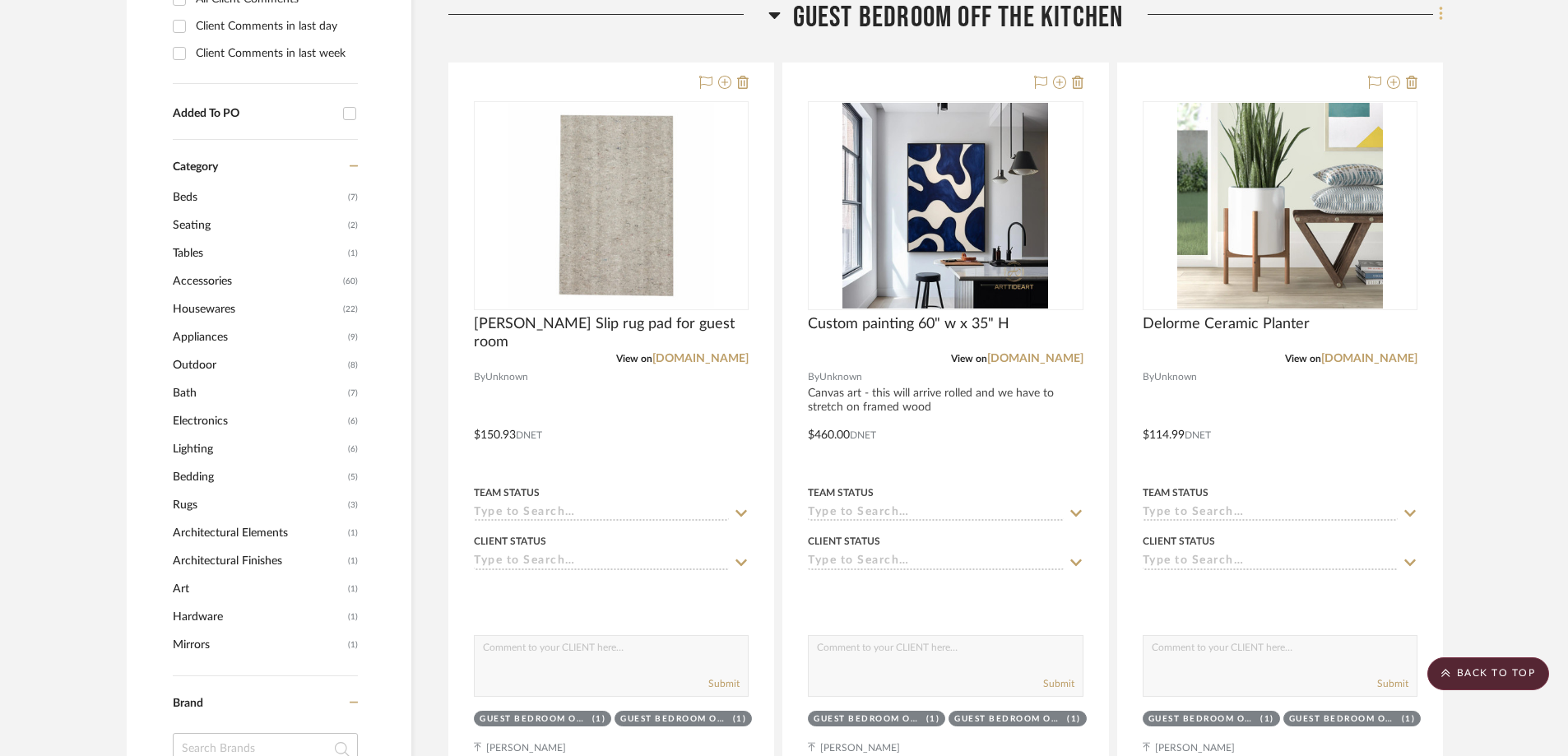 click 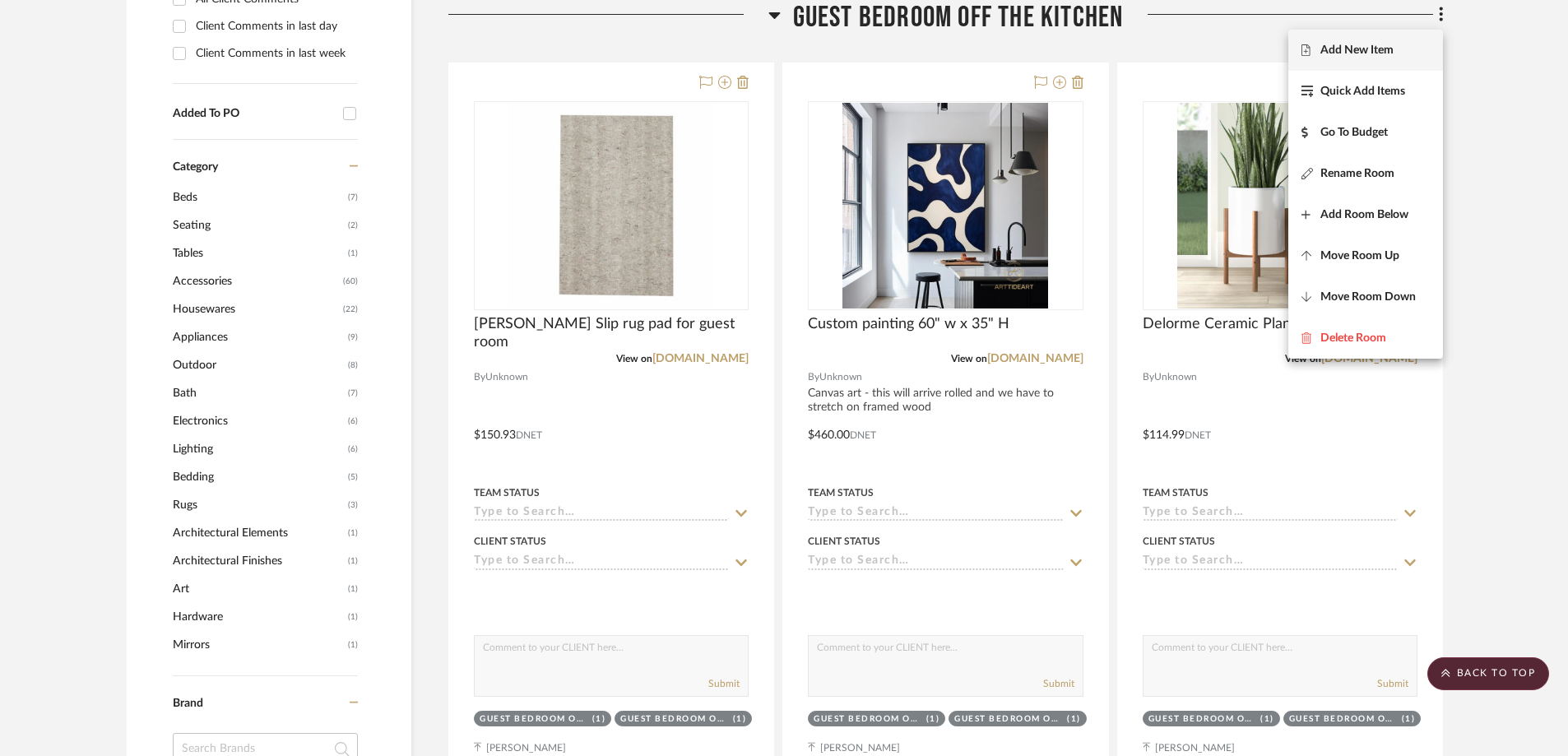 click on "Add New Item" at bounding box center [1366, 50] 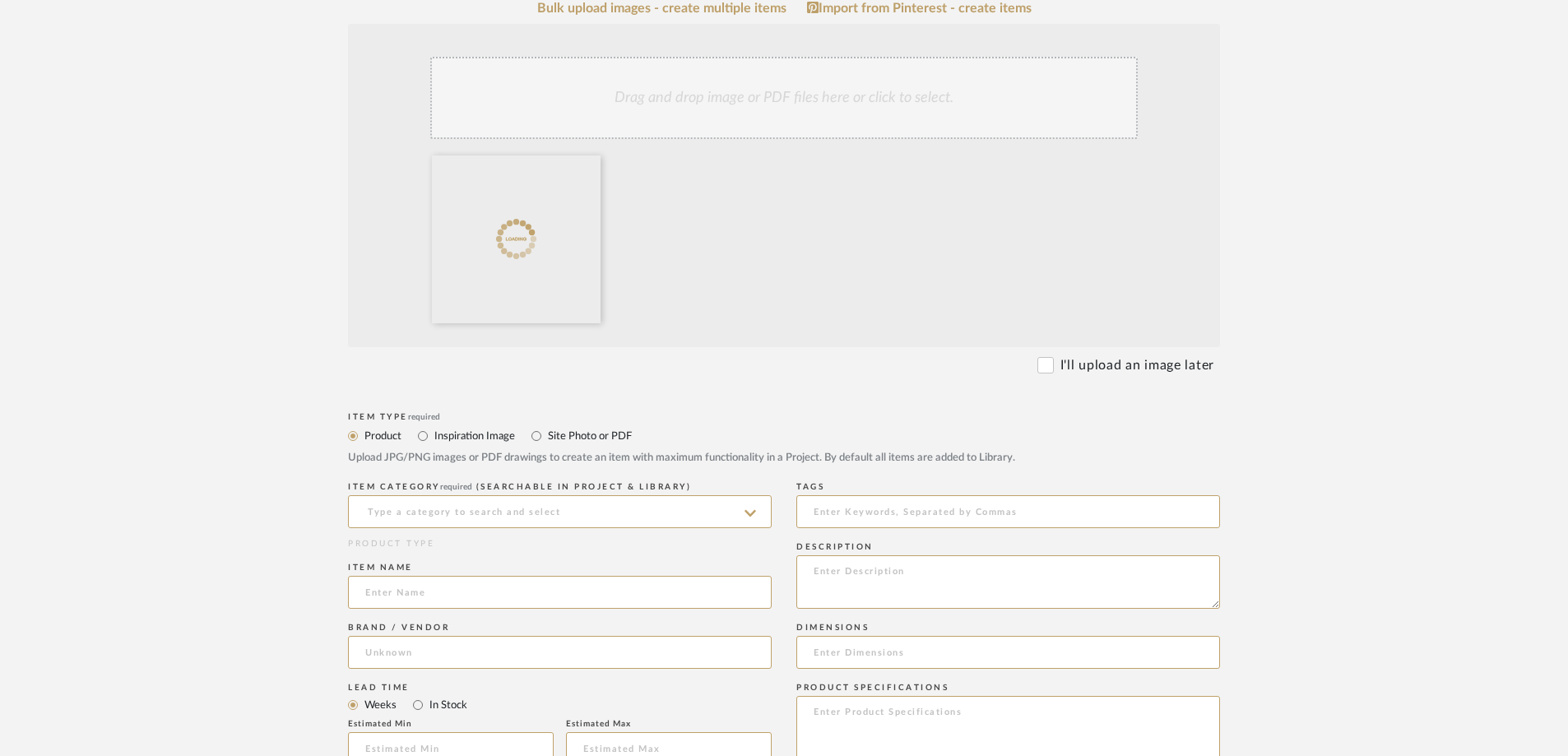 scroll, scrollTop: 411, scrollLeft: 0, axis: vertical 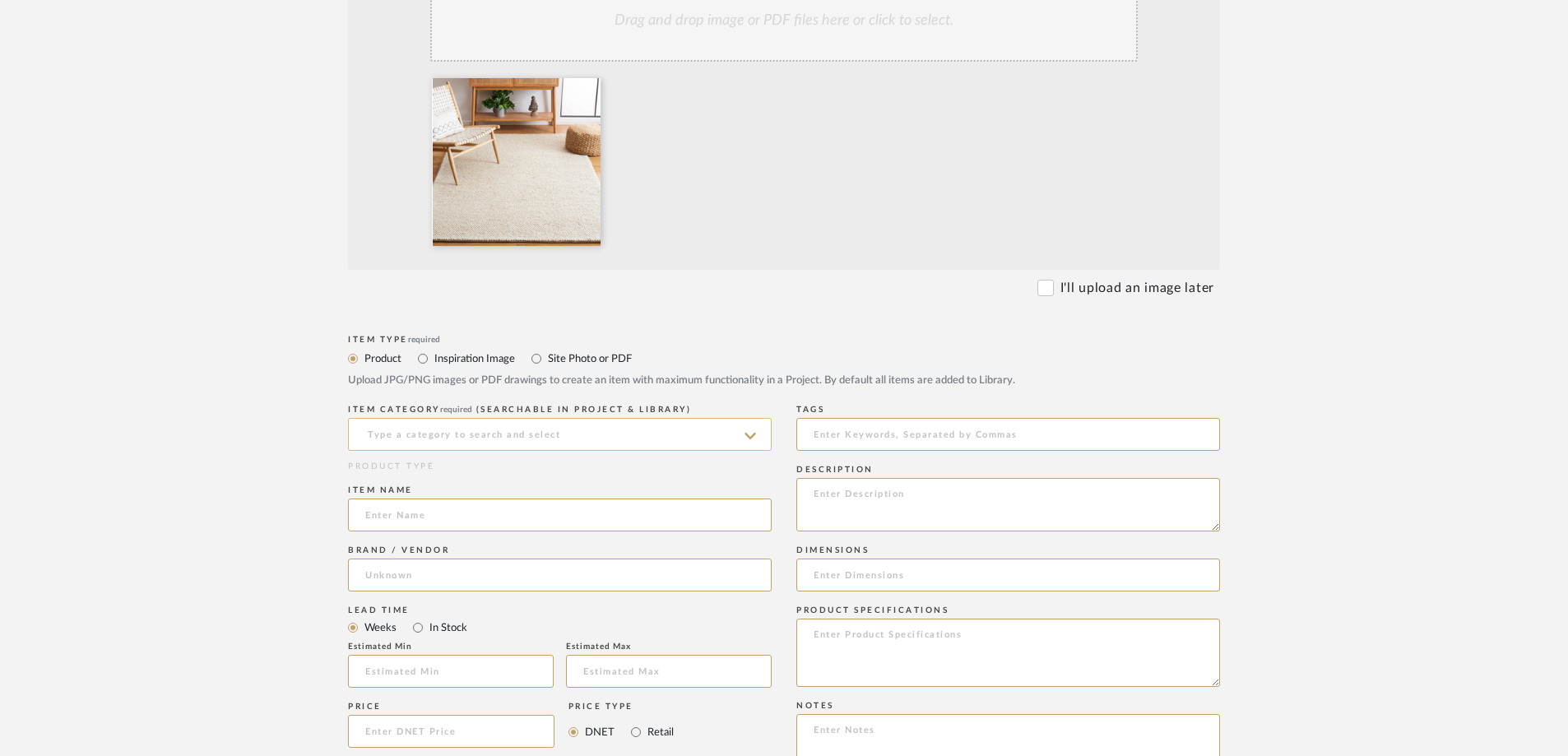 click 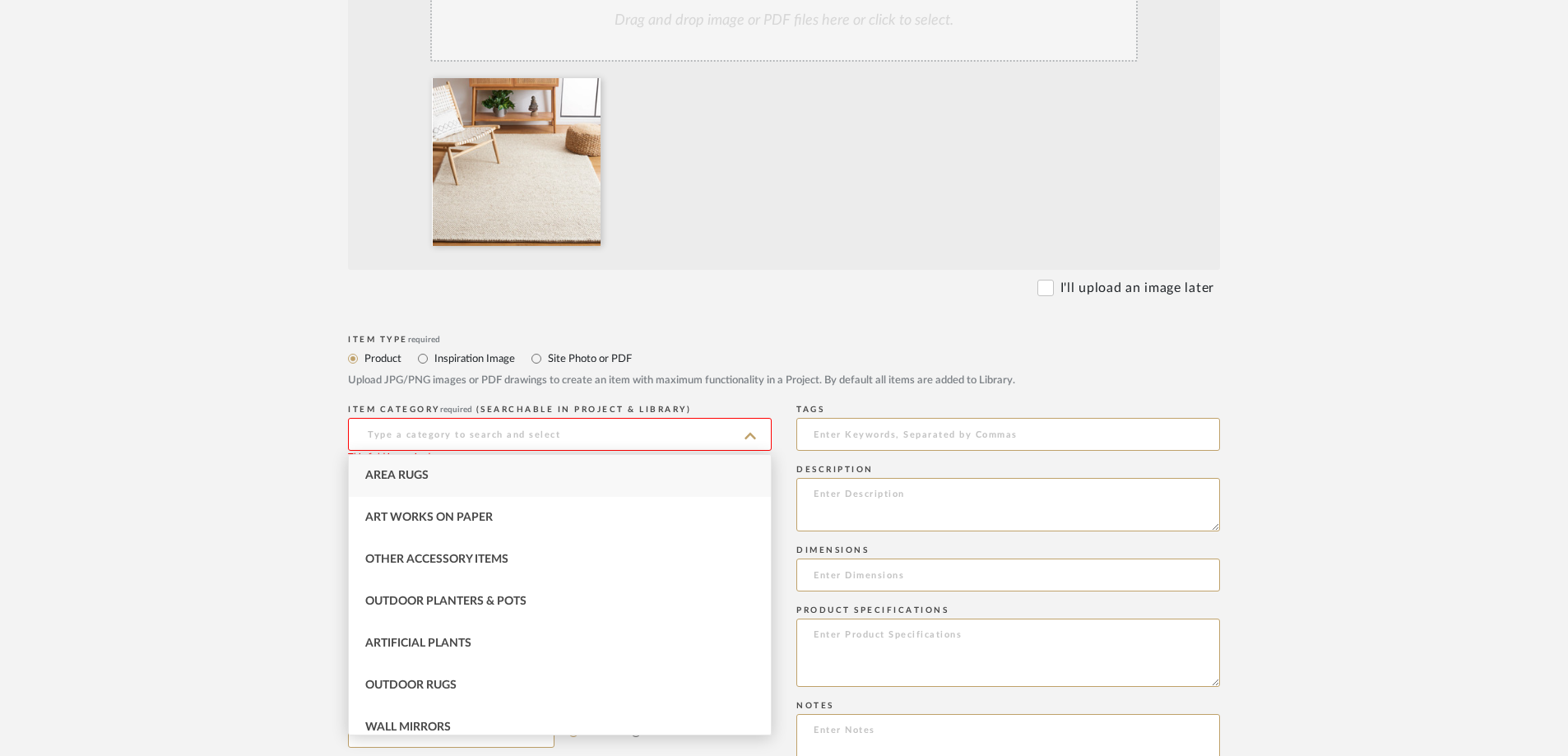 click on "Area Rugs" at bounding box center [559, 475] 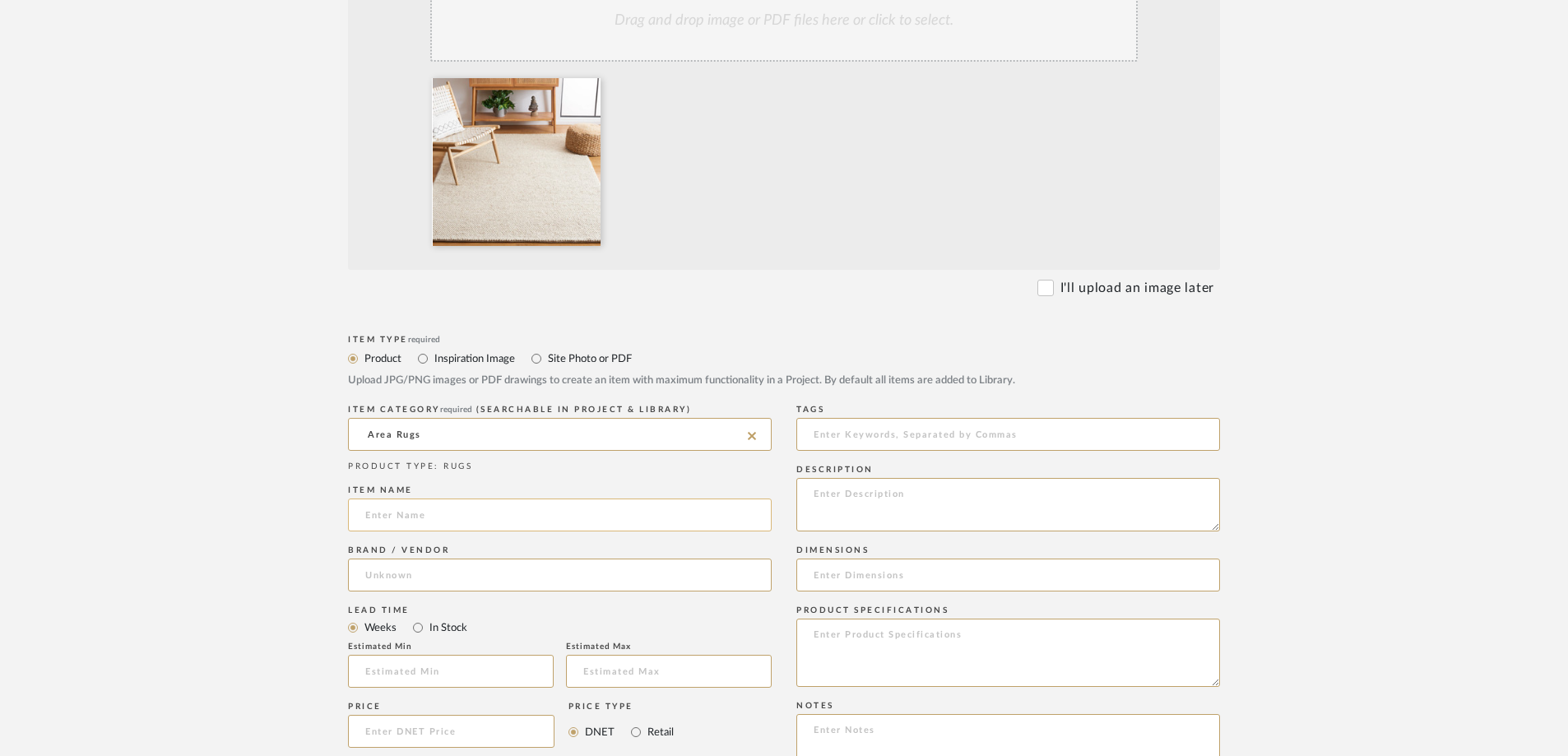 click 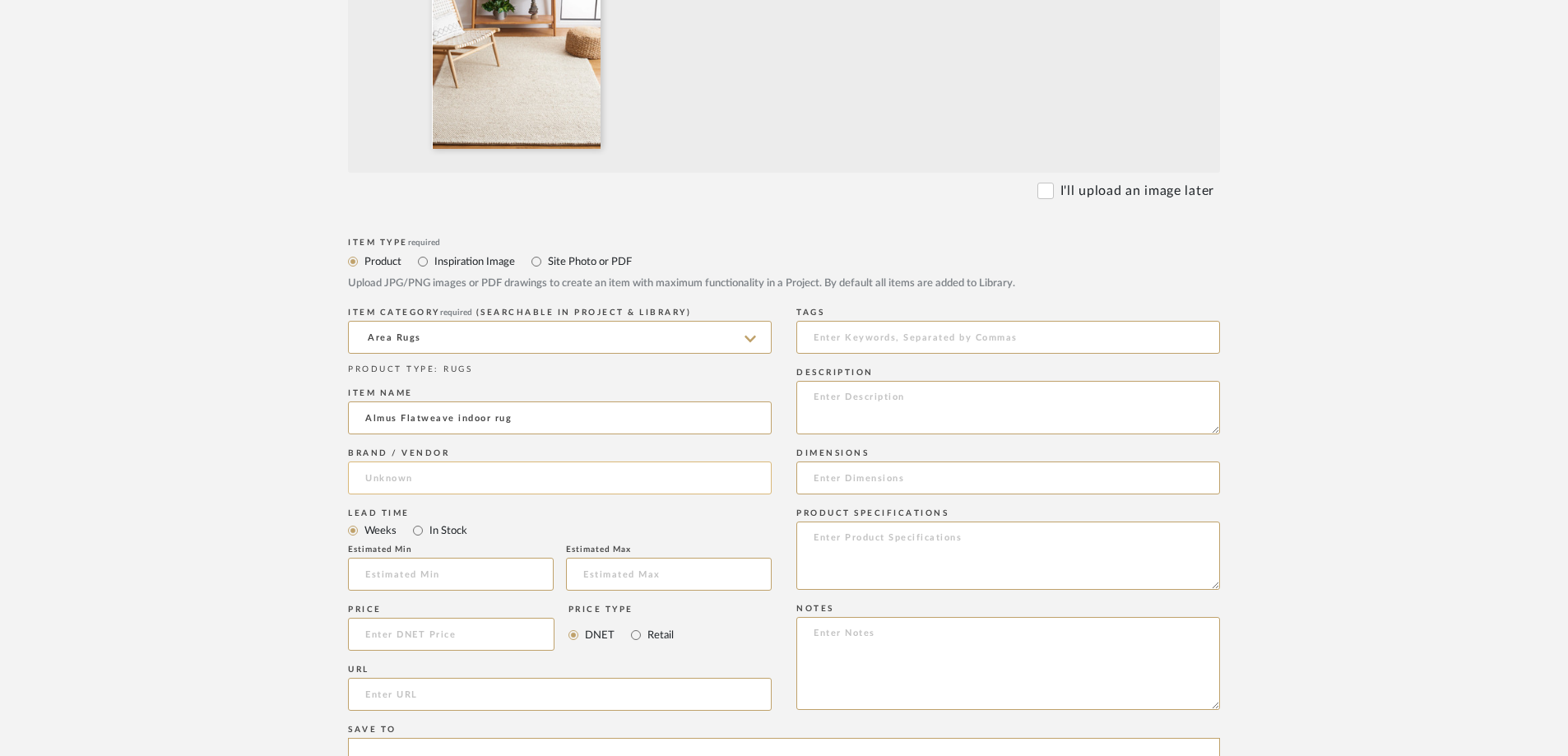scroll, scrollTop: 658, scrollLeft: 0, axis: vertical 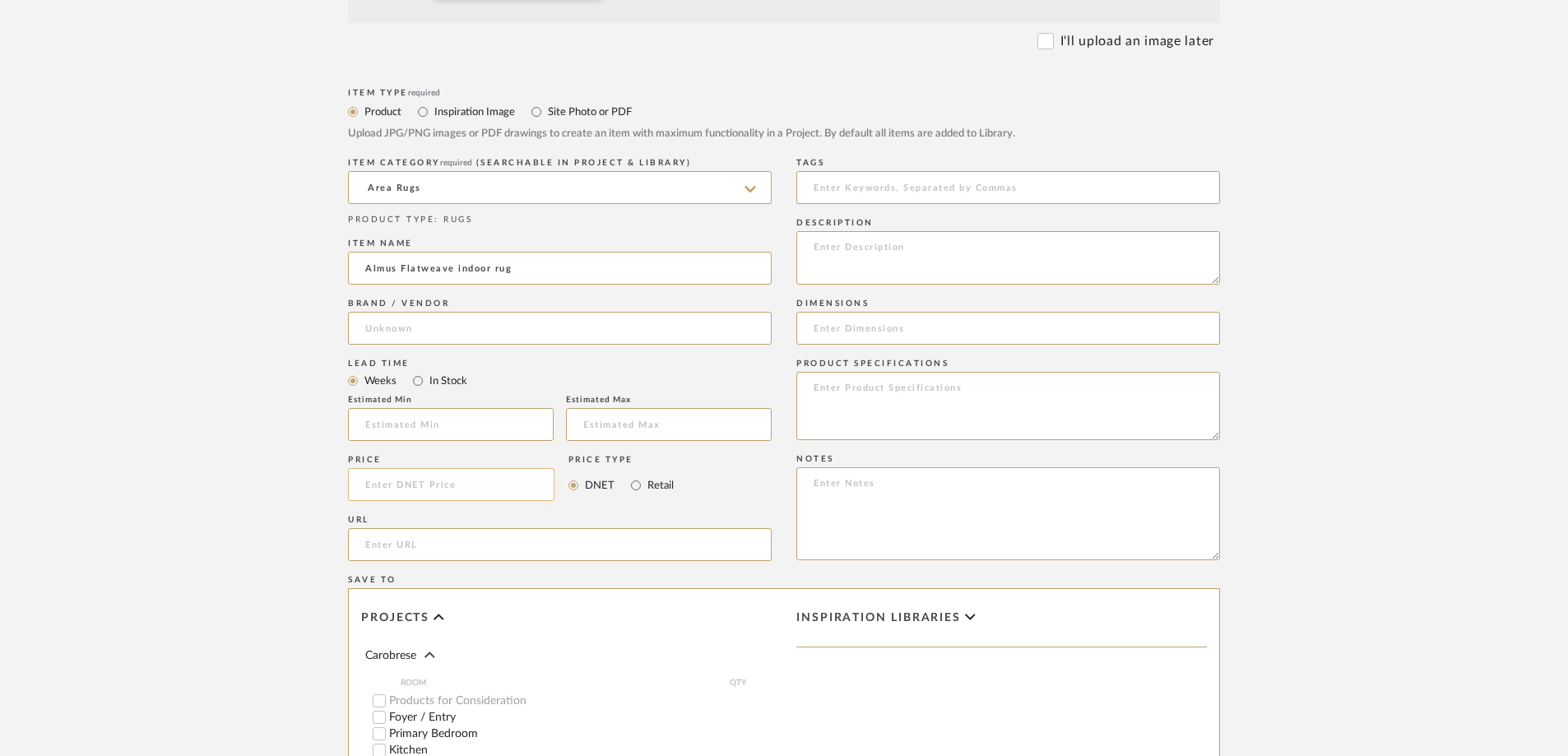 type on "Almus Flatweave indoor rug" 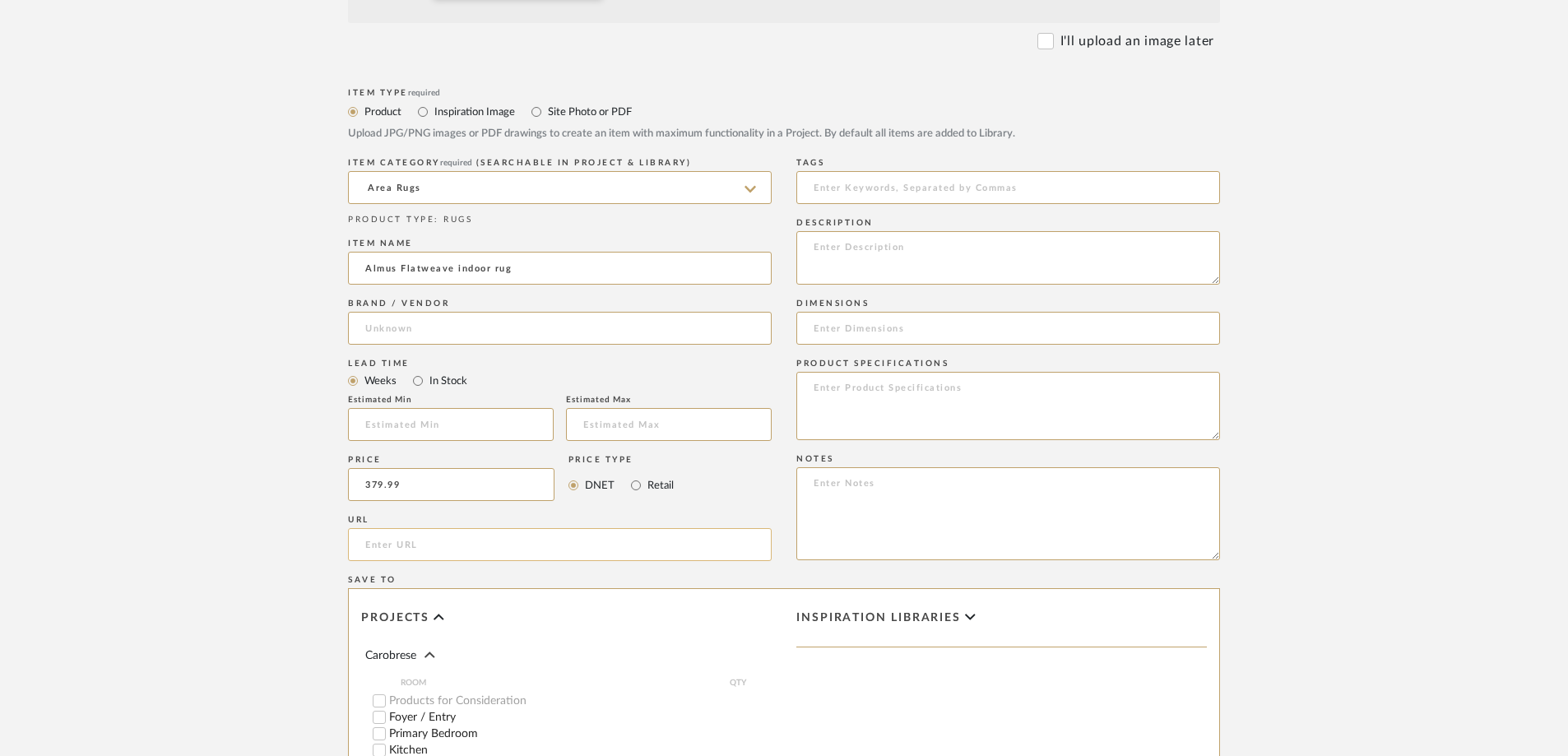 type on "$379.99" 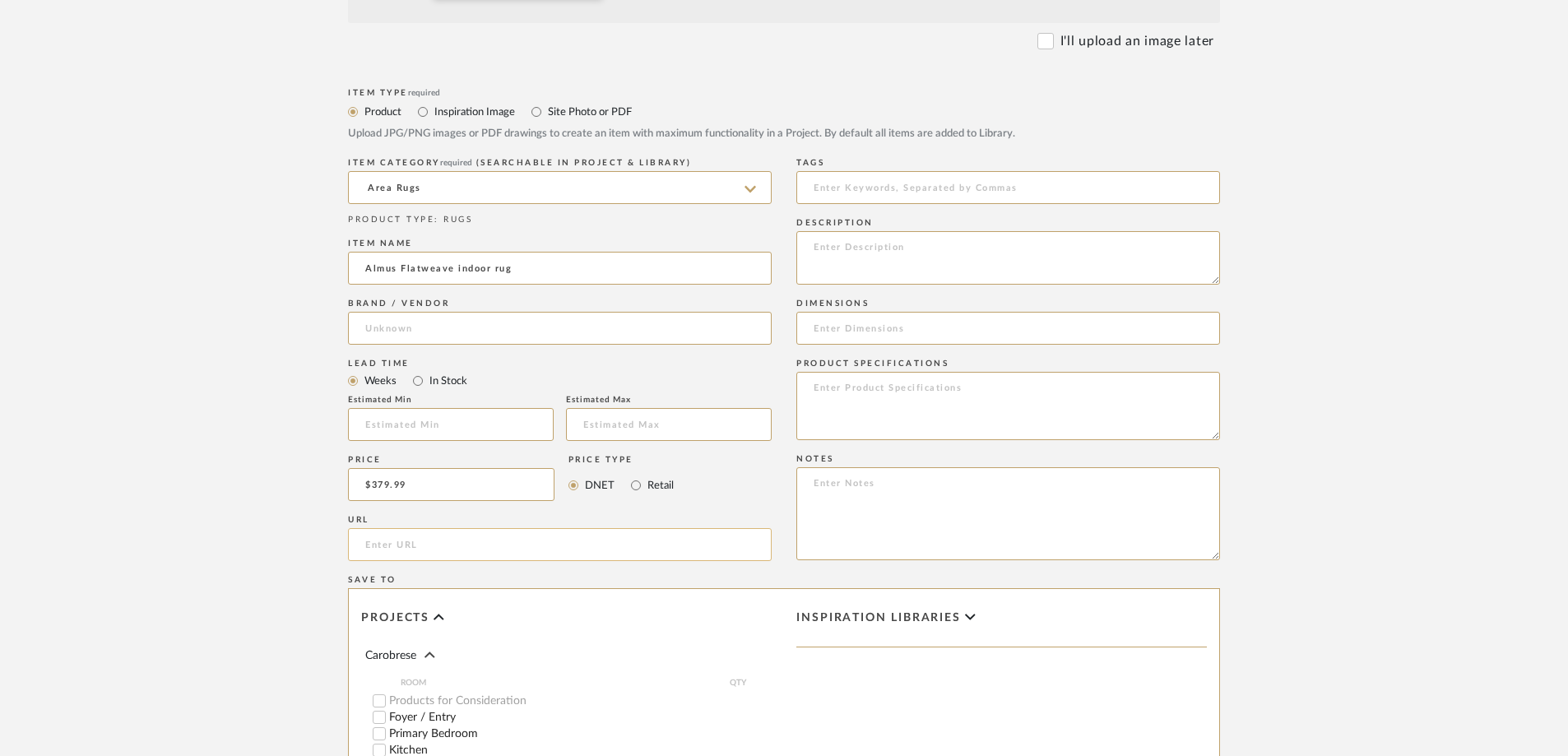 click 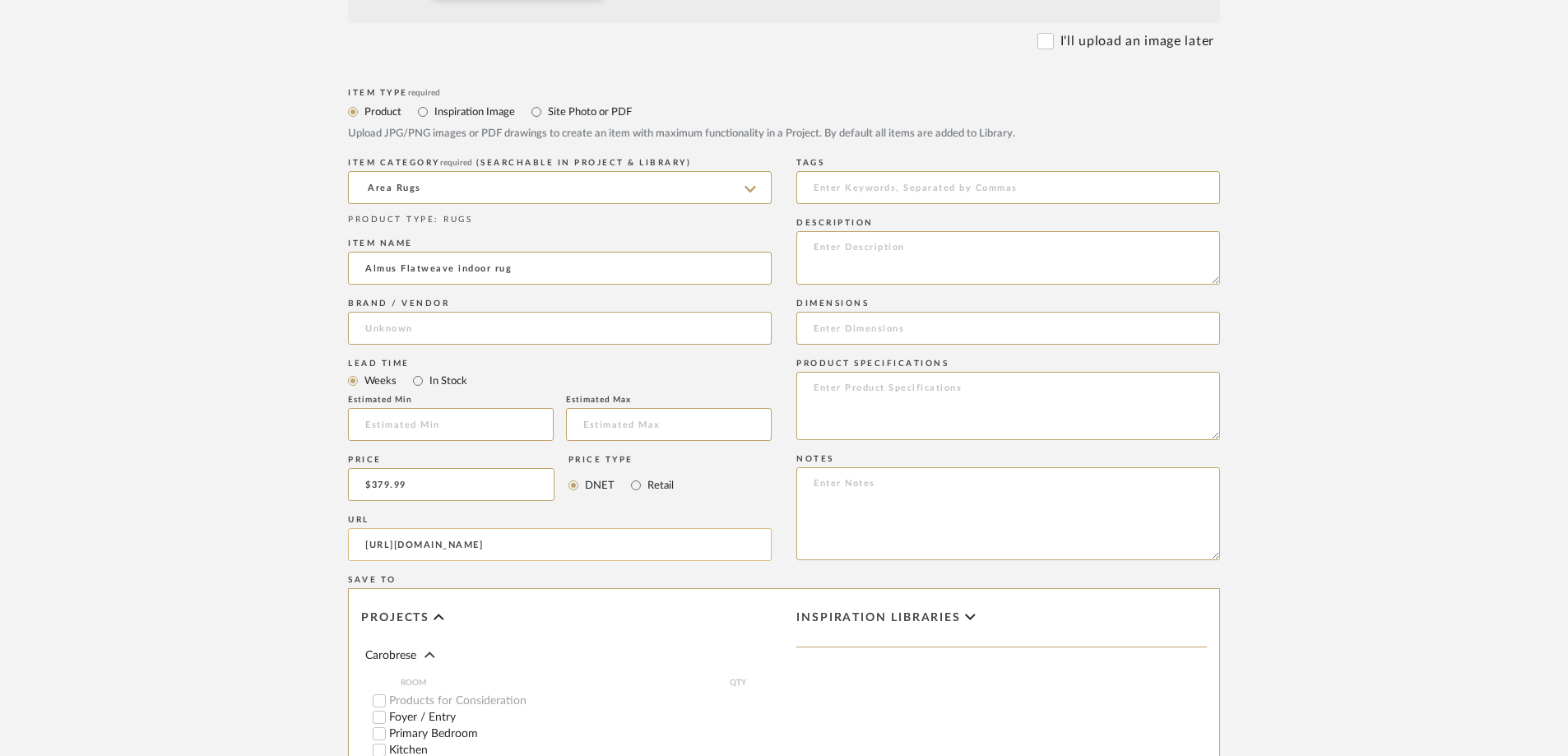 scroll, scrollTop: 0, scrollLeft: 391, axis: horizontal 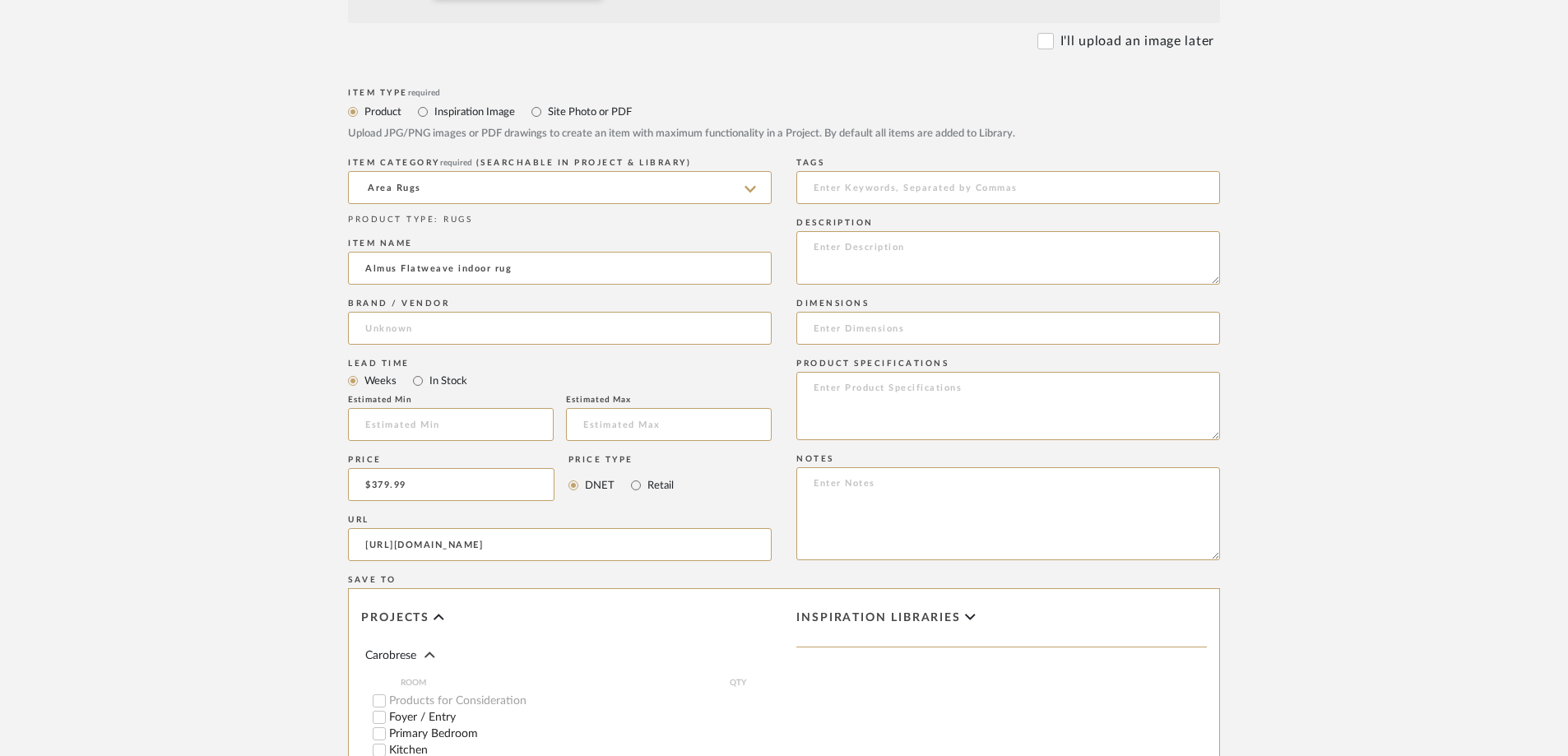 type on "[URL][DOMAIN_NAME]" 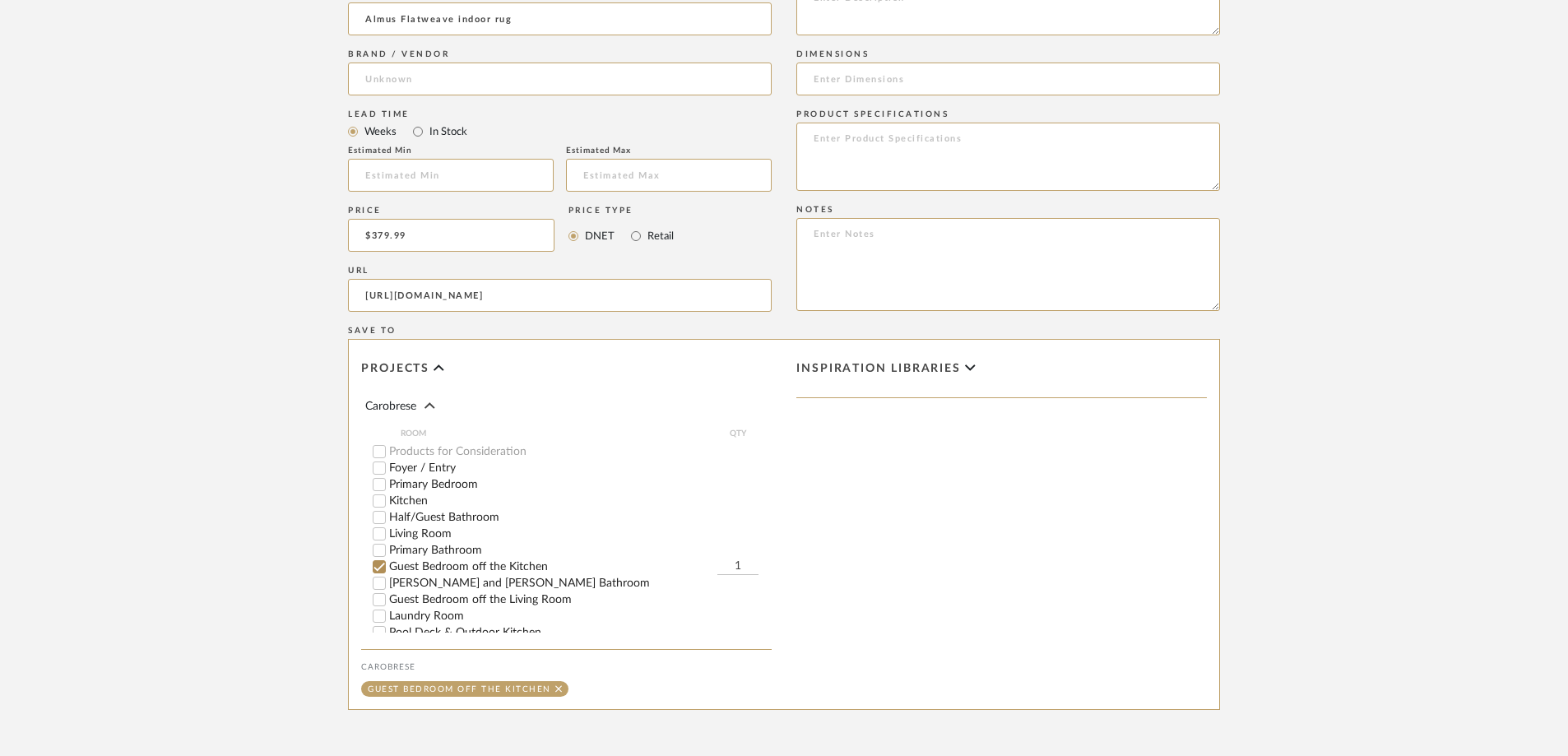 scroll, scrollTop: 1064, scrollLeft: 0, axis: vertical 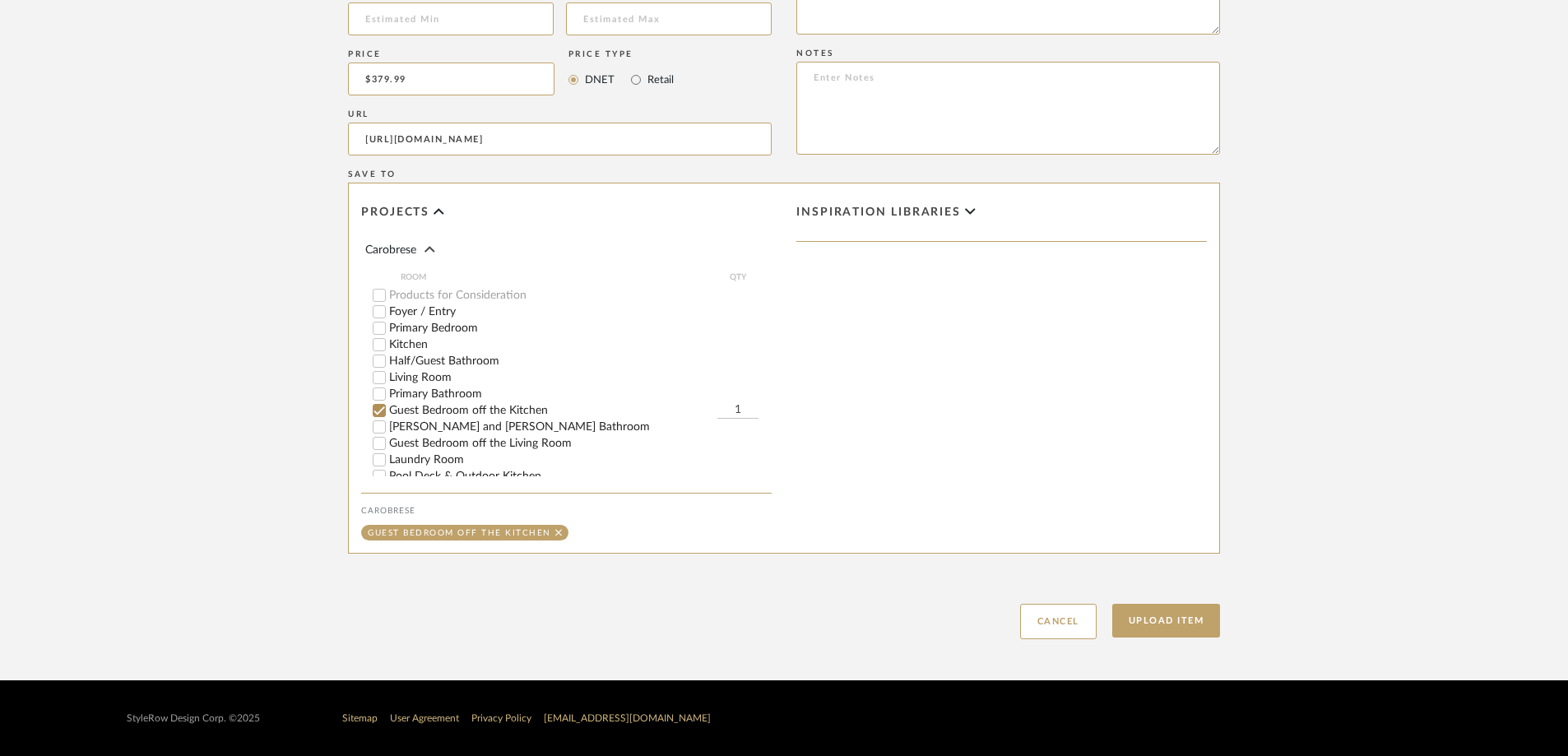 click on "Guest Bedroom off the Living Room" at bounding box center [379, 443] 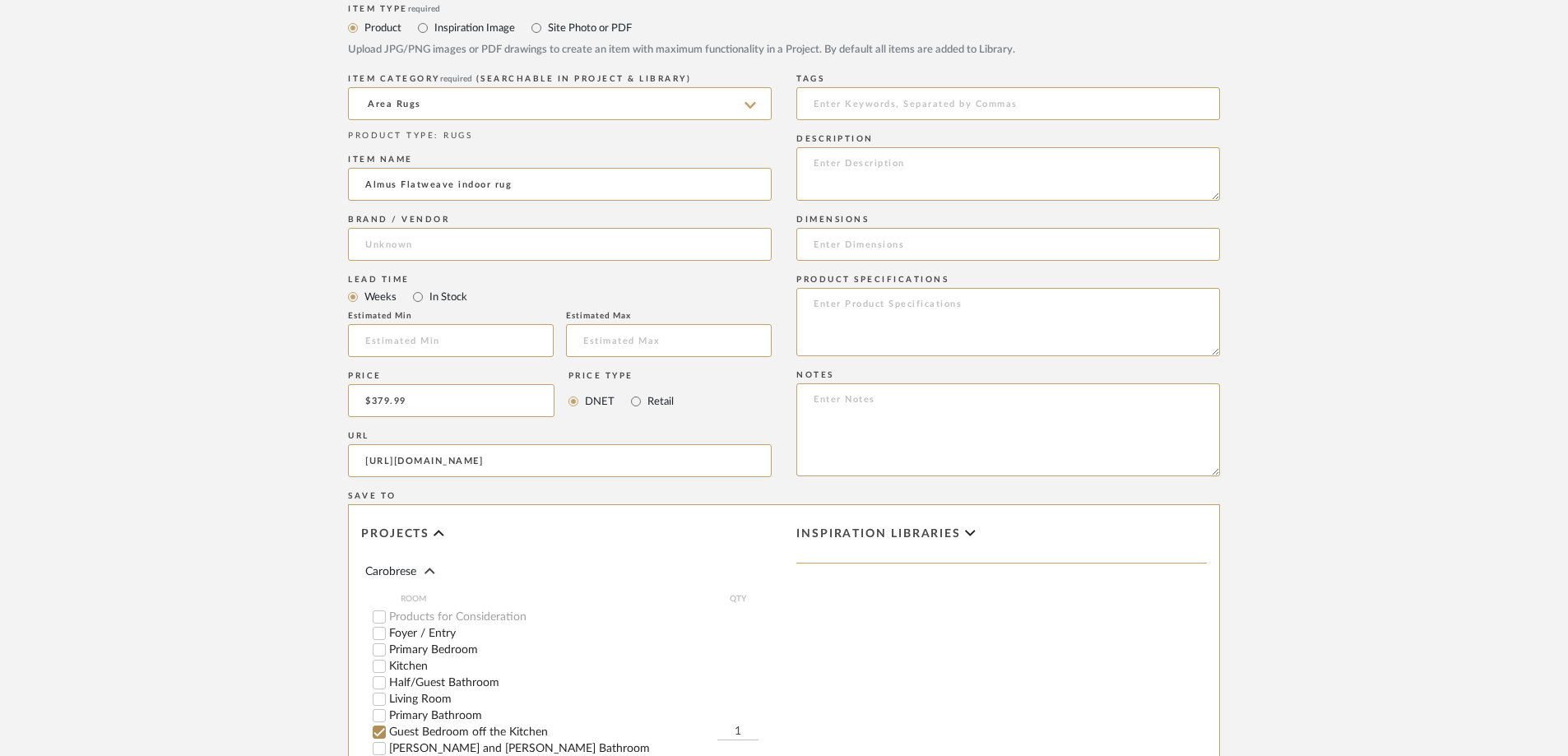 scroll, scrollTop: 735, scrollLeft: 0, axis: vertical 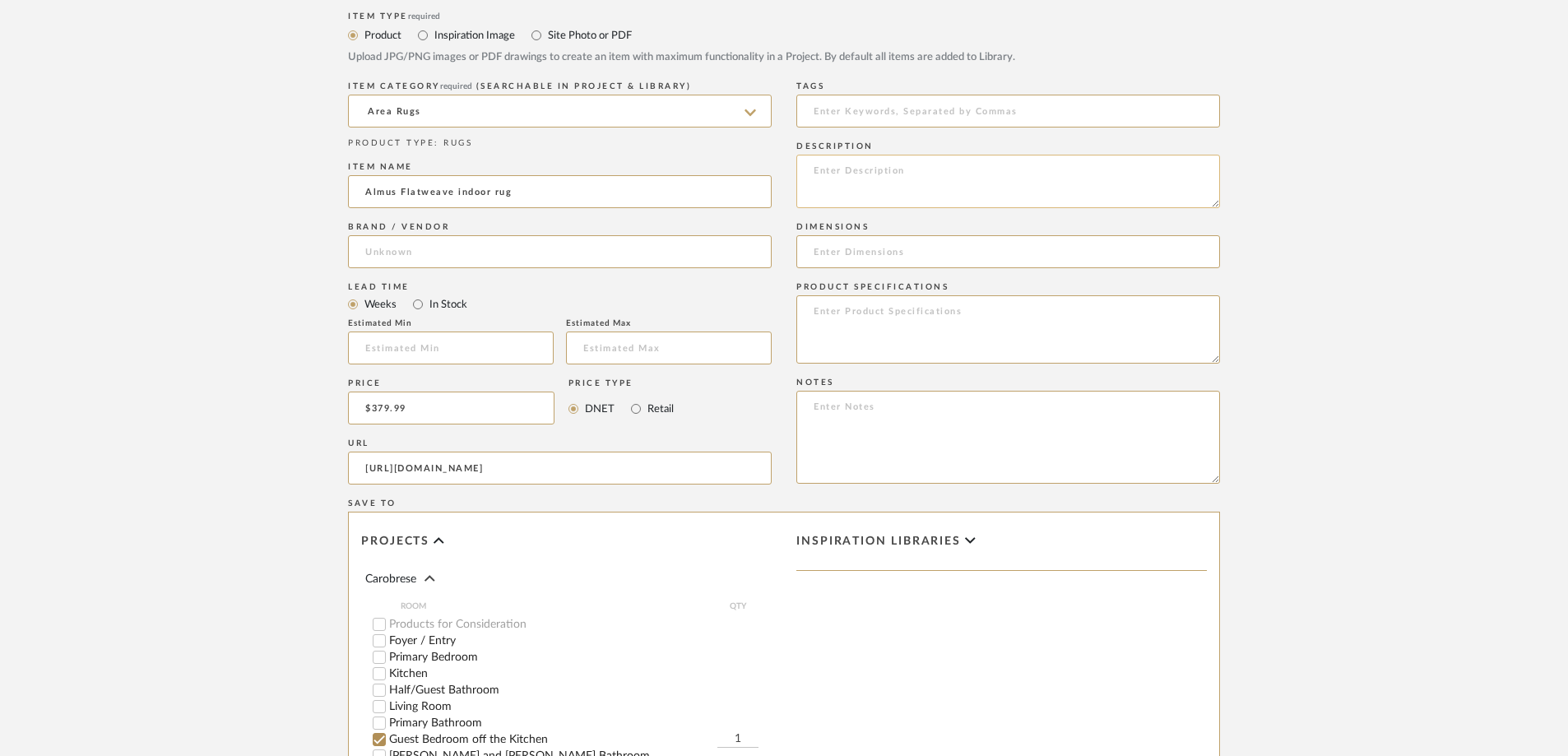 click 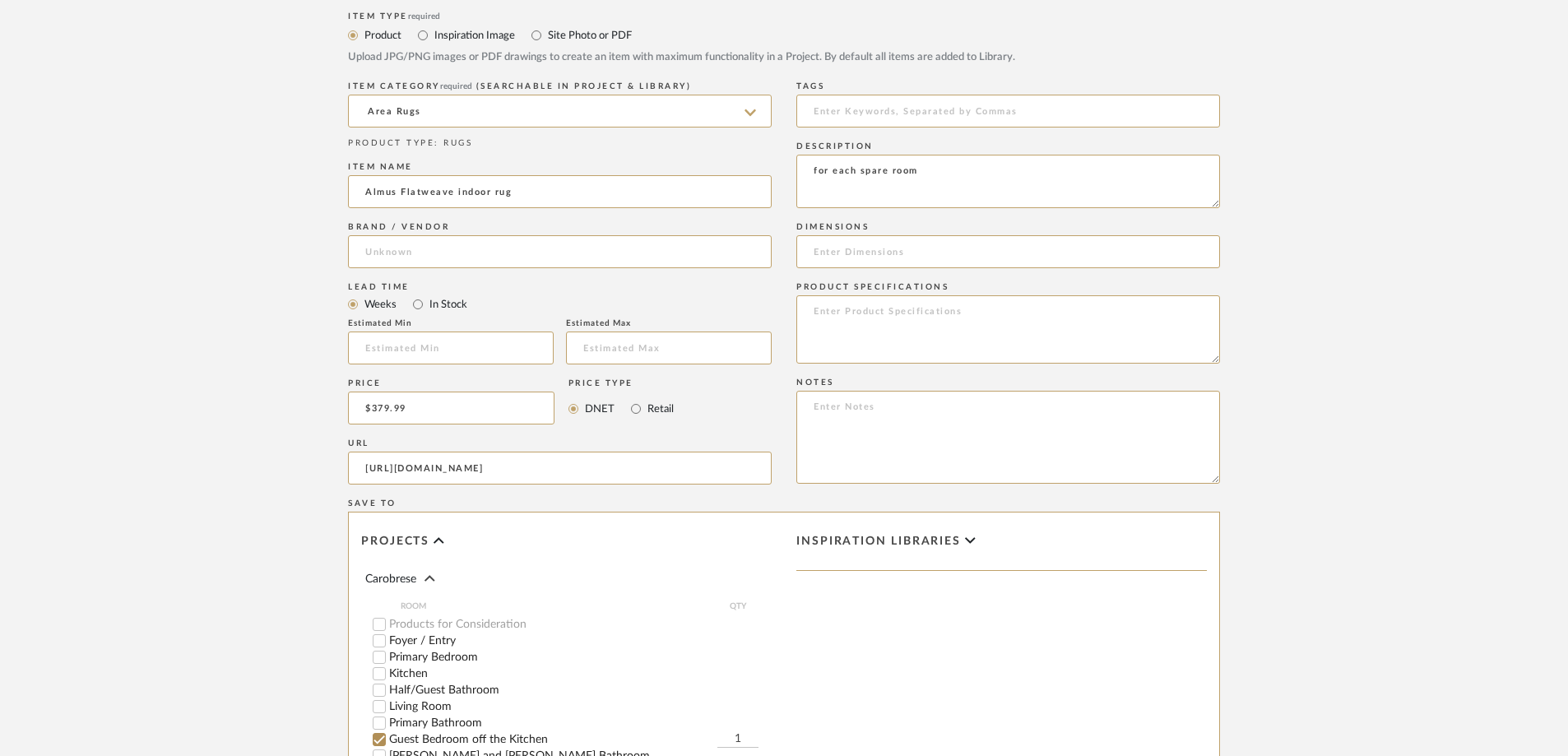 type on "for each spare room" 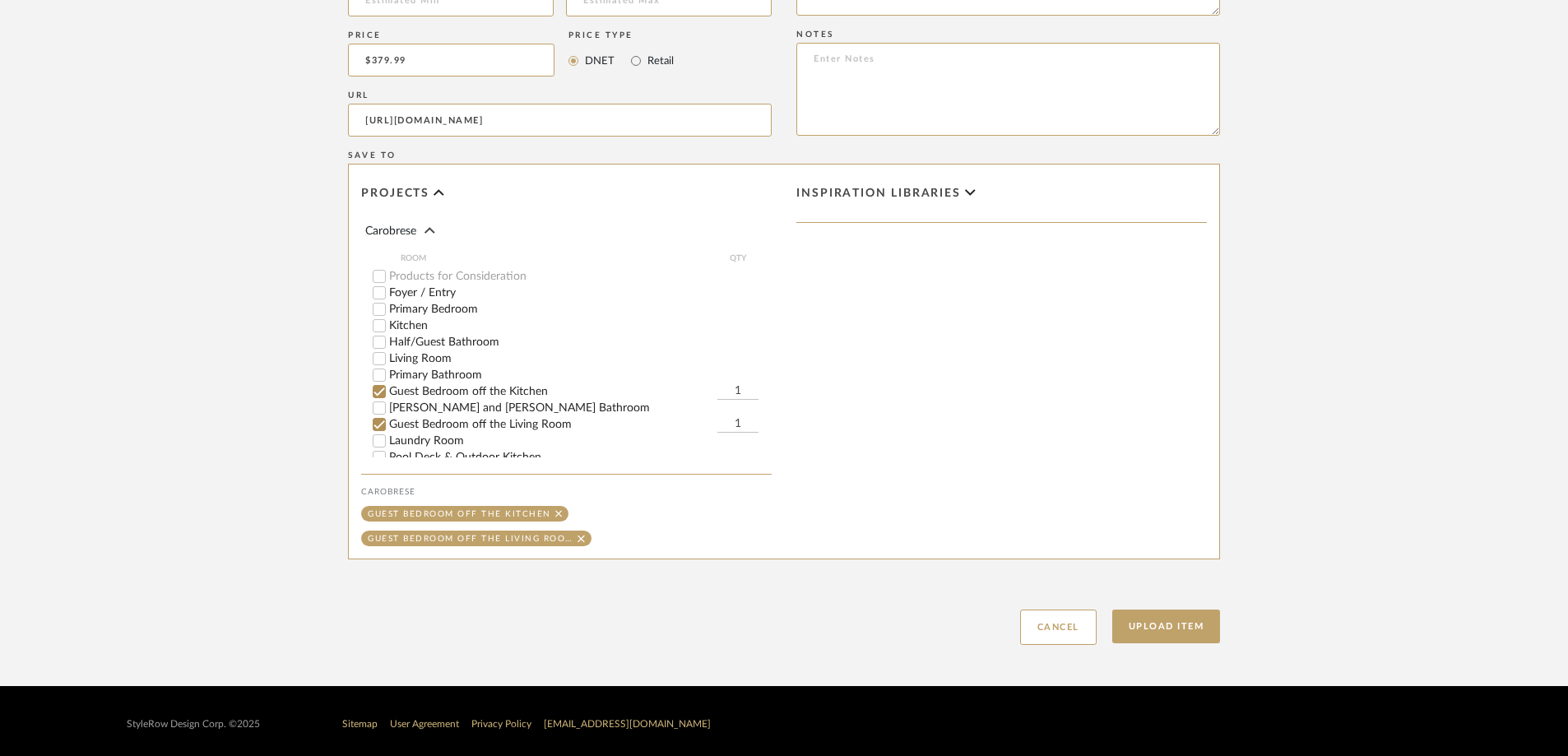 scroll, scrollTop: 1088, scrollLeft: 0, axis: vertical 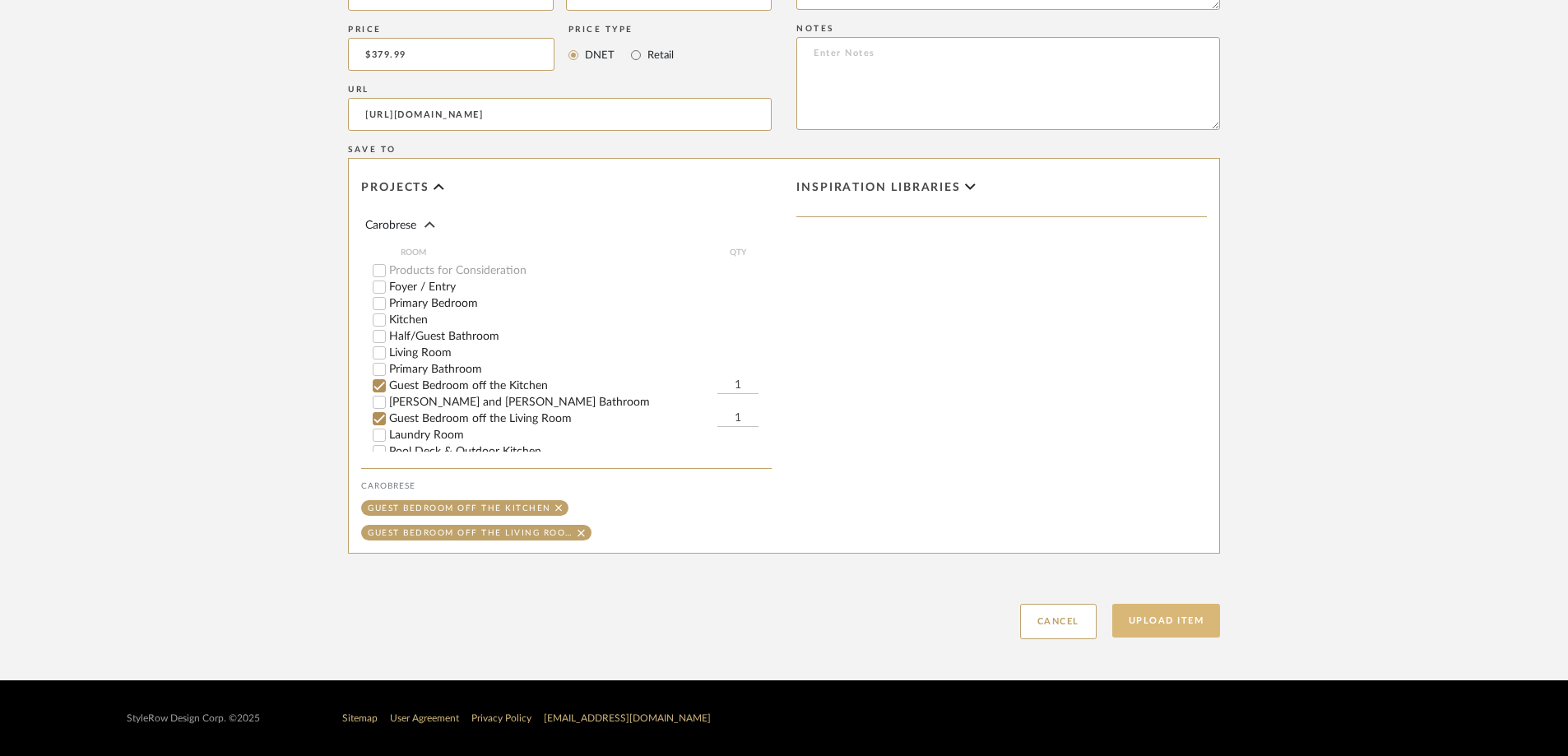 click on "Upload Item" 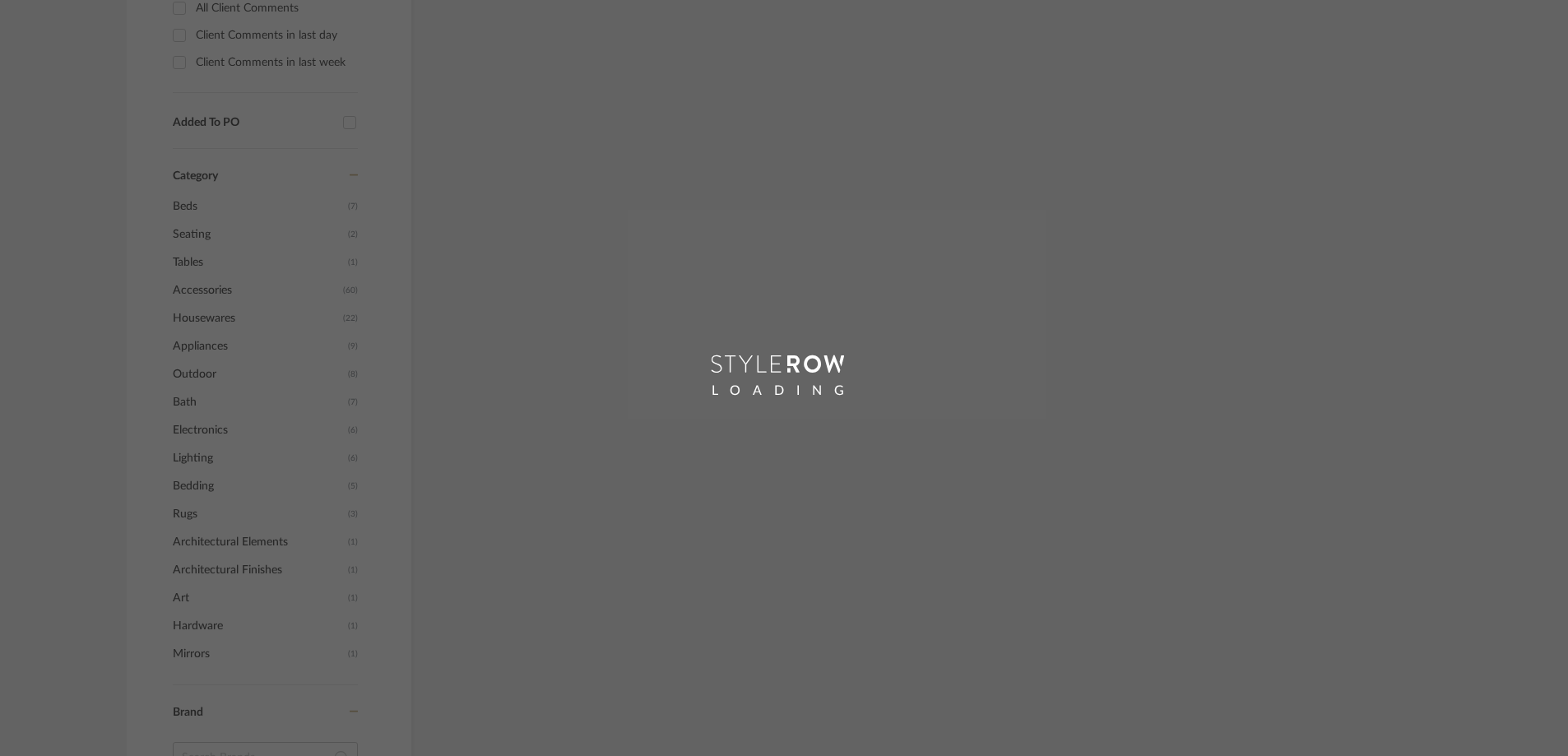 scroll, scrollTop: 119, scrollLeft: 0, axis: vertical 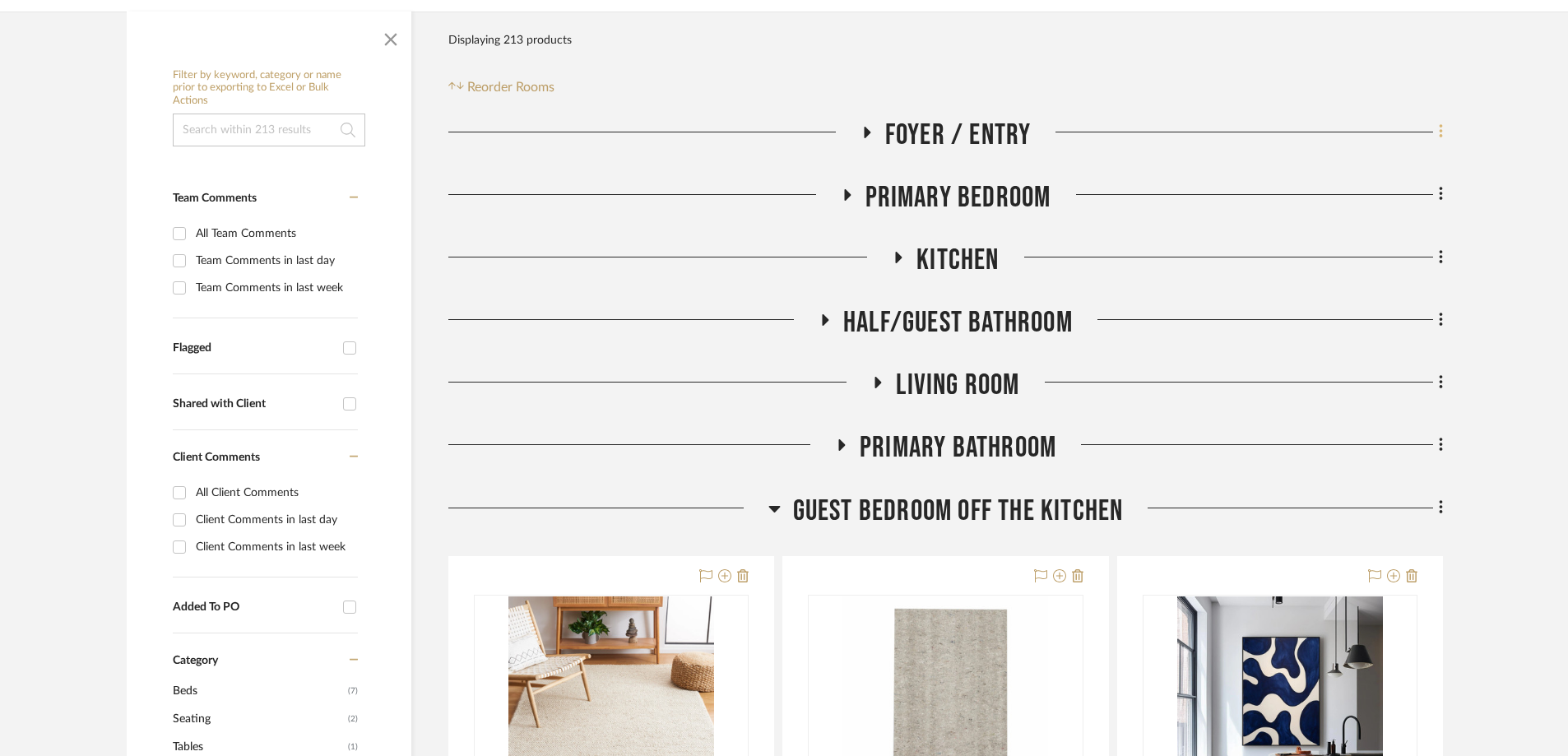 click 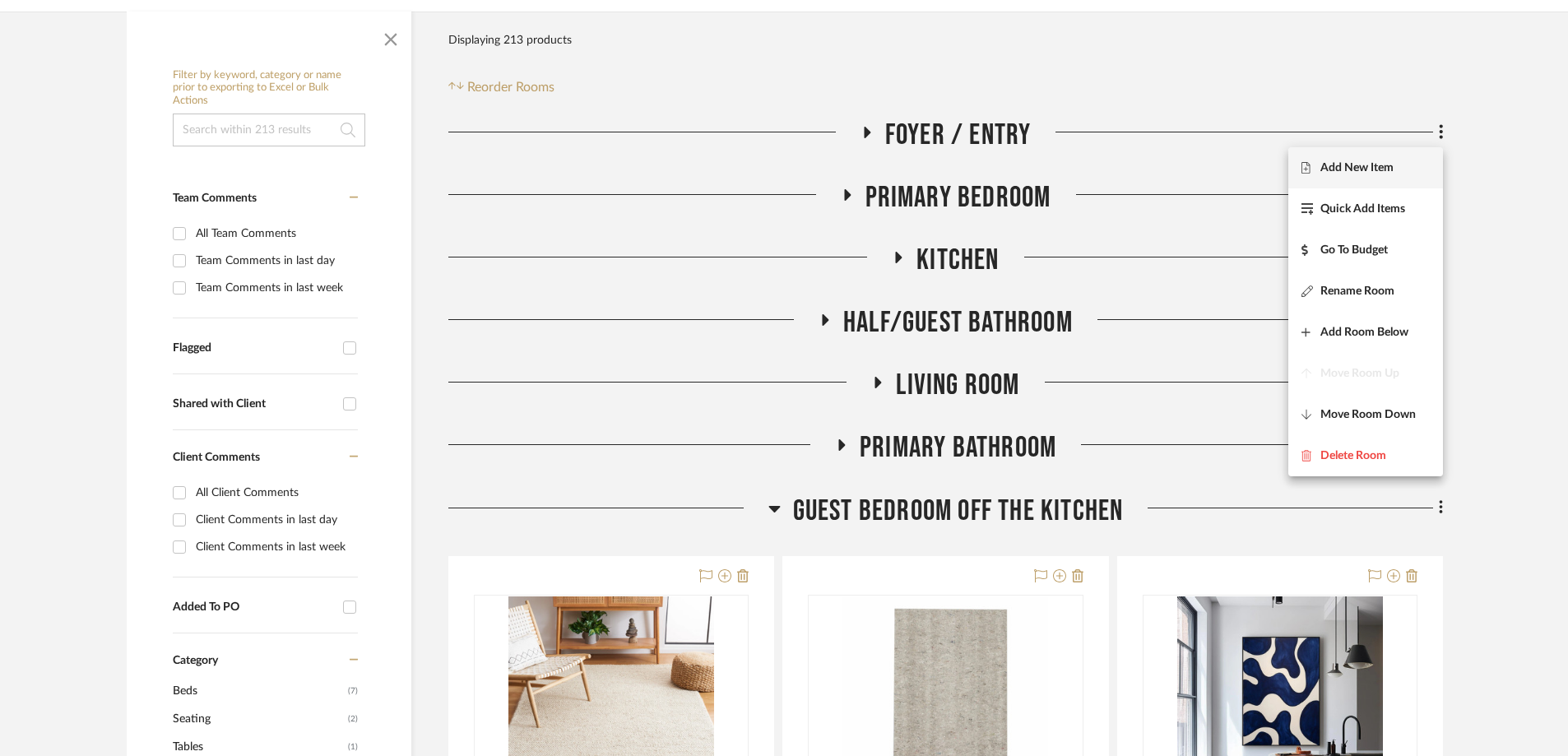 click on "Add New Item" at bounding box center [1357, 167] 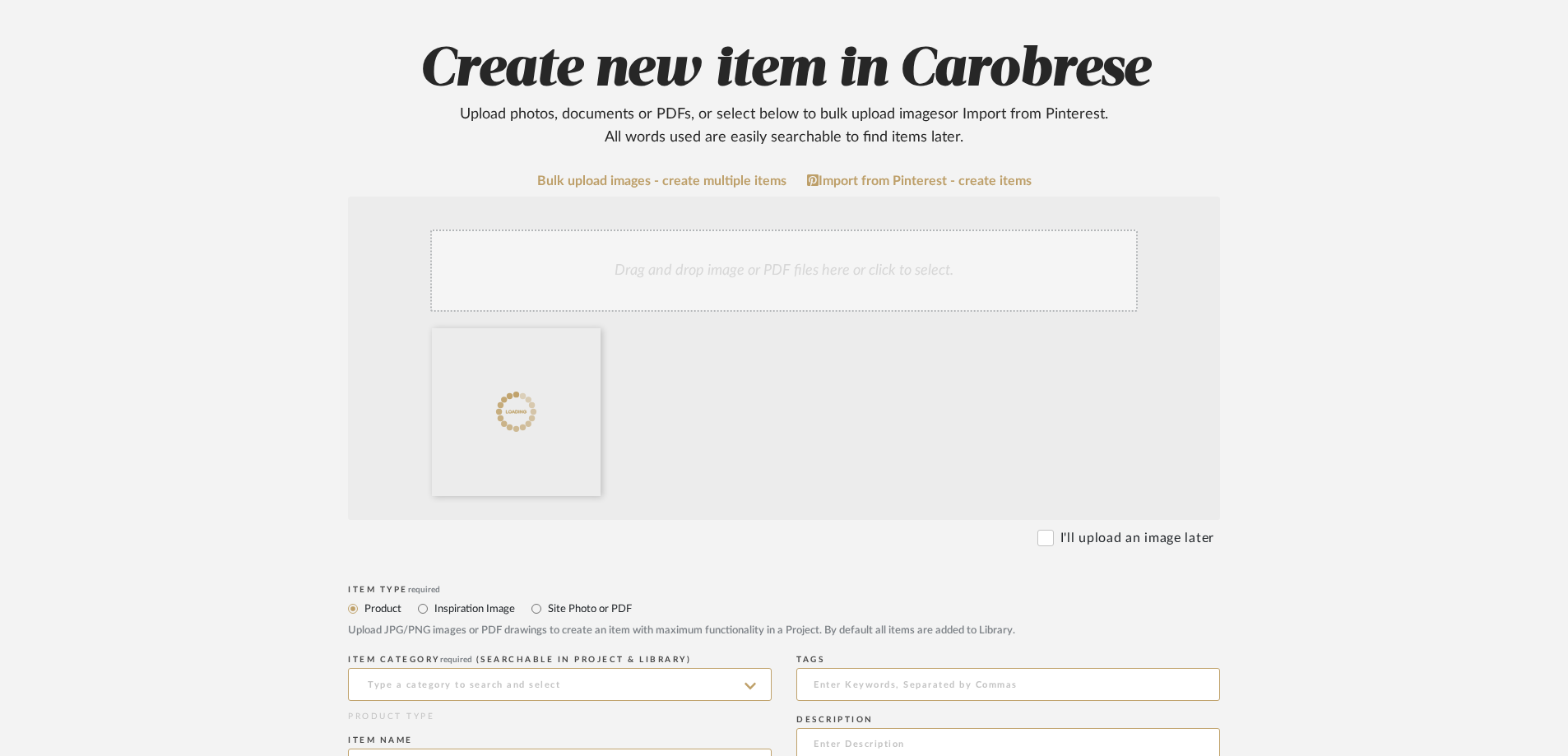 scroll, scrollTop: 494, scrollLeft: 0, axis: vertical 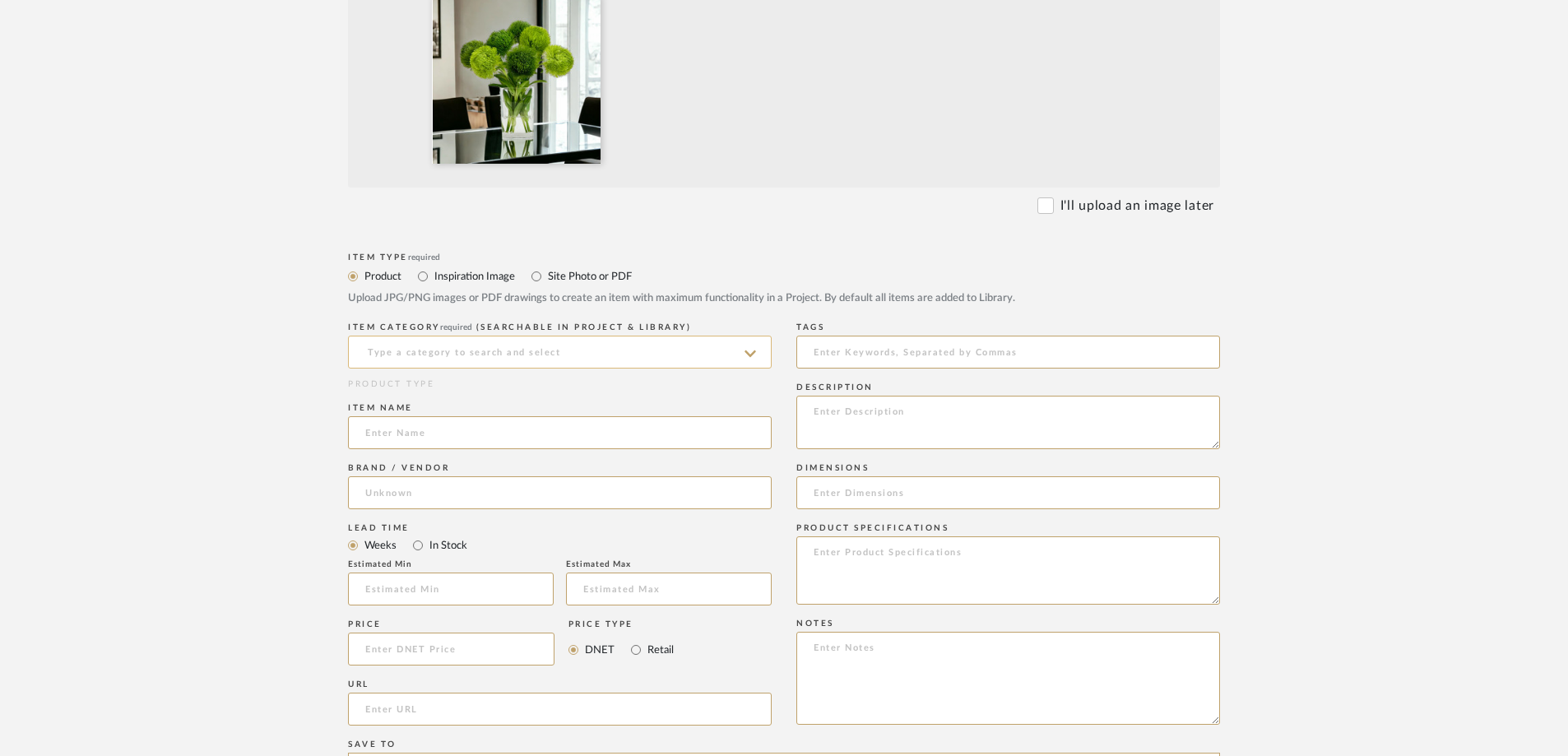 click 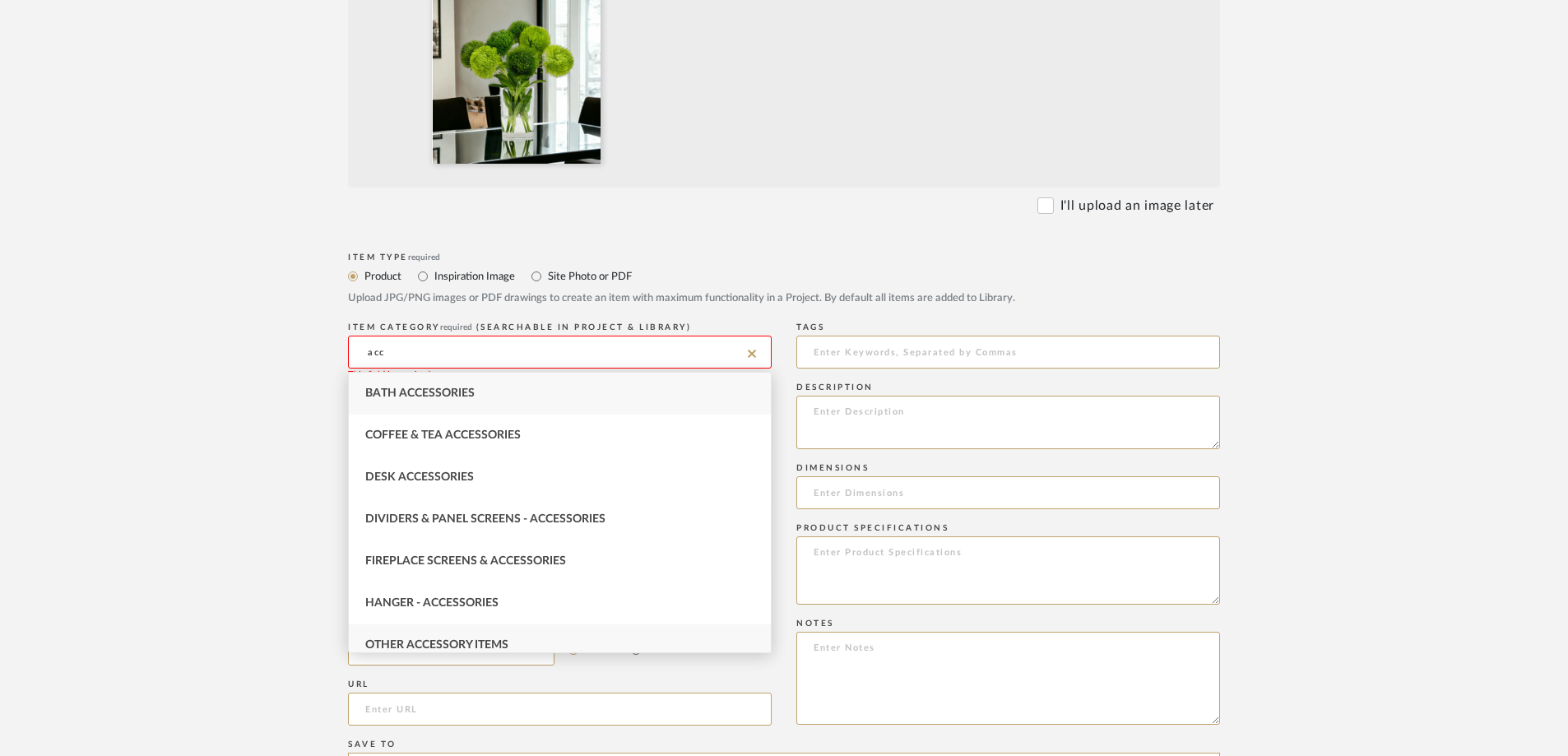 click on "Other Accessory Items" at bounding box center [559, 645] 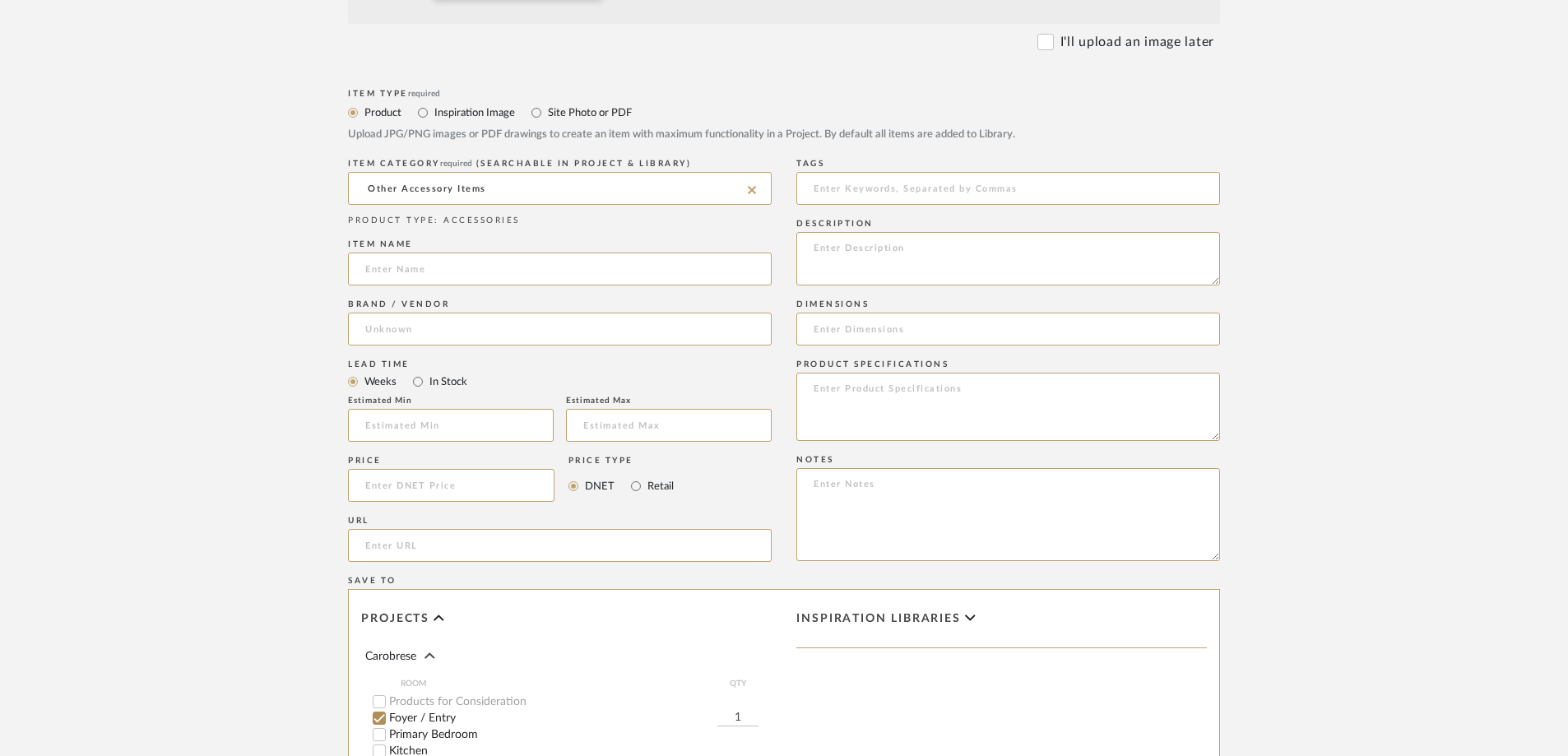 scroll, scrollTop: 658, scrollLeft: 0, axis: vertical 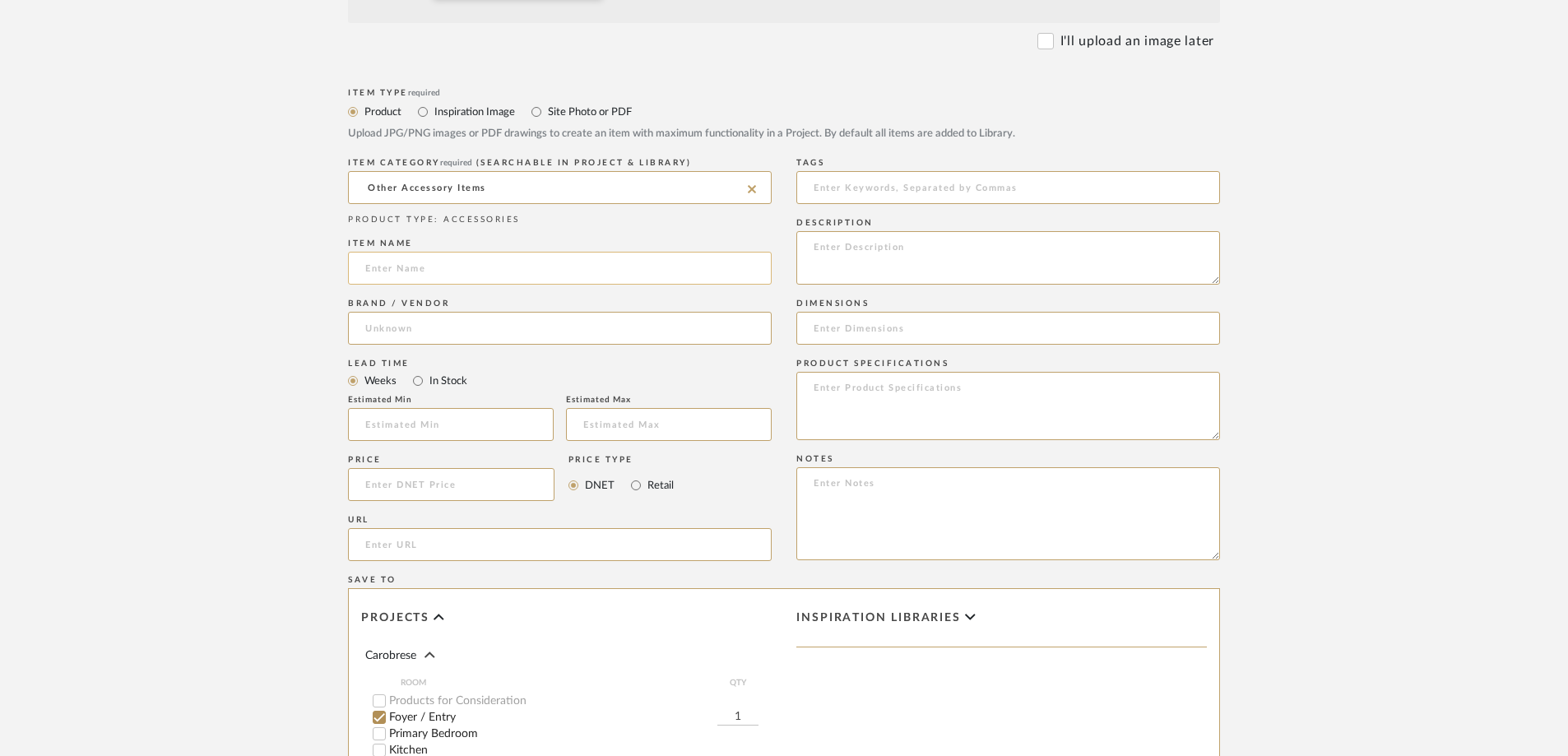 click 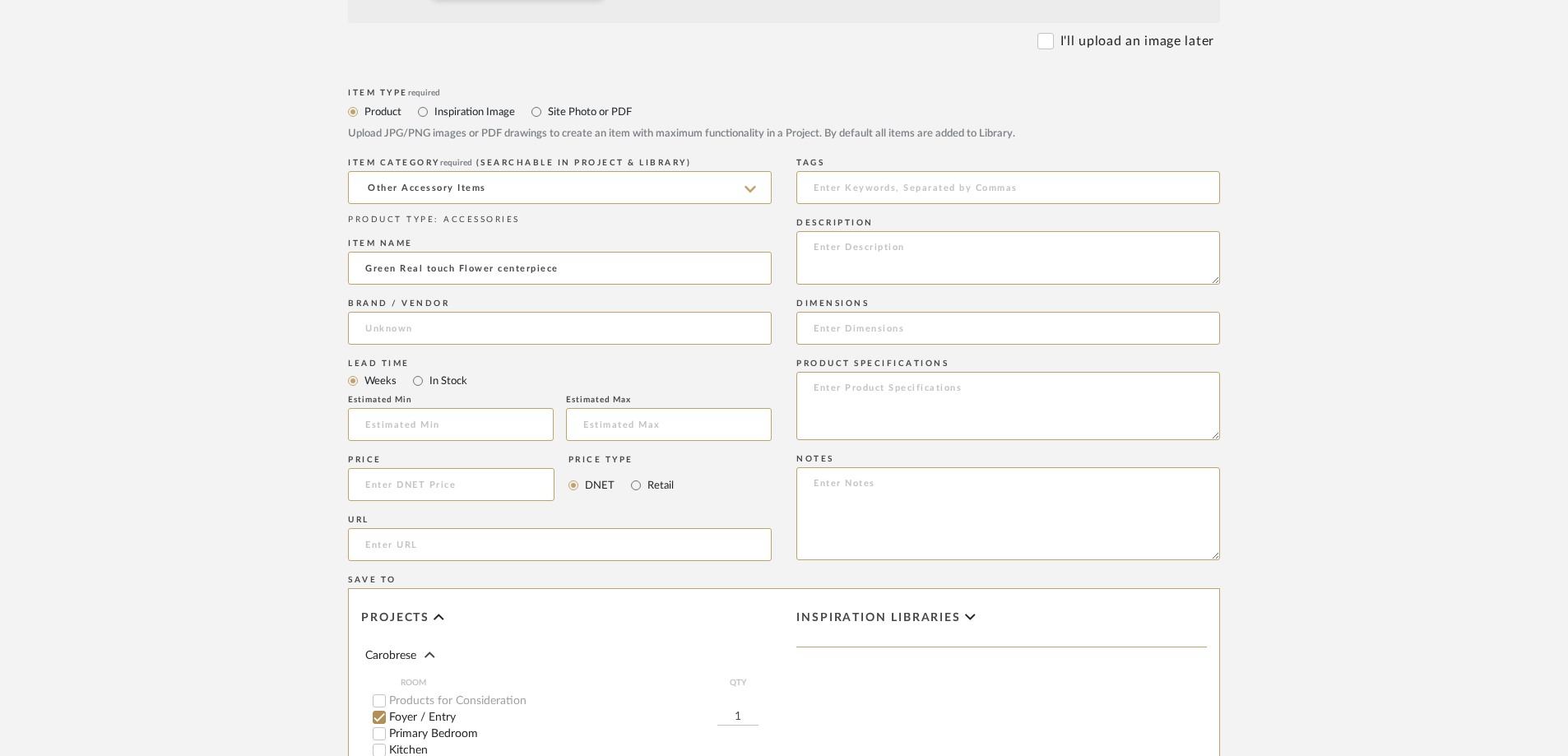 type on "Green Real touch Flower centerpiece" 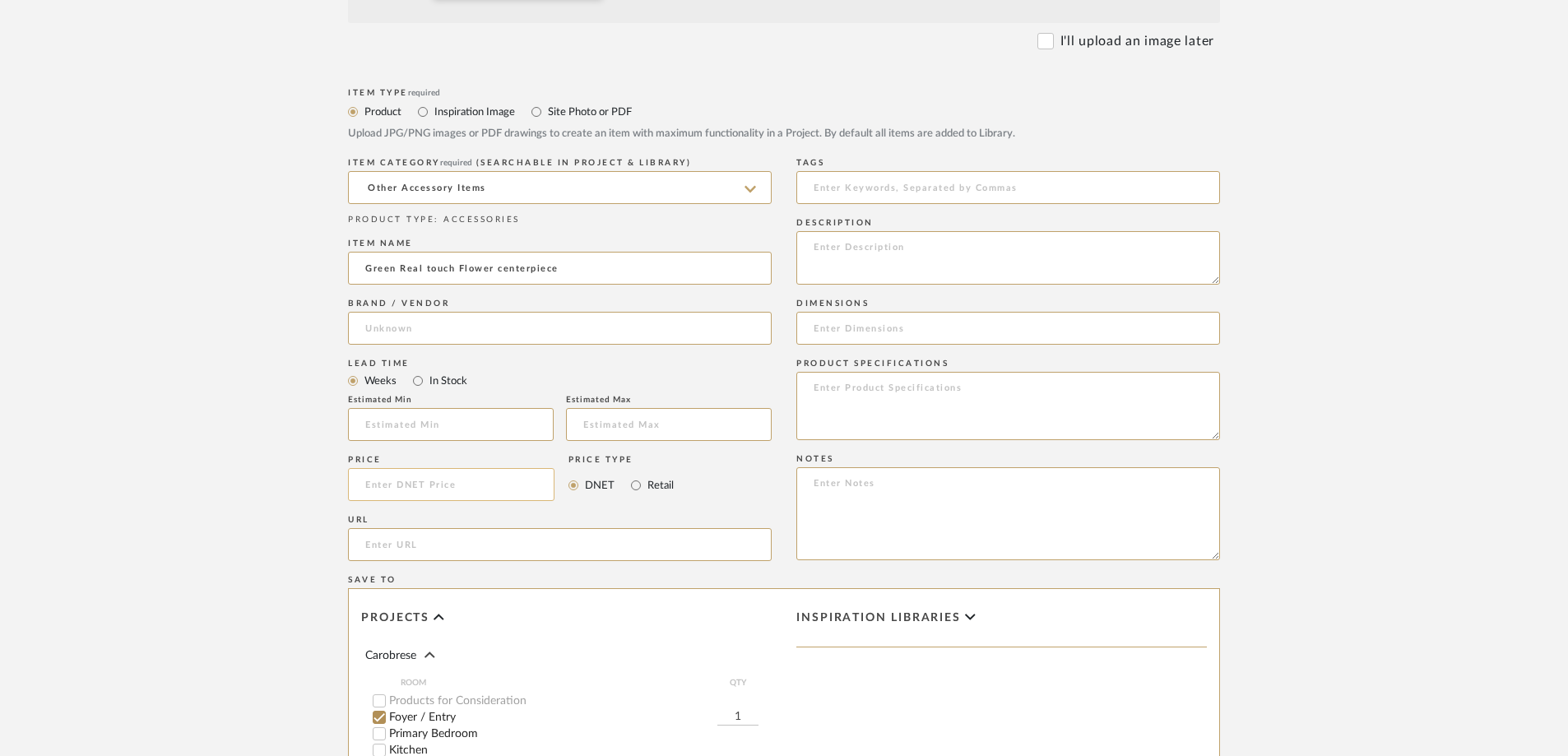 click 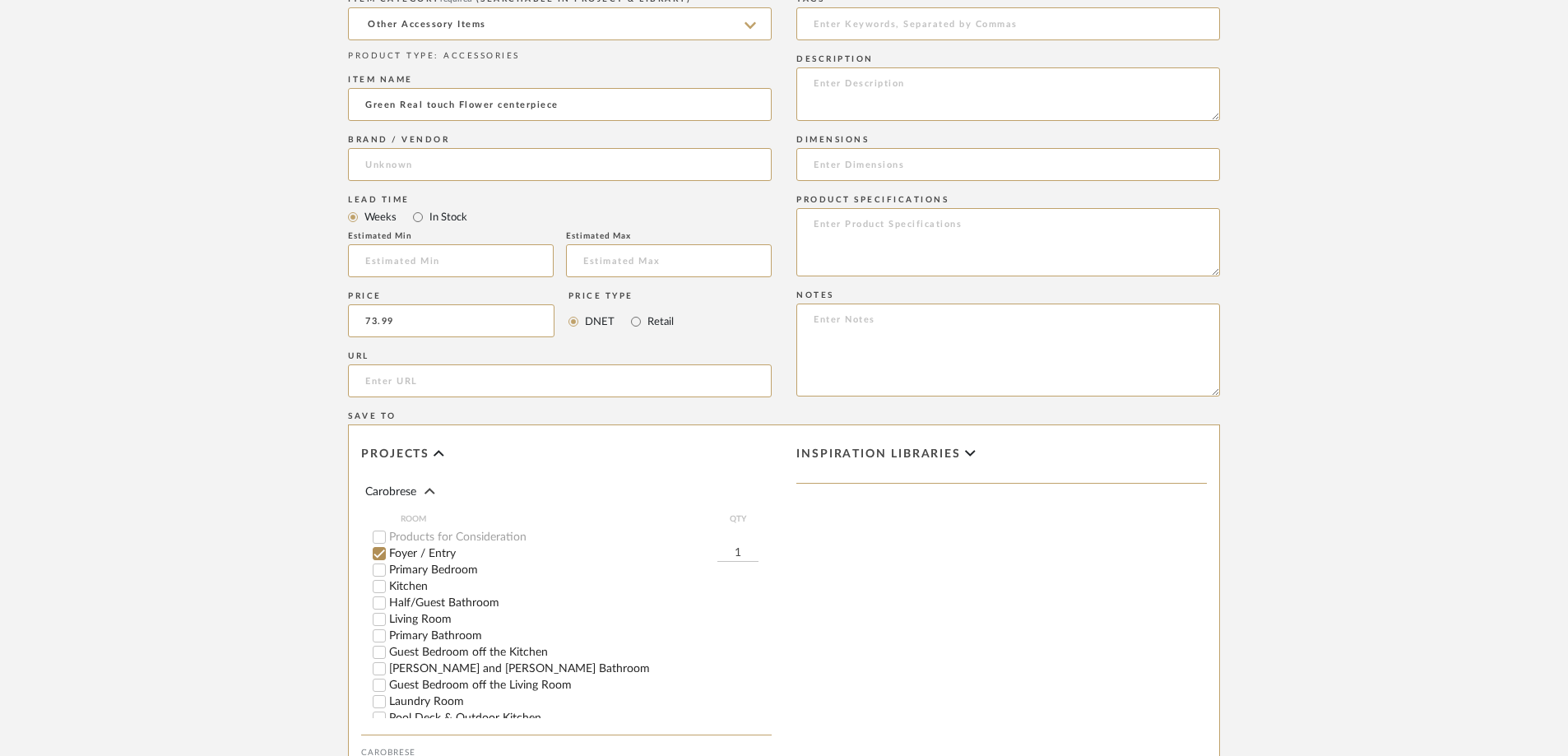 scroll, scrollTop: 823, scrollLeft: 0, axis: vertical 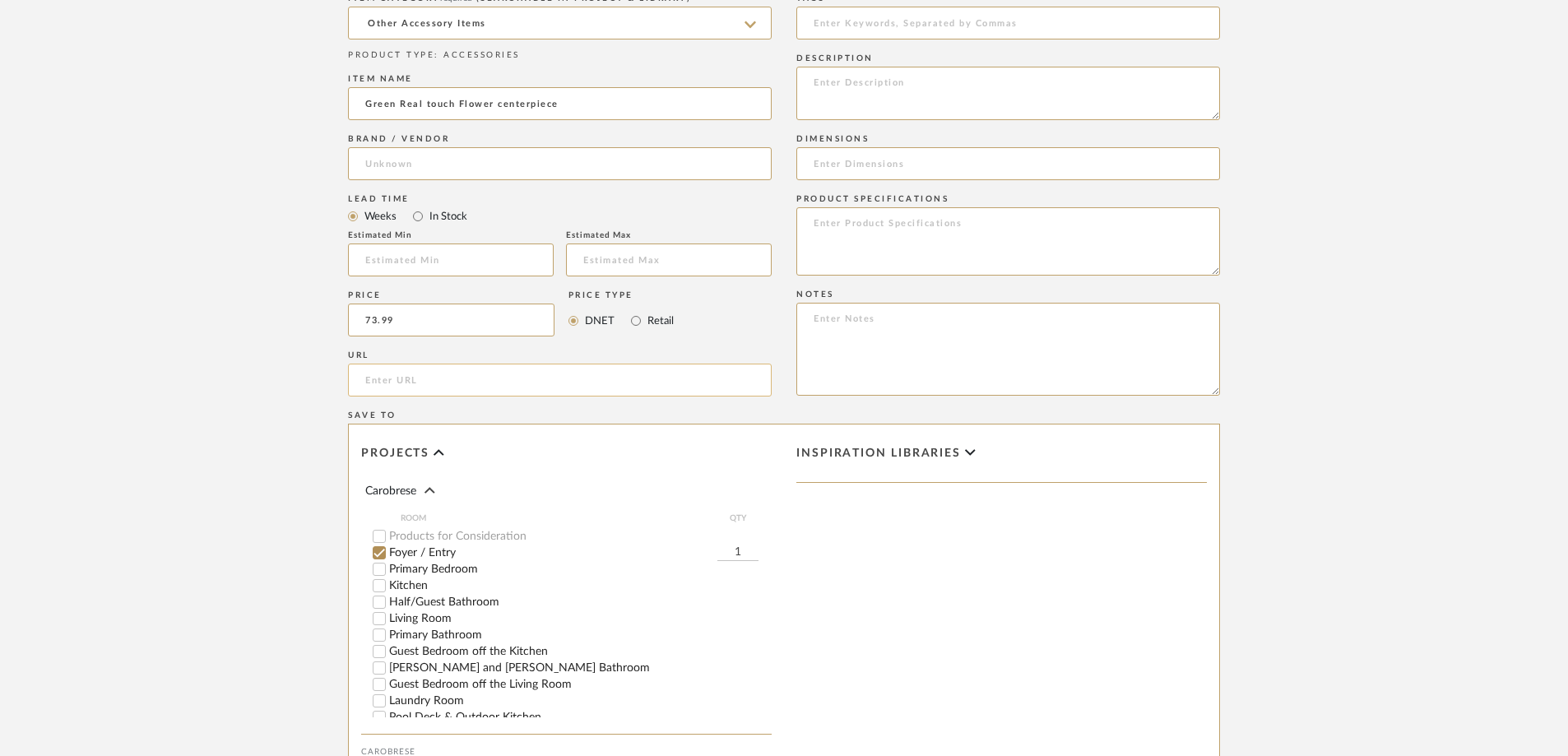 type on "$73.99" 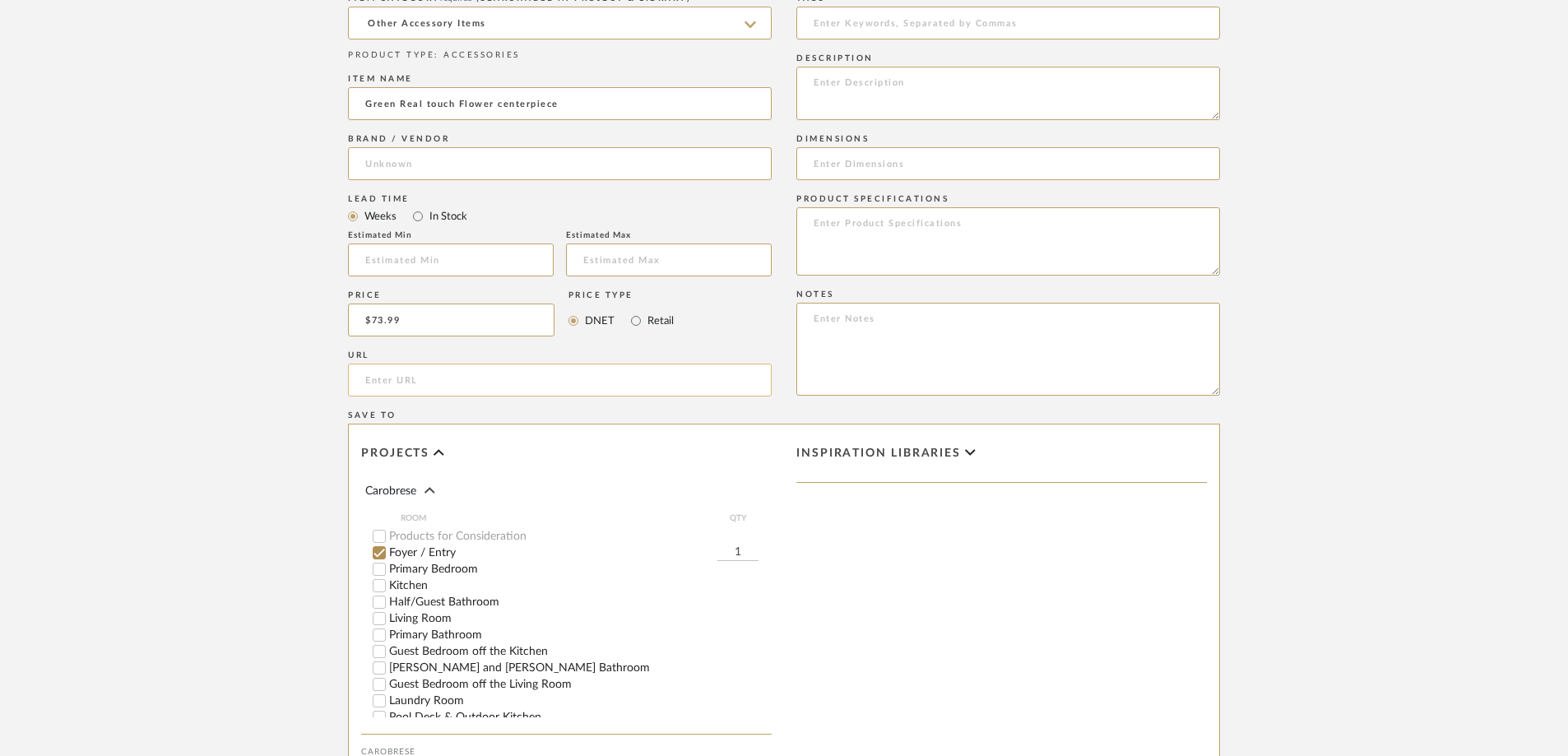 click 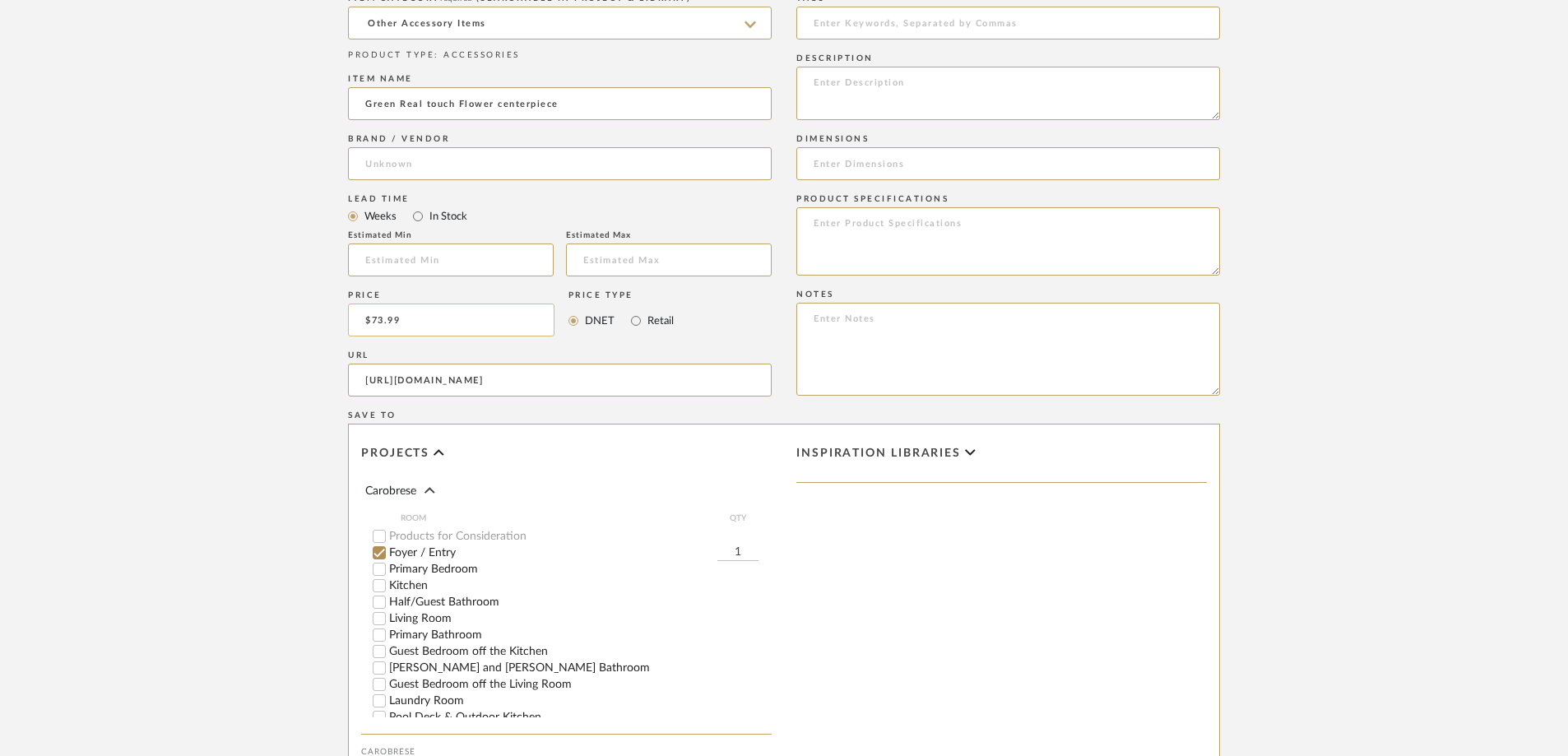 scroll, scrollTop: 0, scrollLeft: 666, axis: horizontal 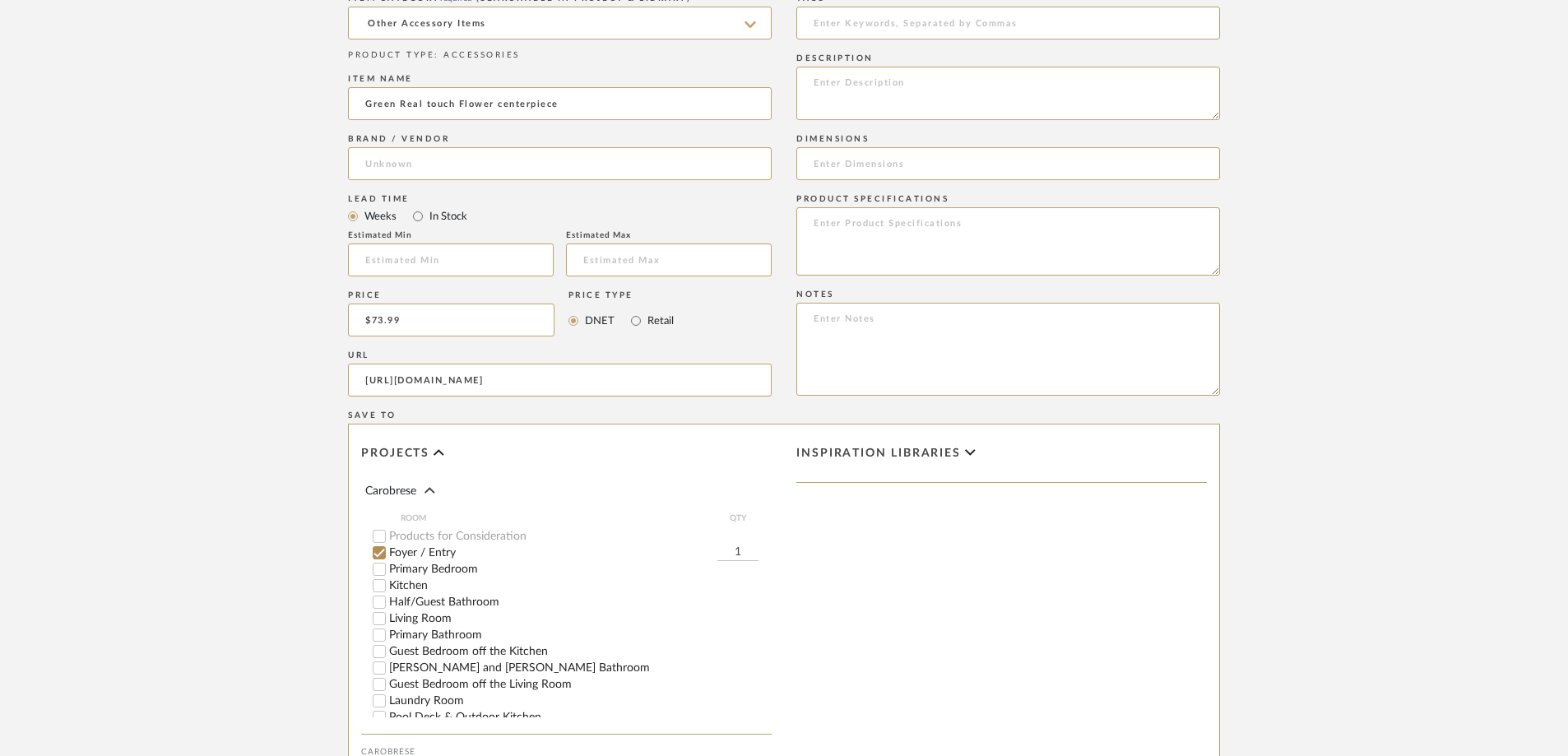 type on "[URL][DOMAIN_NAME]" 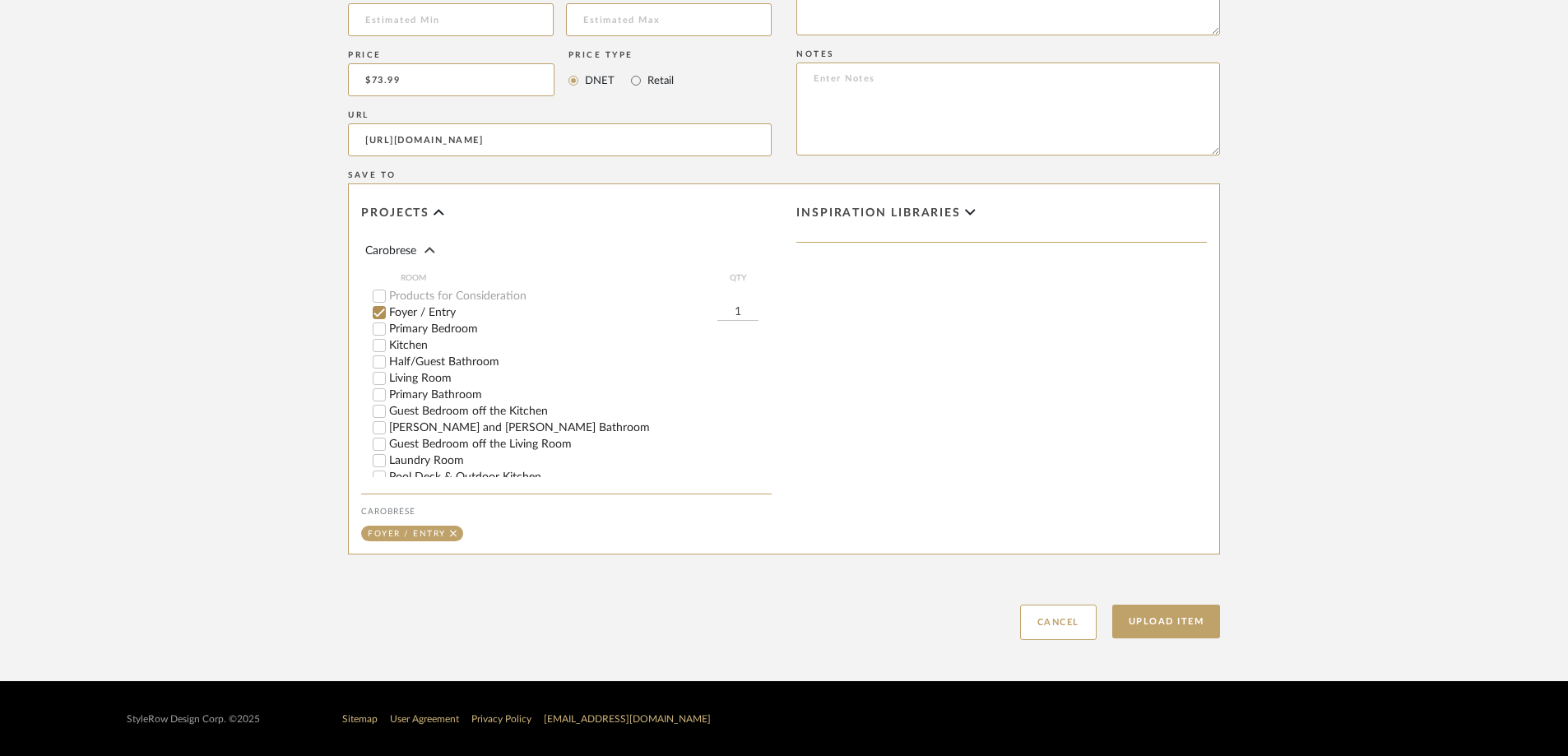 scroll, scrollTop: 1064, scrollLeft: 0, axis: vertical 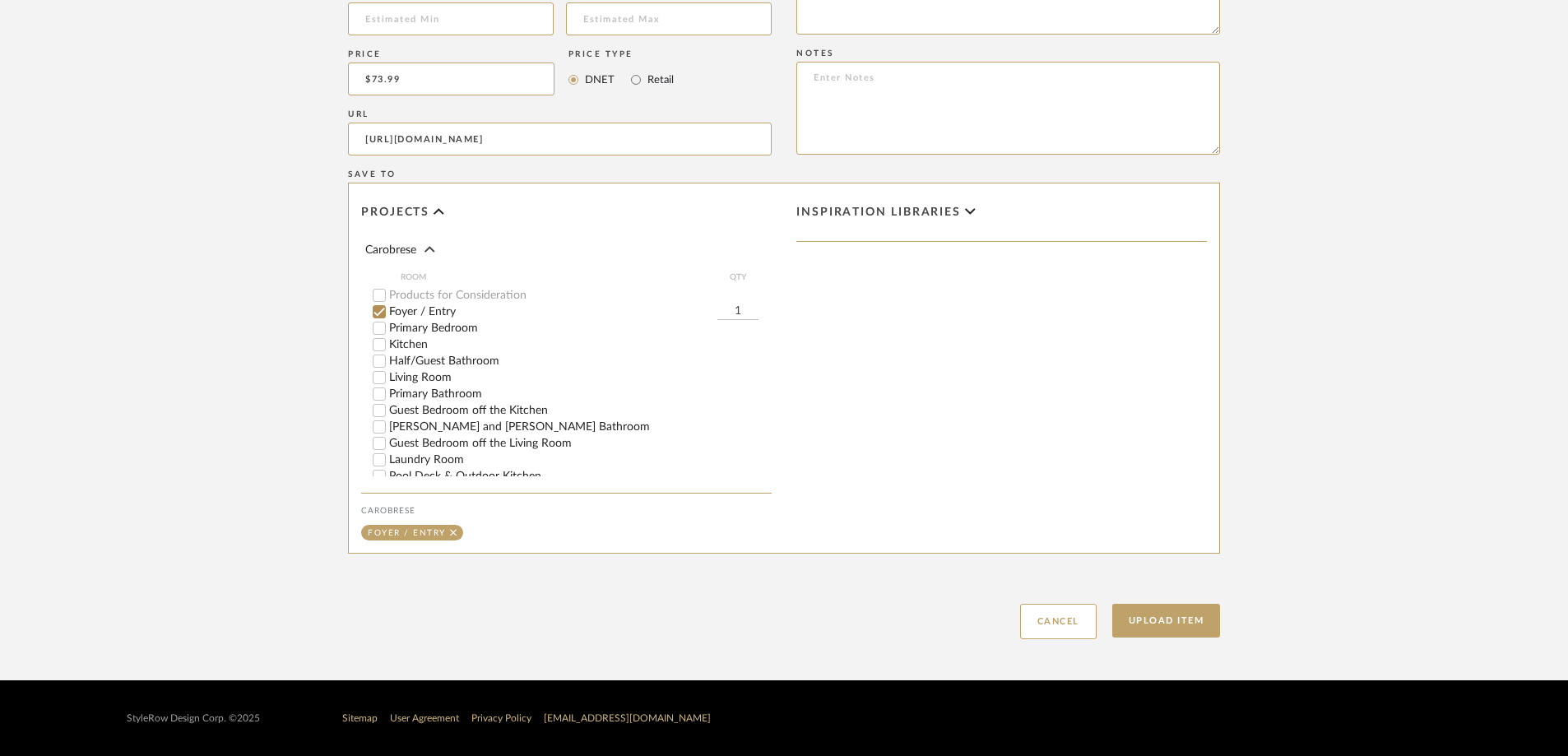 click on "Kitchen" at bounding box center [379, 345] 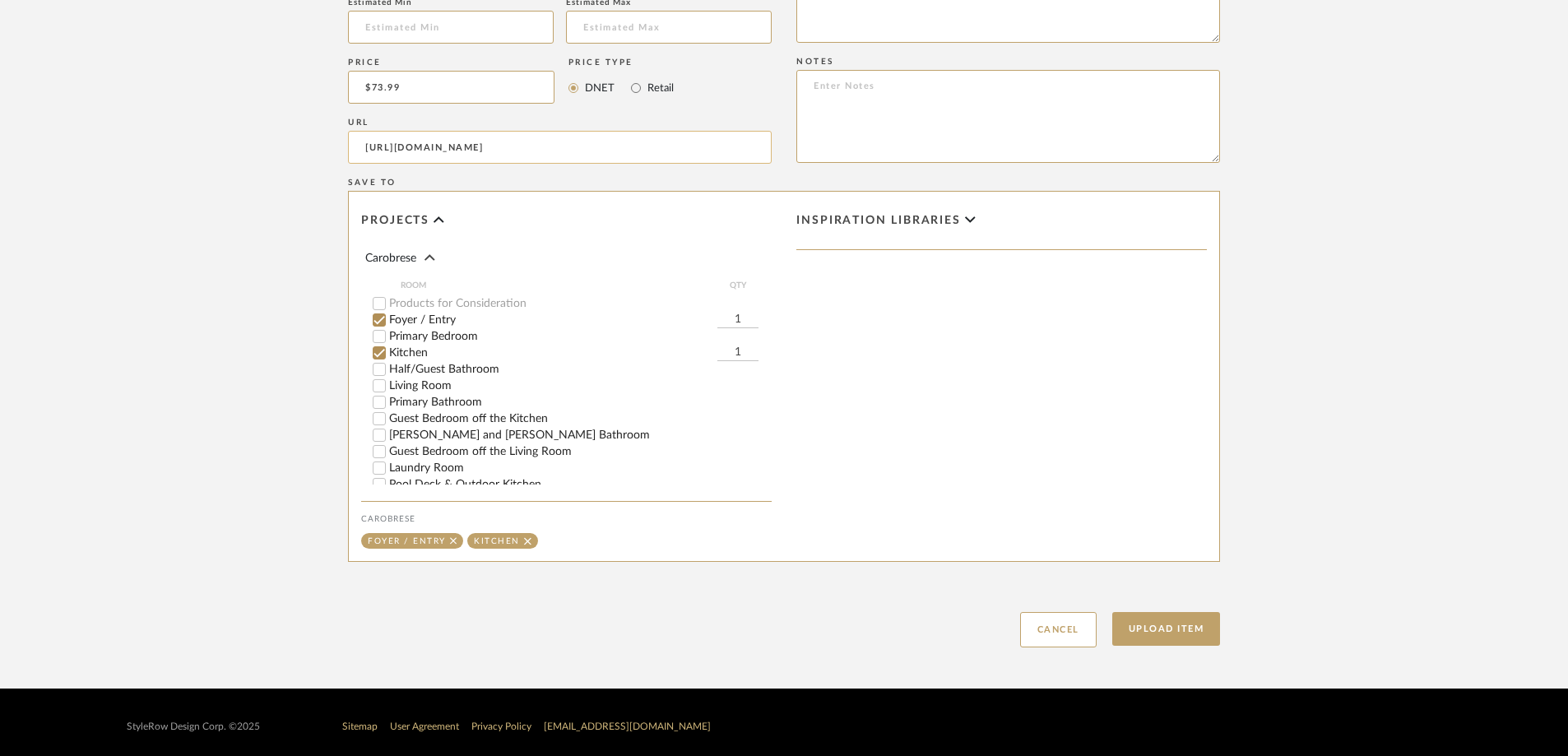 scroll, scrollTop: 1064, scrollLeft: 0, axis: vertical 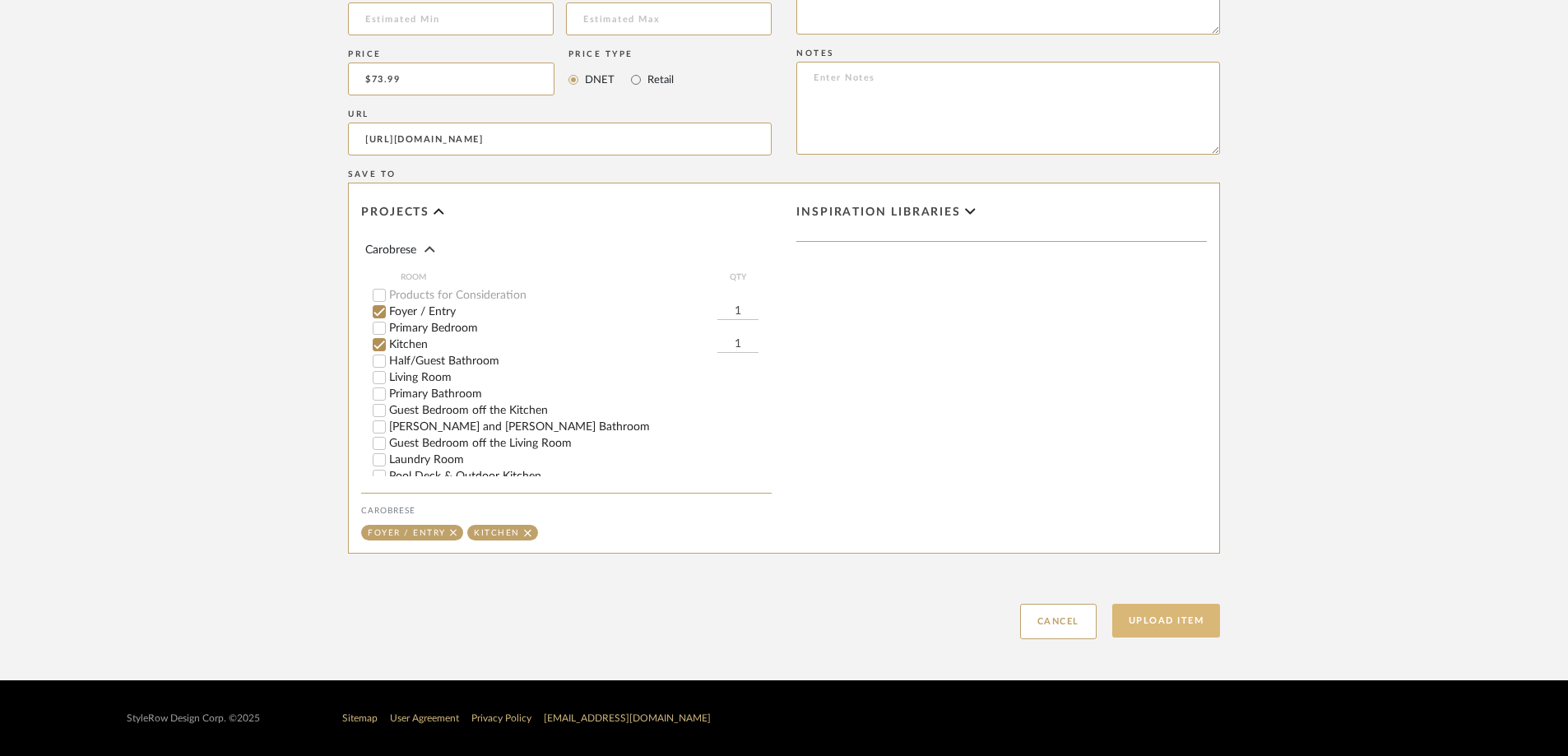 click on "Upload Item" 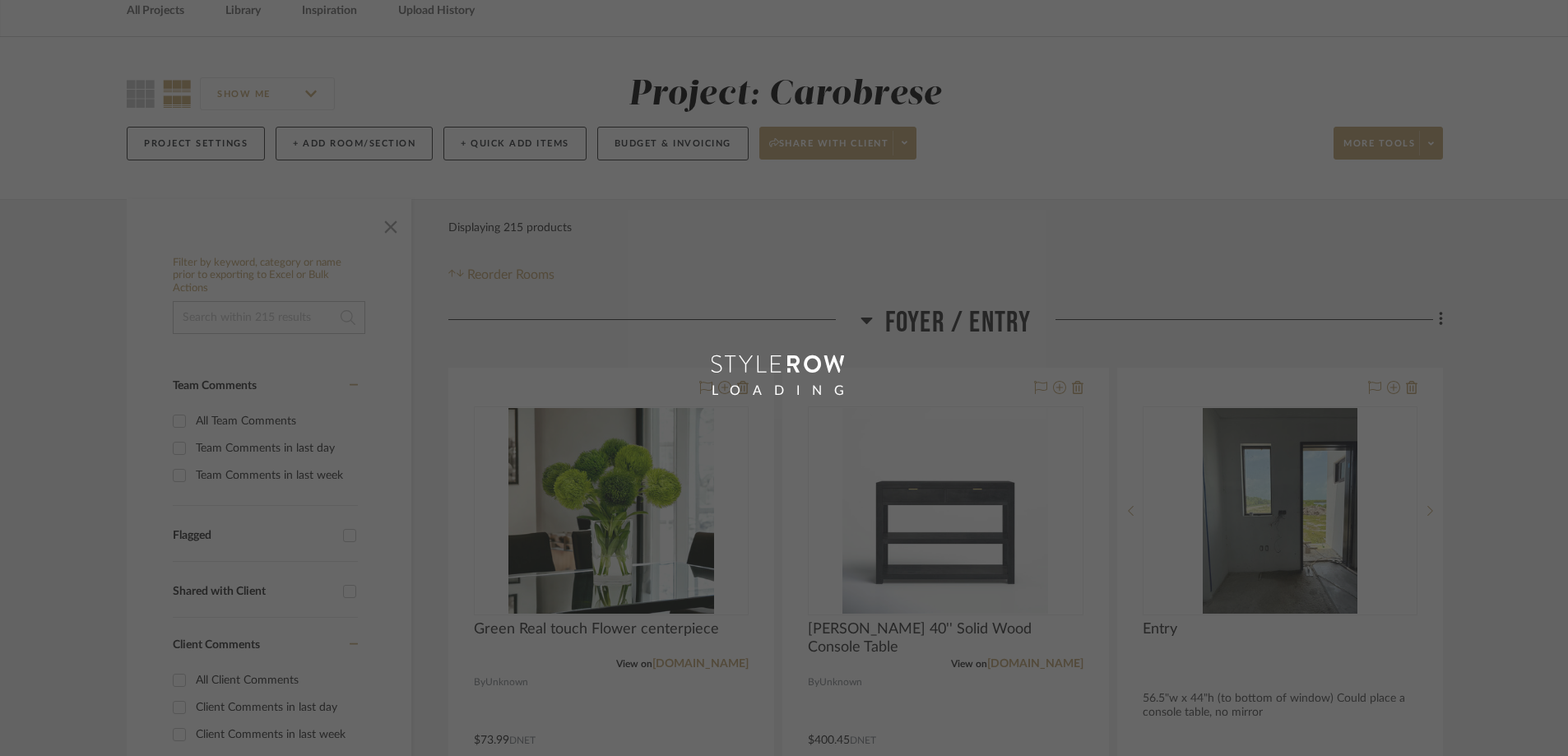 scroll, scrollTop: 0, scrollLeft: 0, axis: both 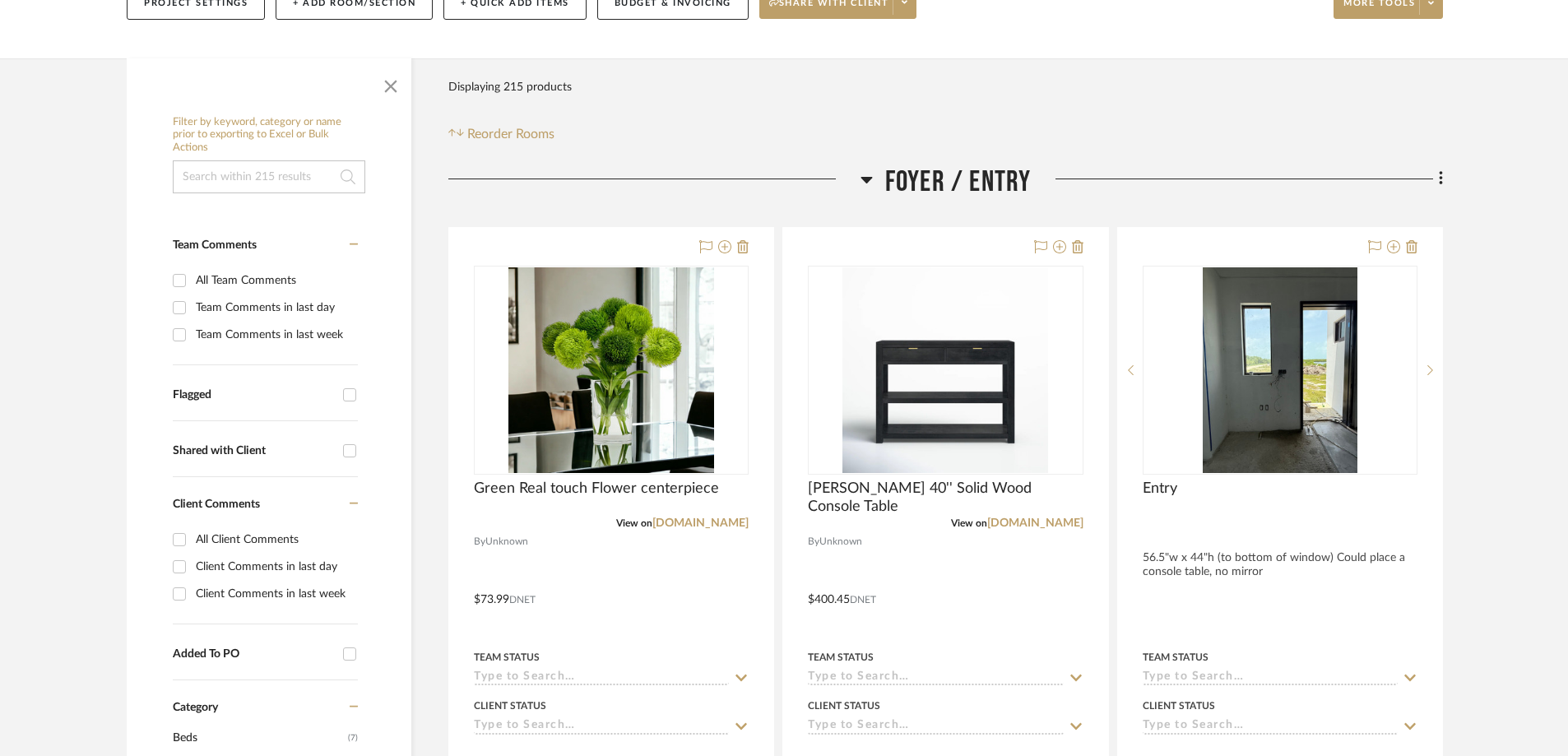 click on "Foyer / Entry" 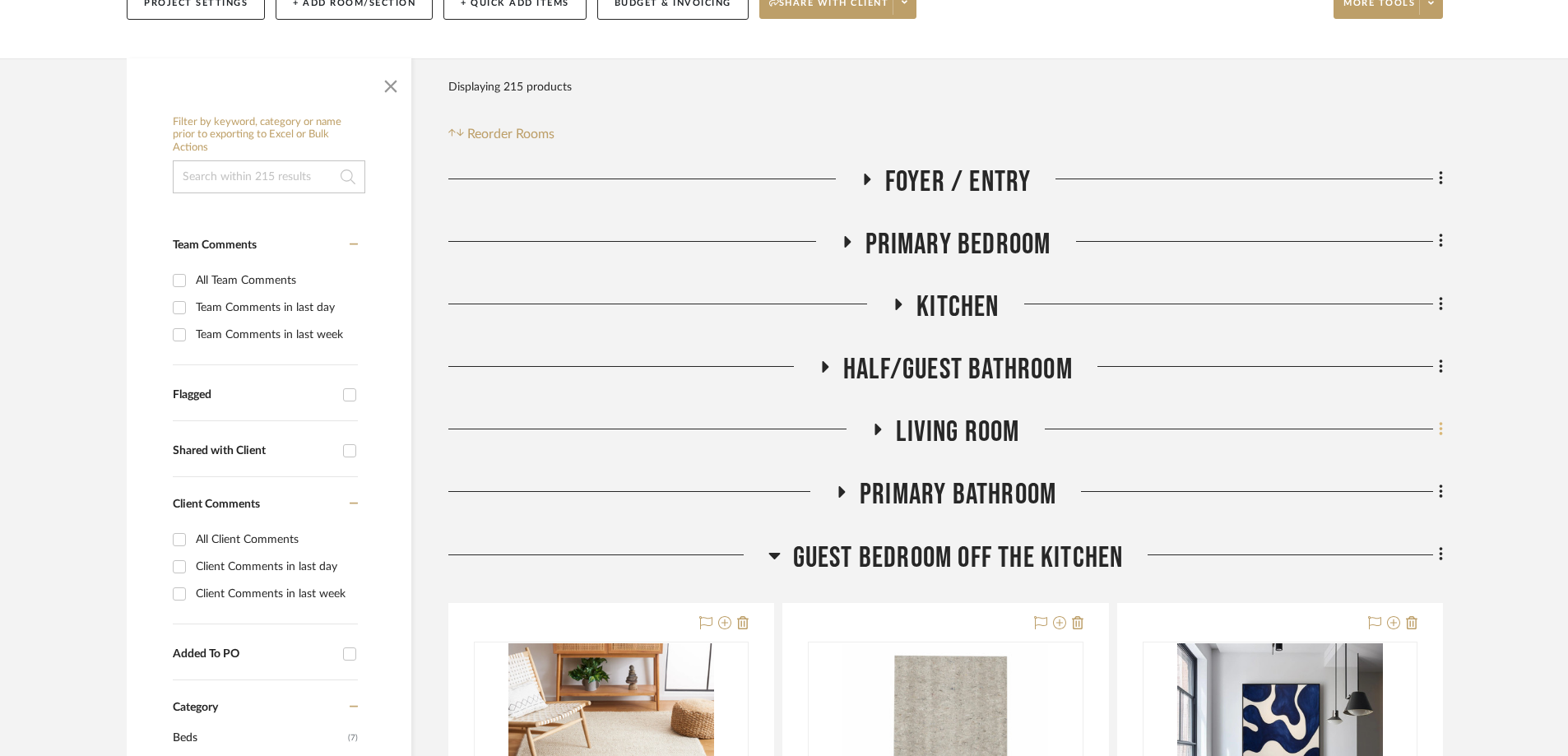 click 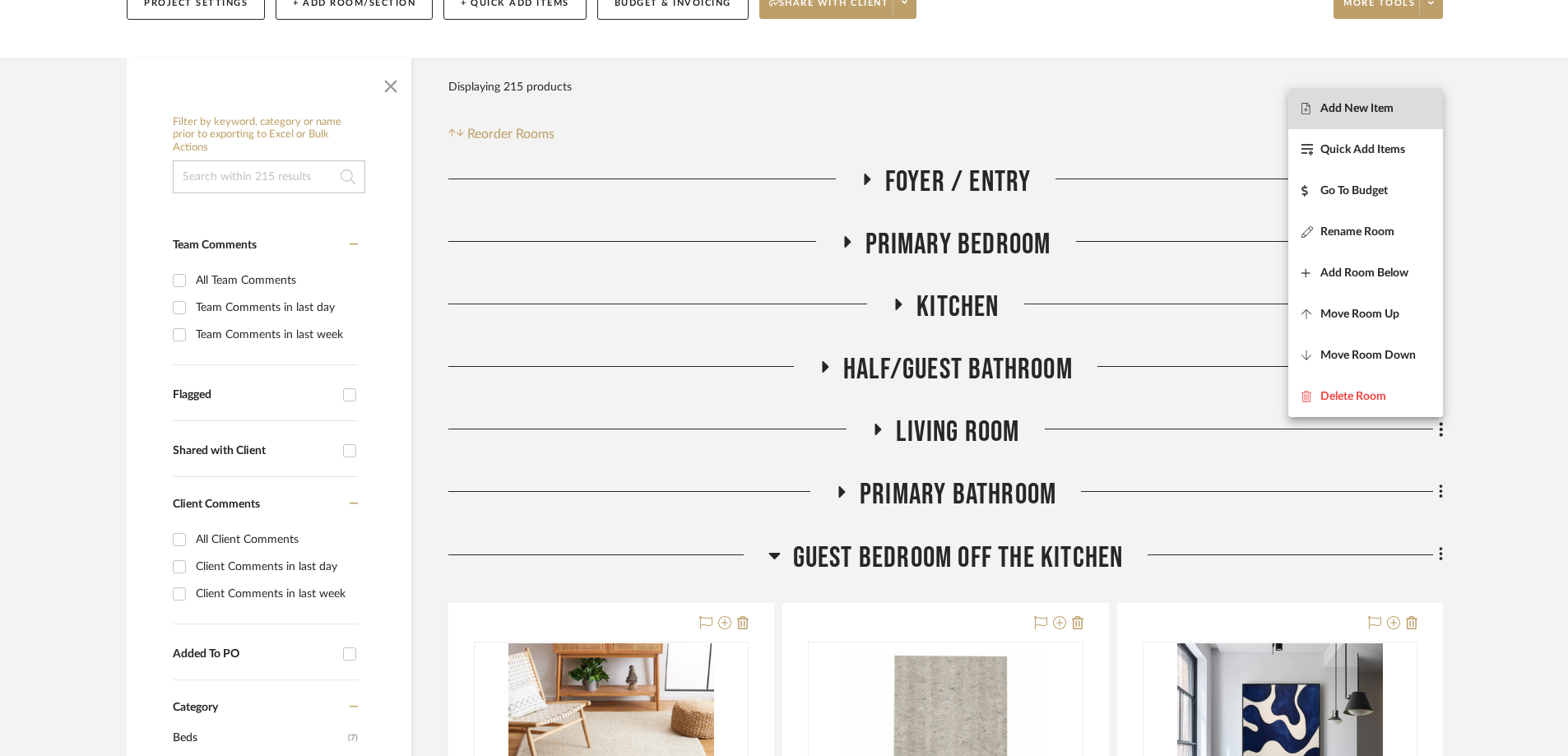 click on "Add New Item" at bounding box center [1366, 109] 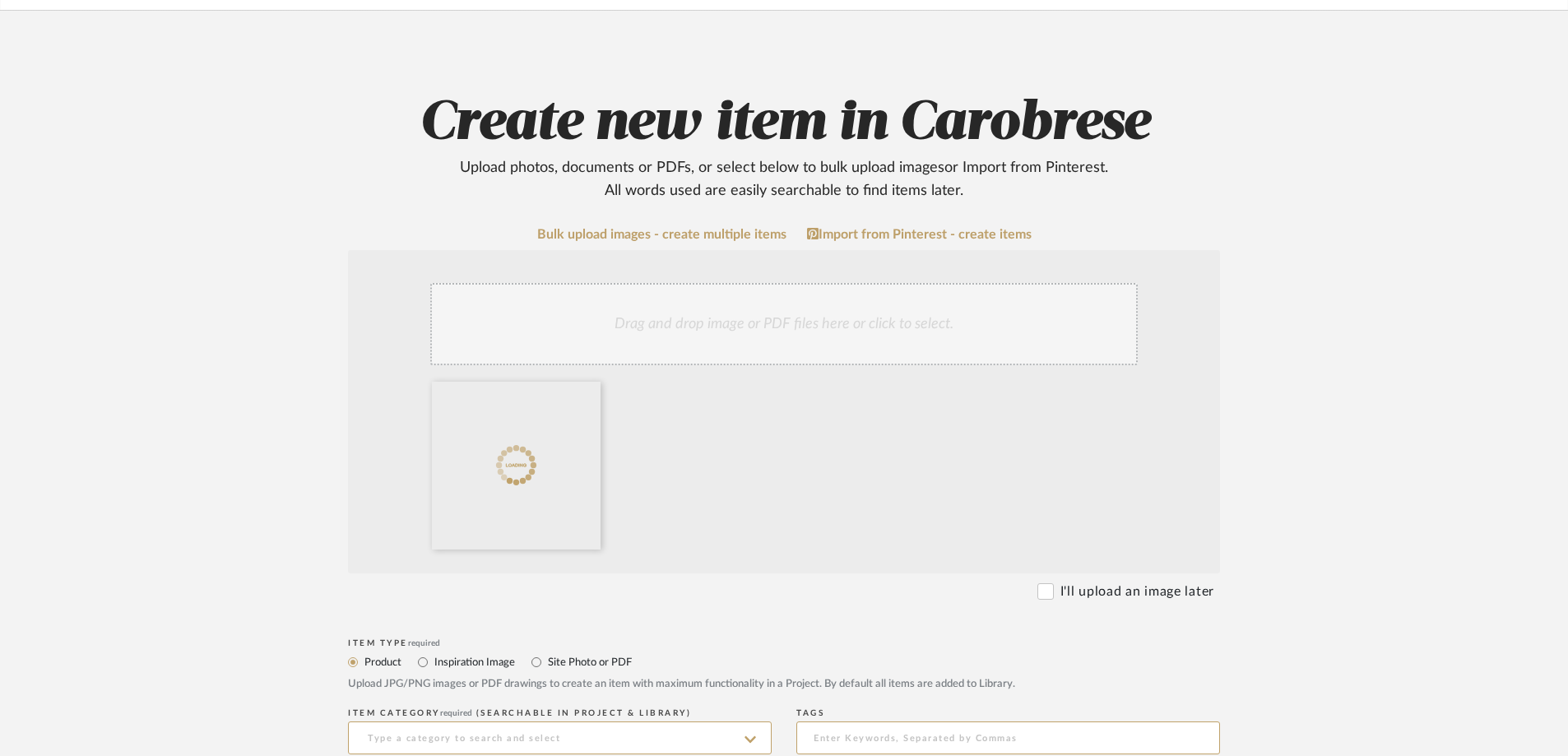 scroll, scrollTop: 494, scrollLeft: 0, axis: vertical 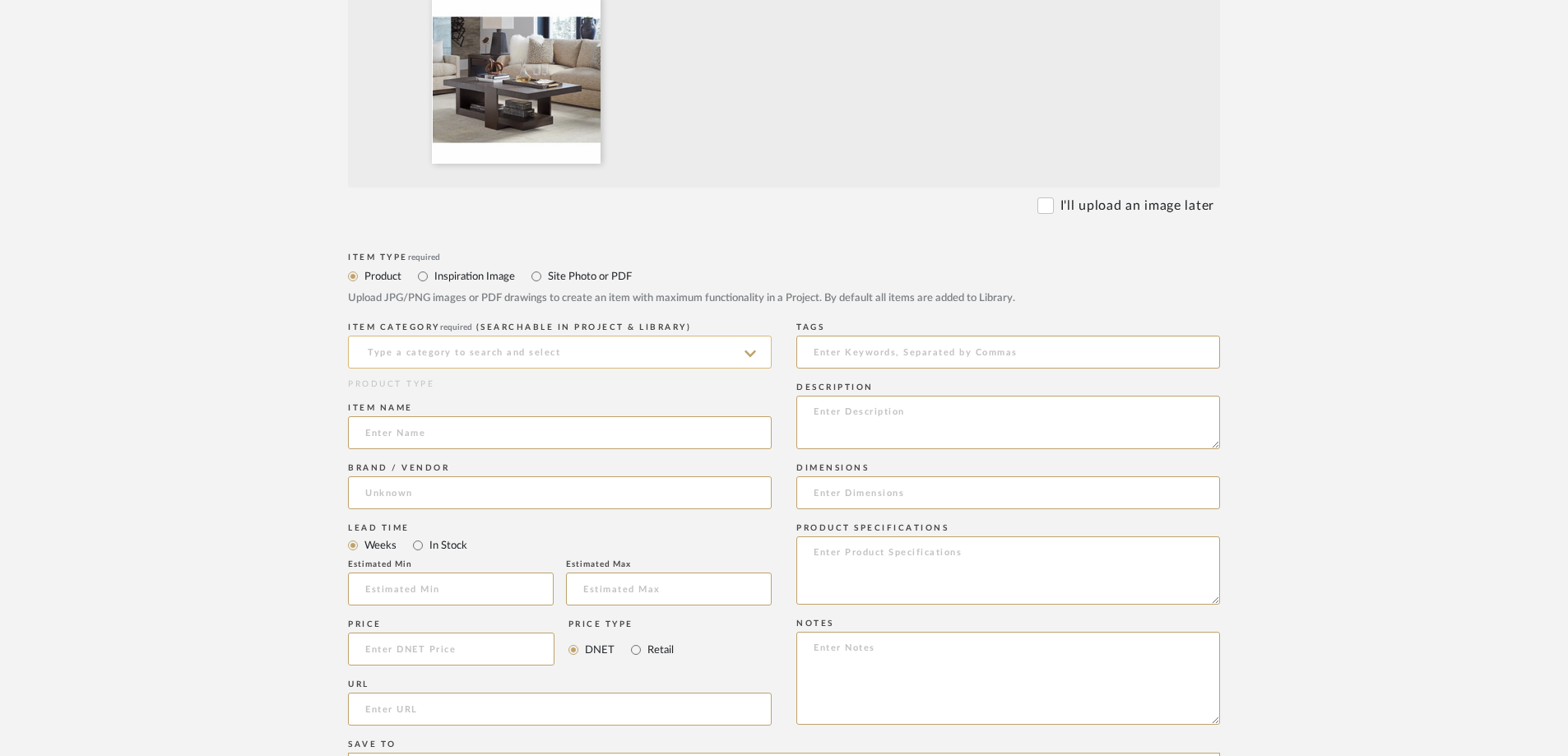 click 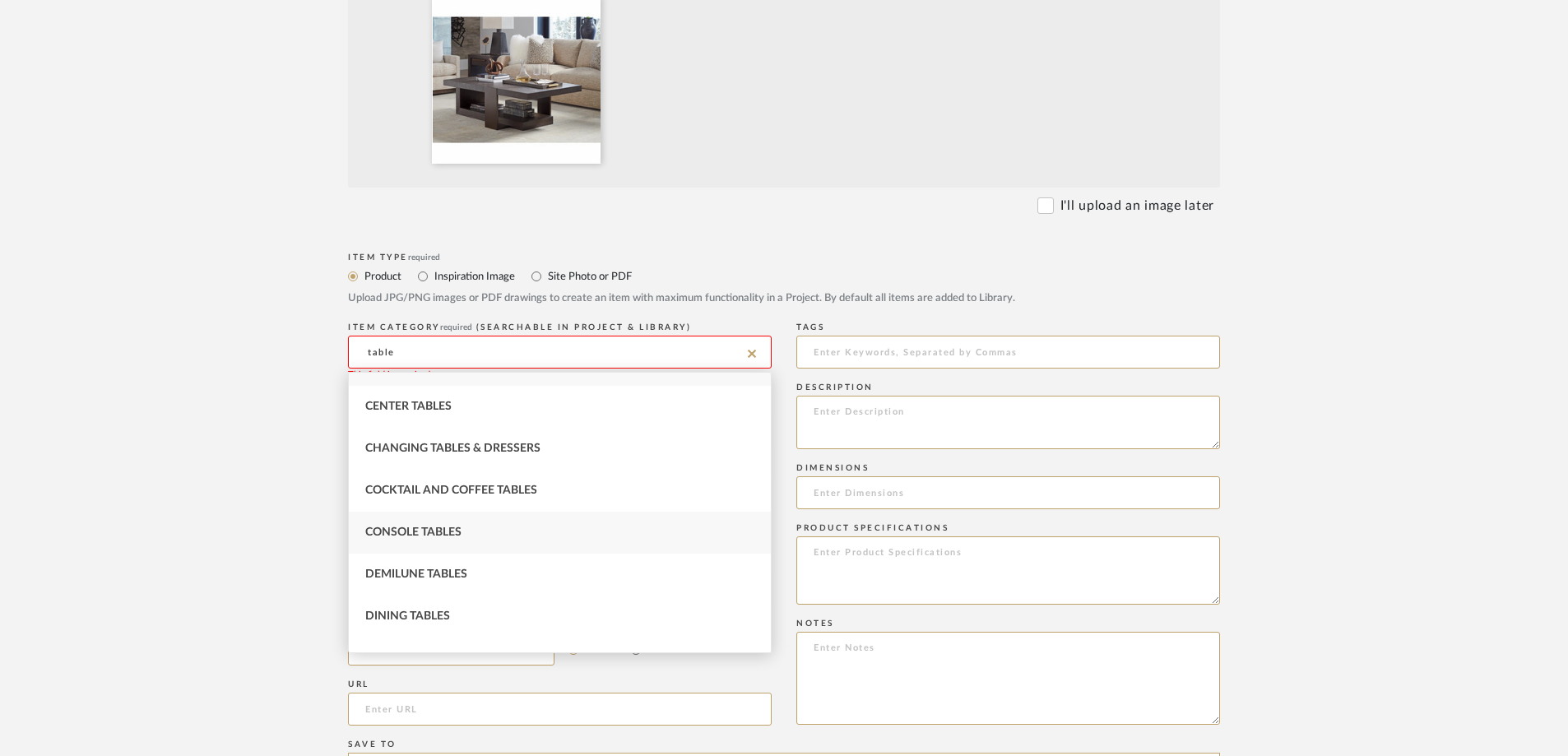 scroll, scrollTop: 0, scrollLeft: 0, axis: both 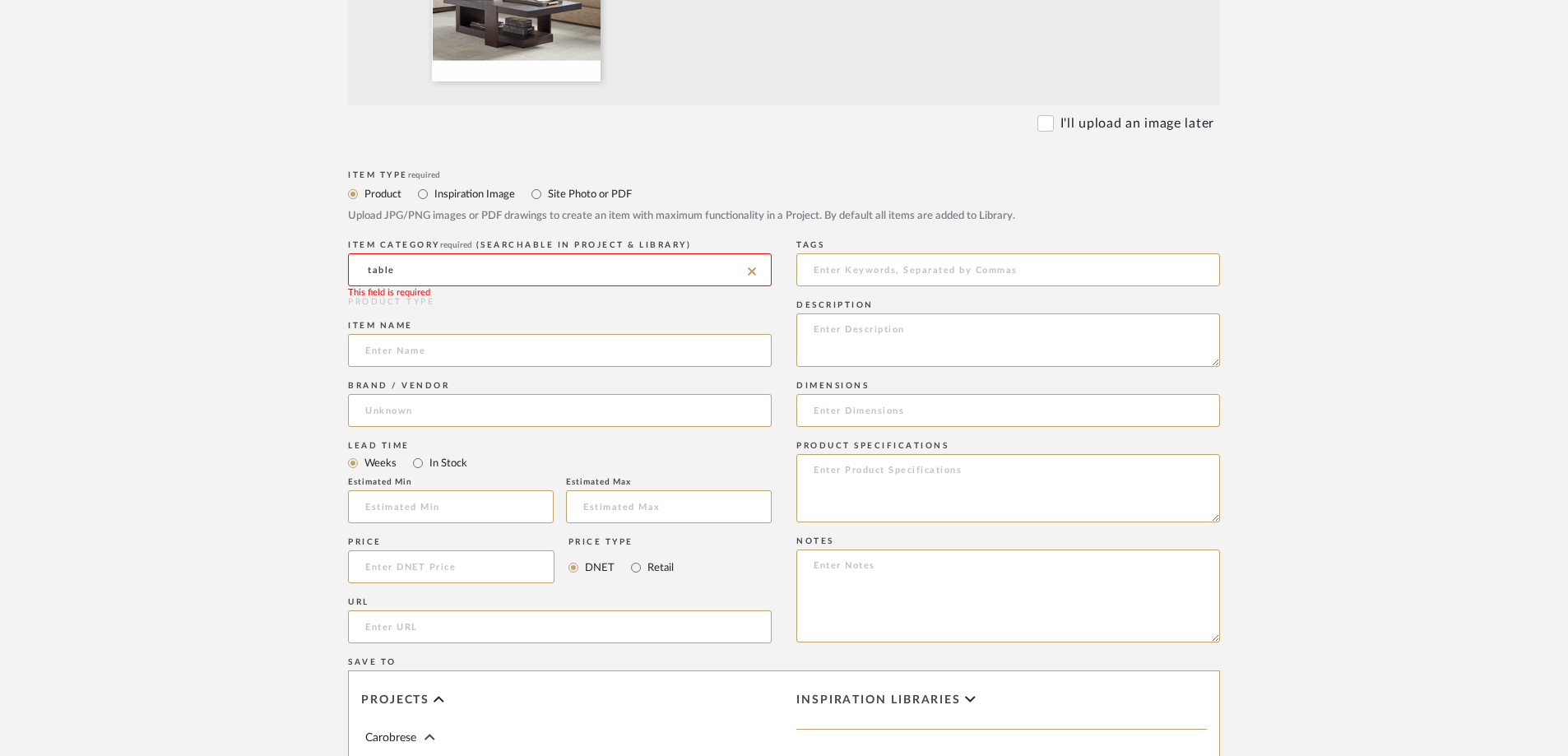 click on "table" 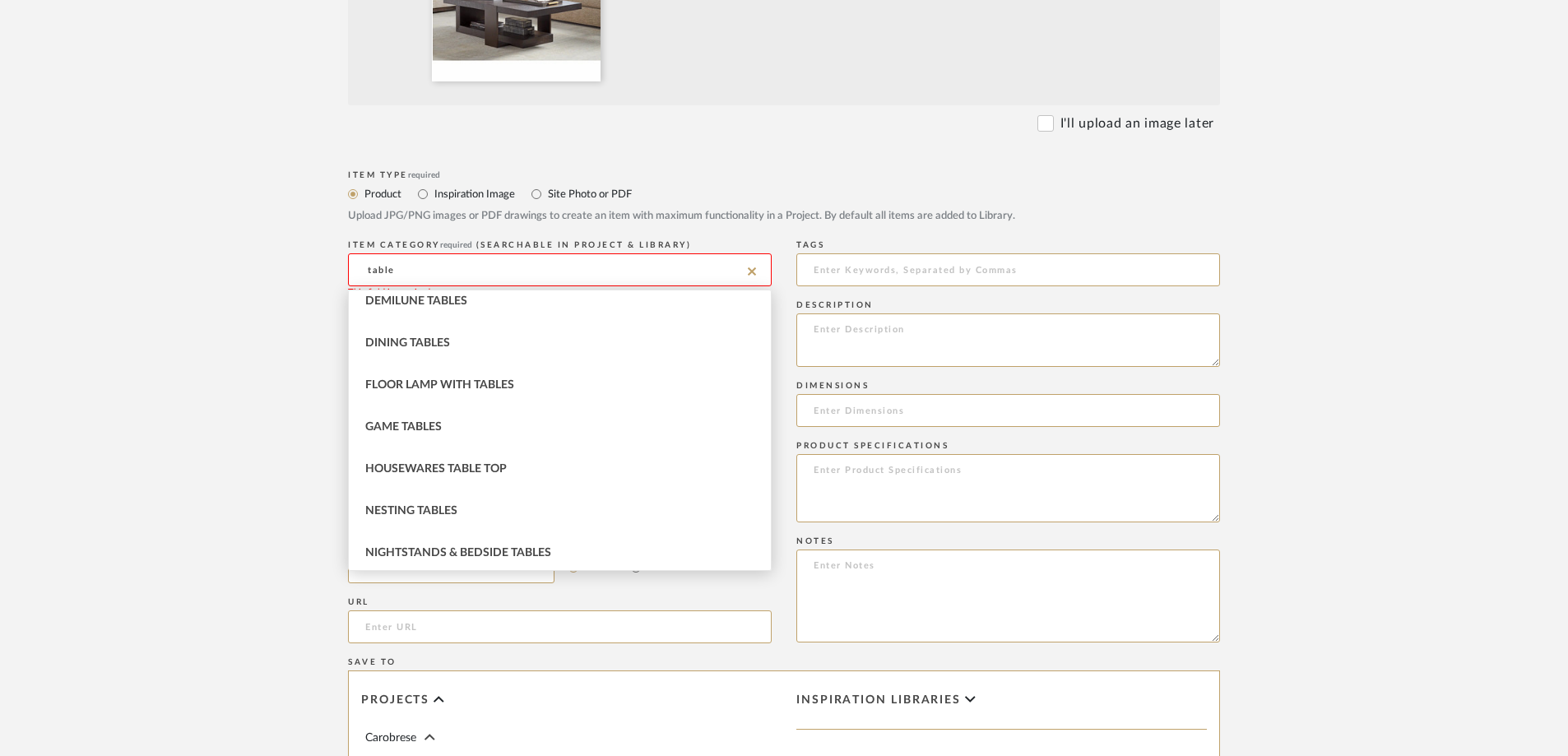 scroll, scrollTop: 0, scrollLeft: 0, axis: both 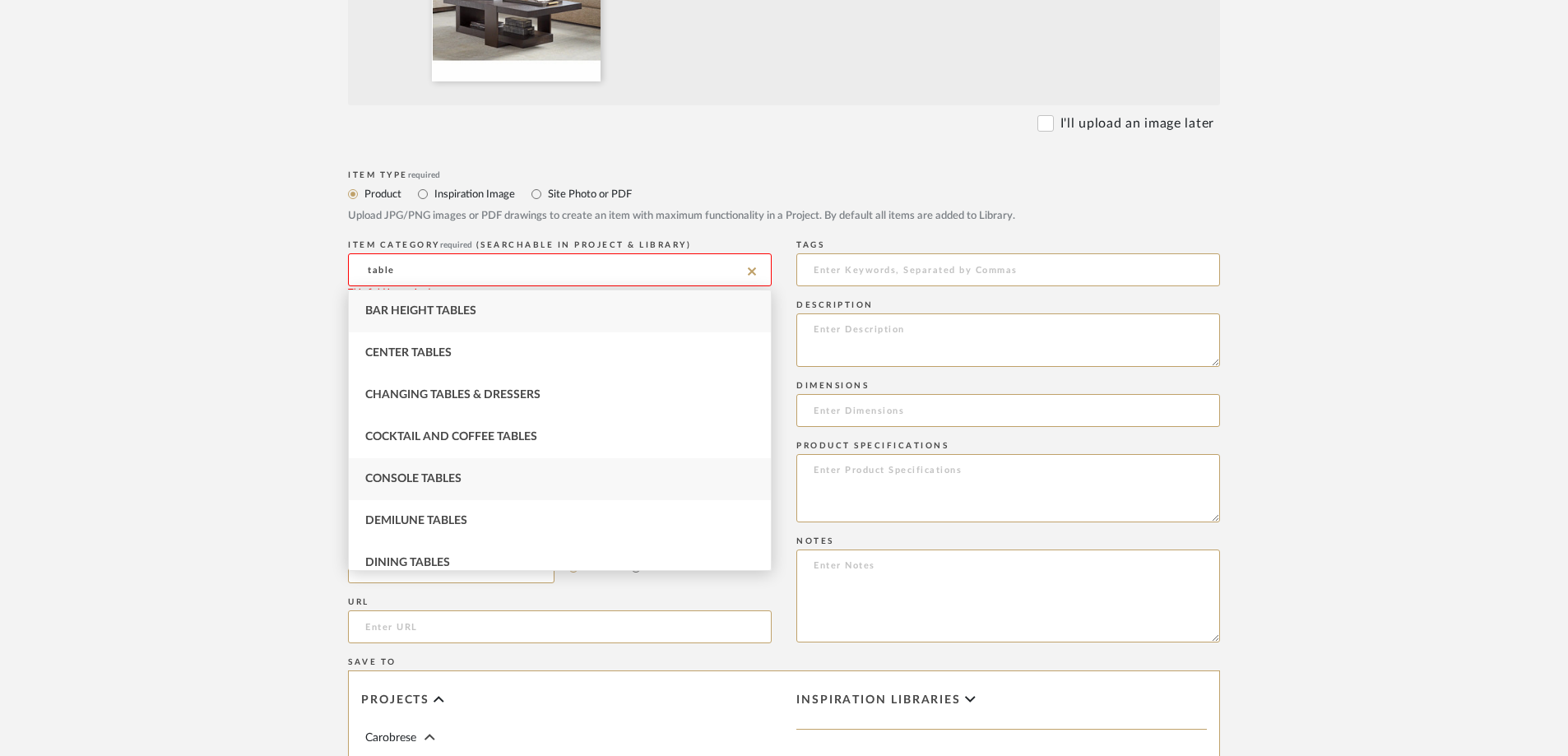 click on "Console Tables" at bounding box center [413, 479] 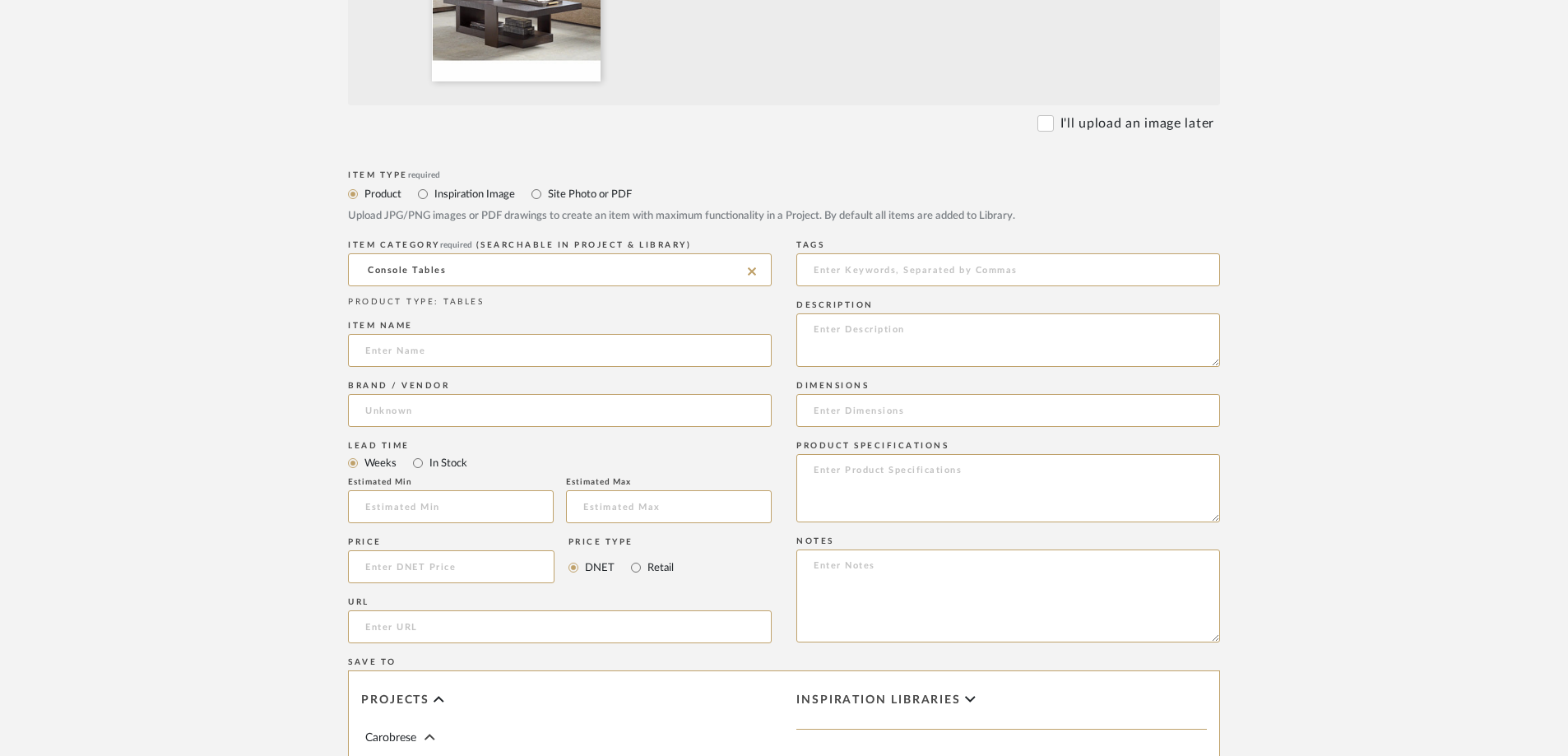 click on "Bulk upload images - create multiple items  Import from Pinterest - create items Drag and drop image or PDF files here or click to select. I'll upload an image later  Item Type  required Product Inspiration Image  Site Photo or PDF   Upload JPG/PNG images or PDF drawings to create an item with maximum functionality in a Project. By default all items are added to Library.   ITEM CATEGORY  required (Searchable in Project & Library) Console Tables  PRODUCT TYPE : TABLES  Item name   Brand / Vendor   Lead Time  Weeks In Stock  Estimated Min   Estimated Max   Price   Price Type  DNET Retail  URL   Tags   Description   Dimensions   Product Specifications   Notes   Save To  Projects Carobrese ROOM QTY  Products for Consideration   Foyer / Entry   Primary Bedroom   Kitchen   Half/Guest Bathroom   Living Room  1  Primary Bathroom   Guest Bedroom off the Kitchen   Jack and [PERSON_NAME] Bathroom   Guest Bedroom off the Living Room   Laundry Room   Pool Deck & Outdoor Kitchen   Rooftop Terrace   BTB   Exterior   Entire Project" 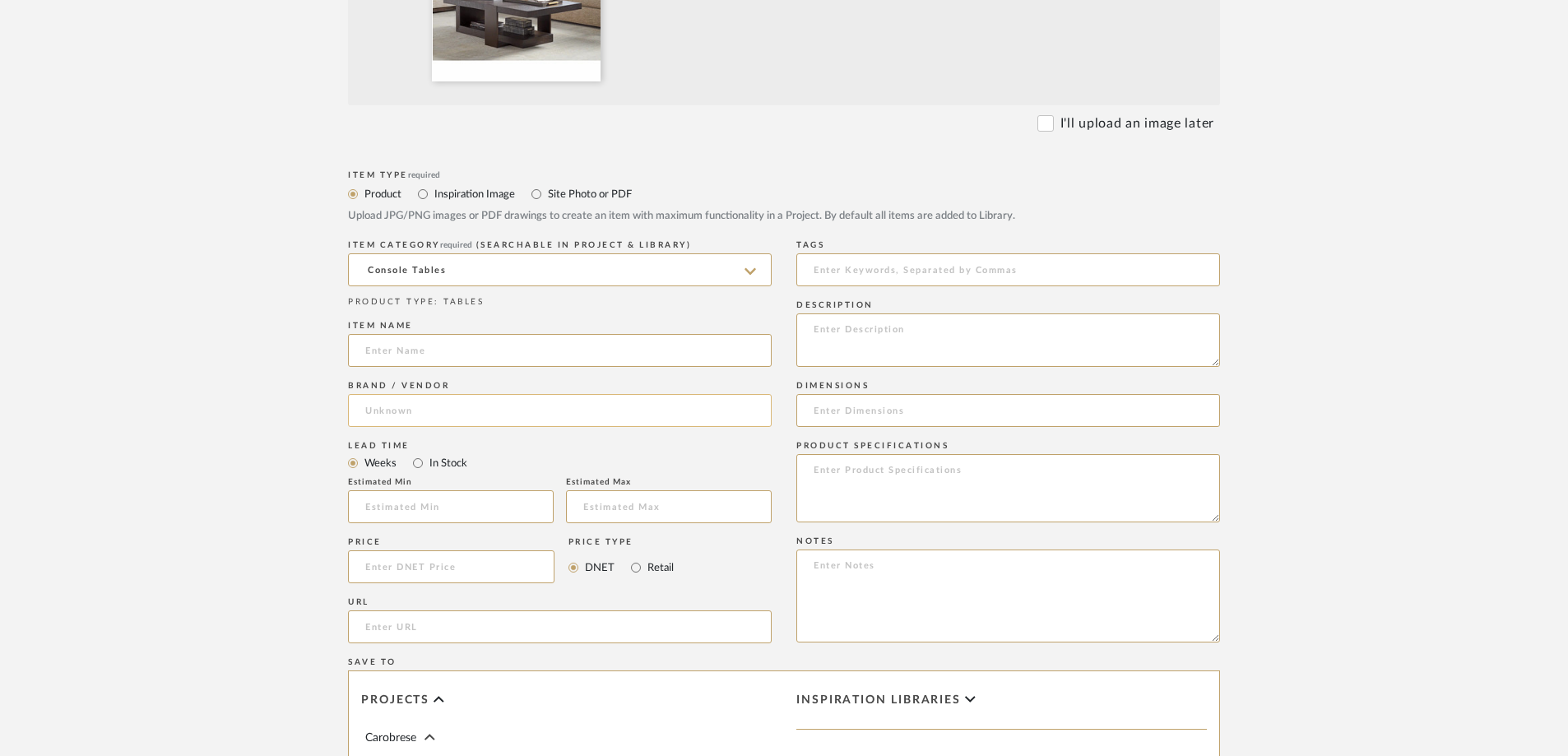 click 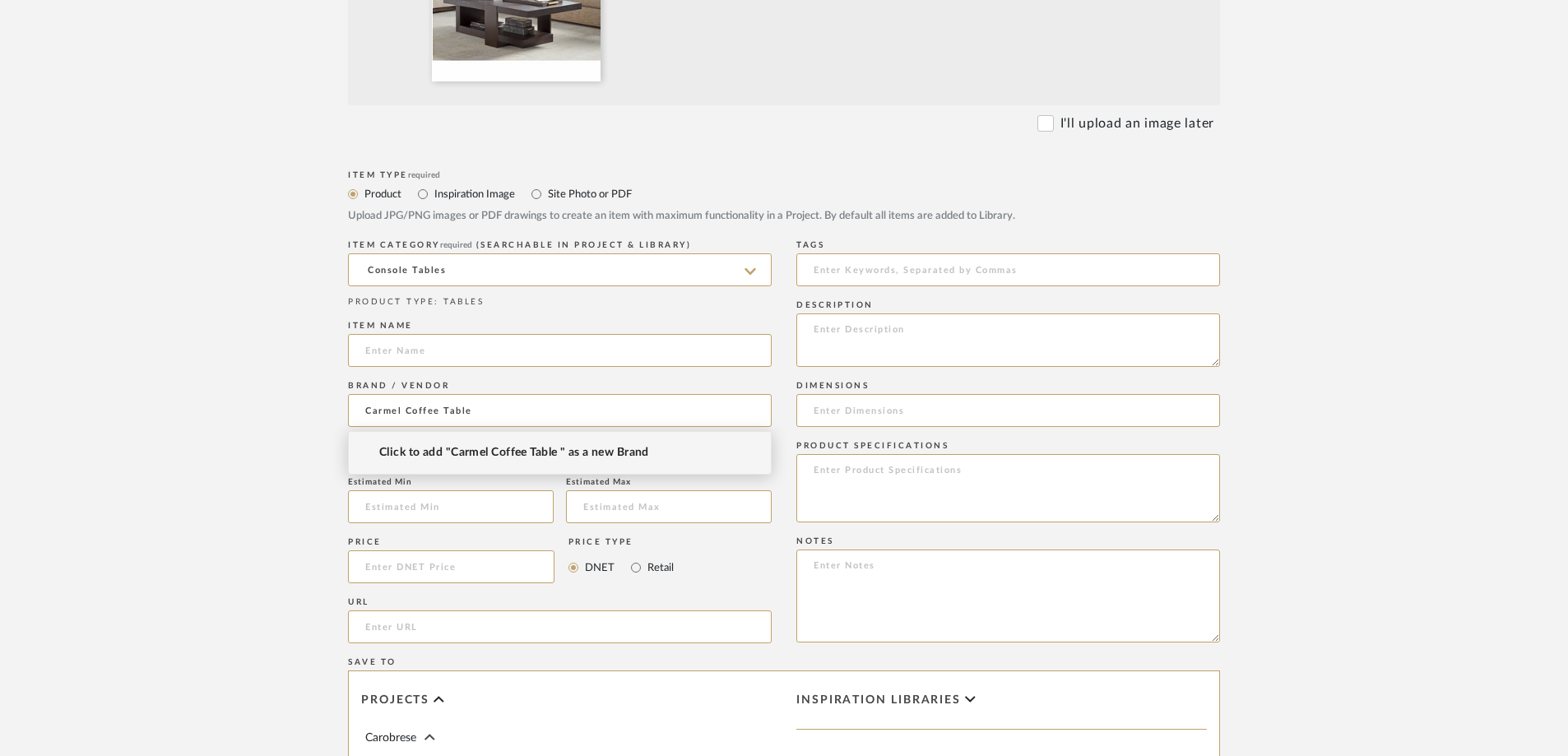 type on "Carmel Coffee Table" 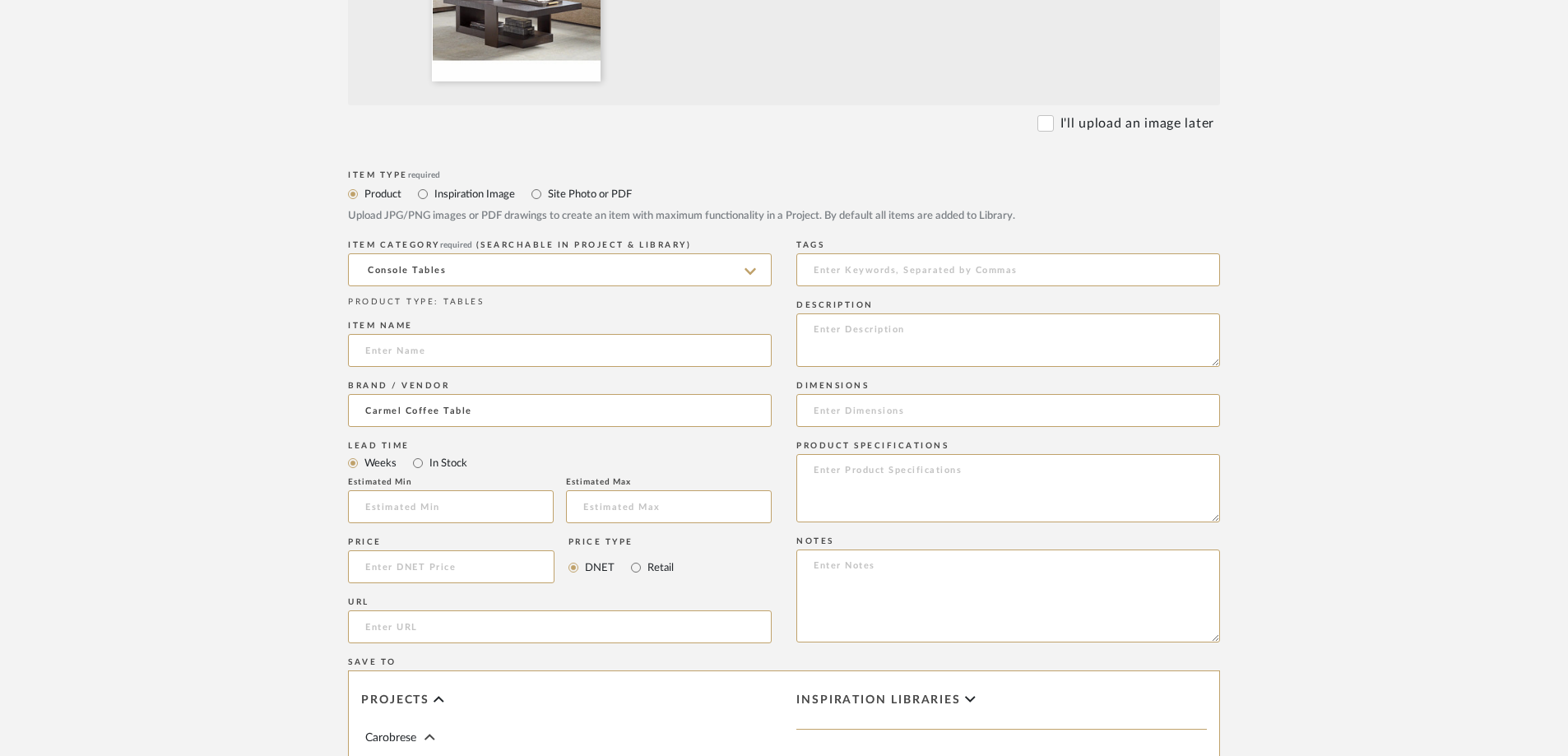 type 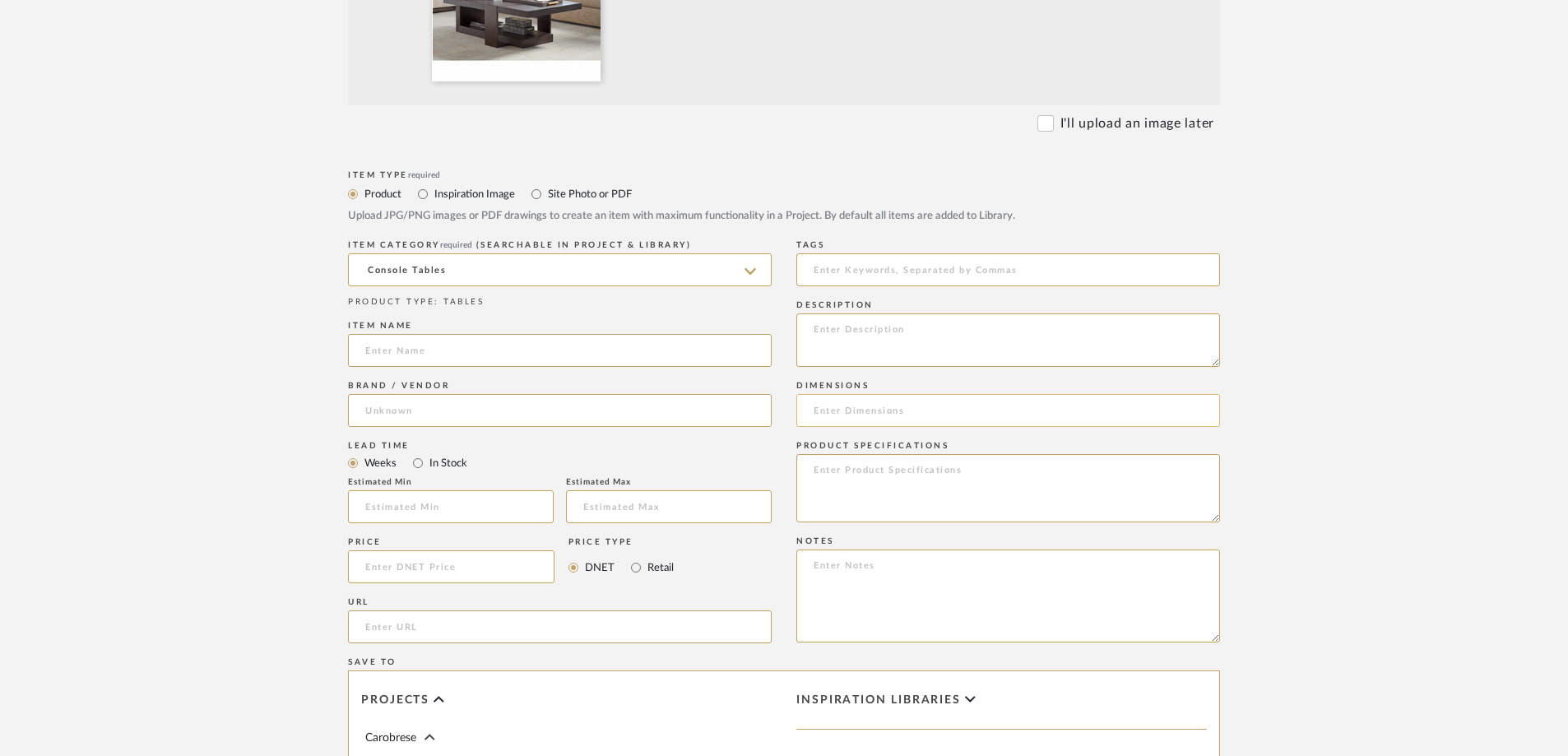 click 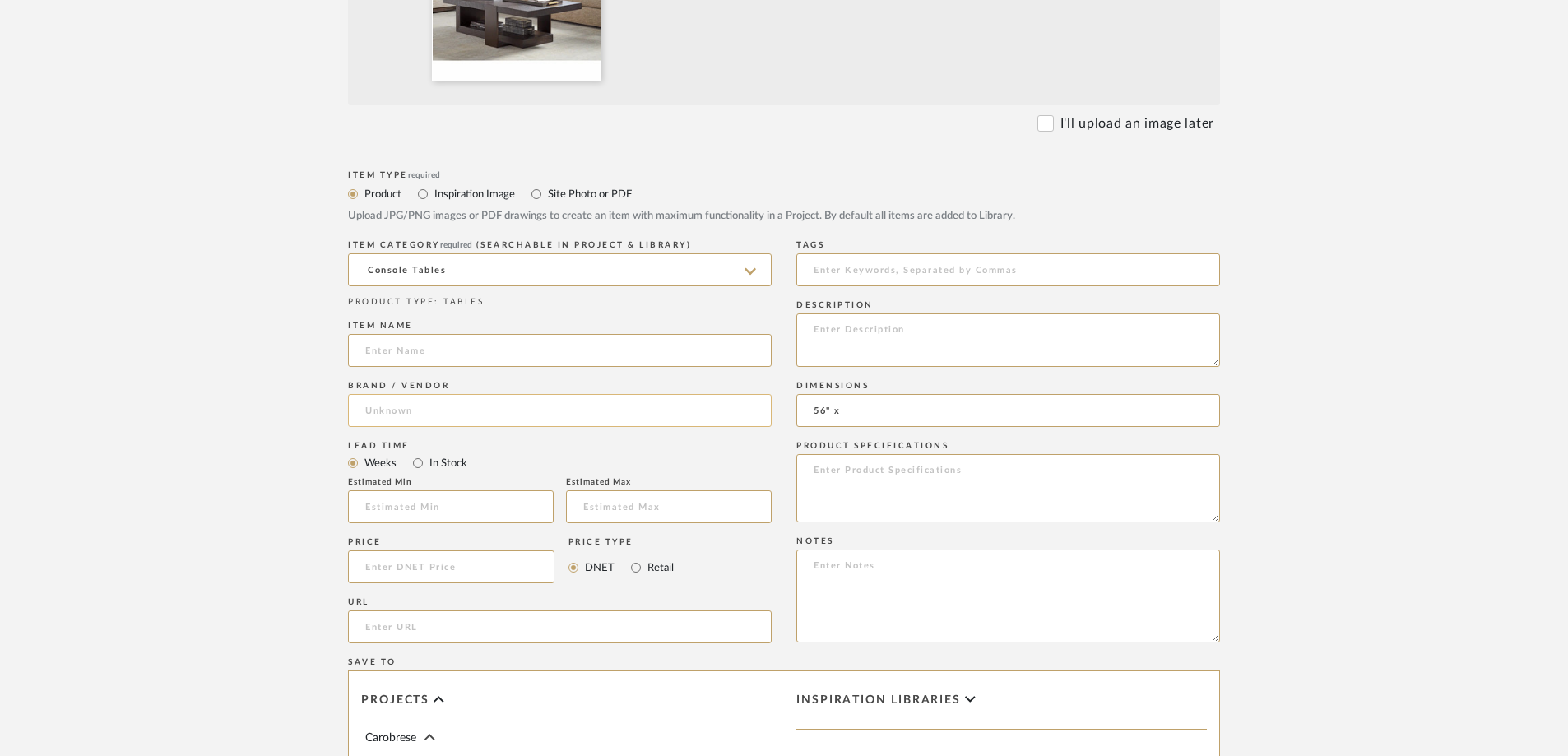 drag, startPoint x: 883, startPoint y: 415, endPoint x: 758, endPoint y: 401, distance: 125.78156 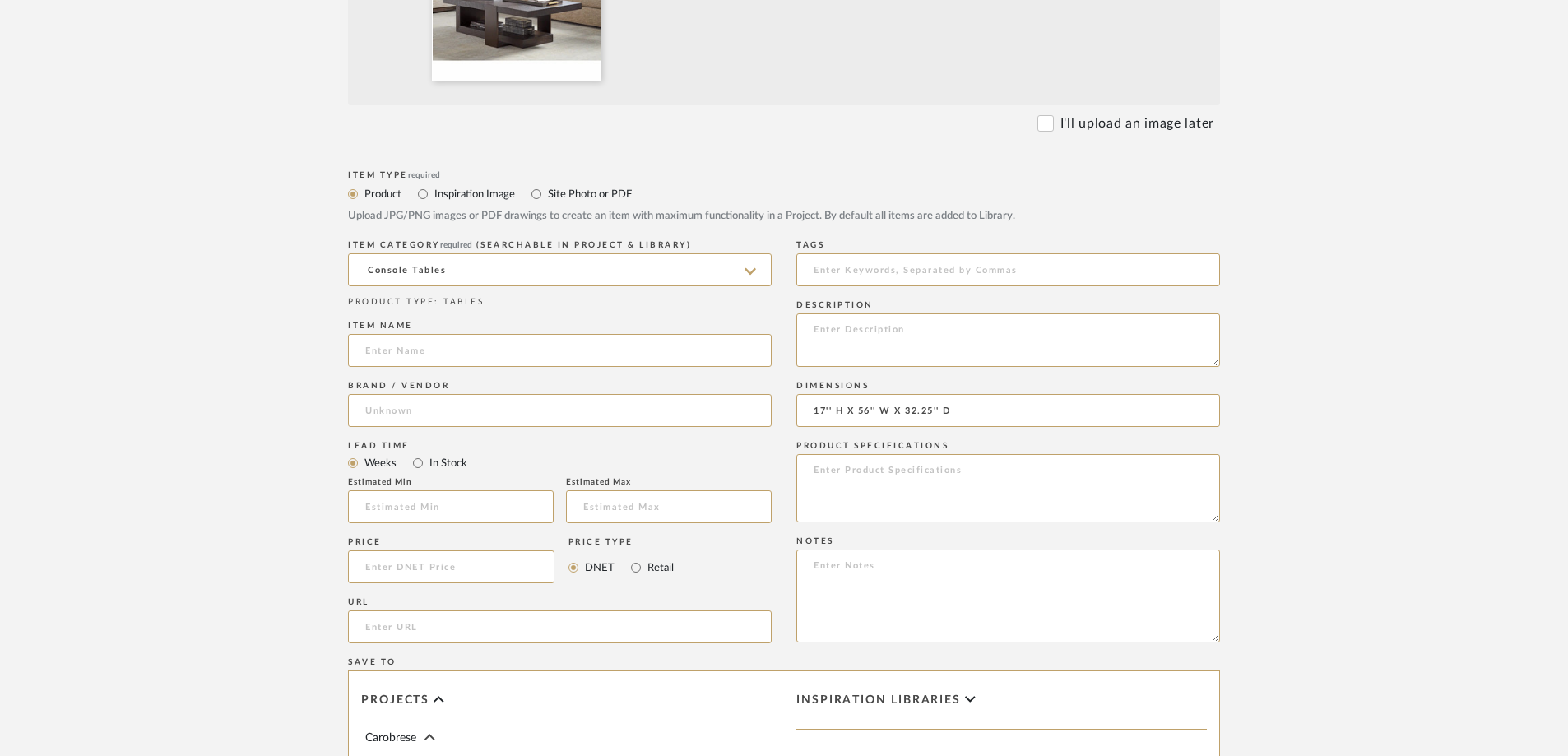 type on "17'' H X 56'' W X 32.25'' D" 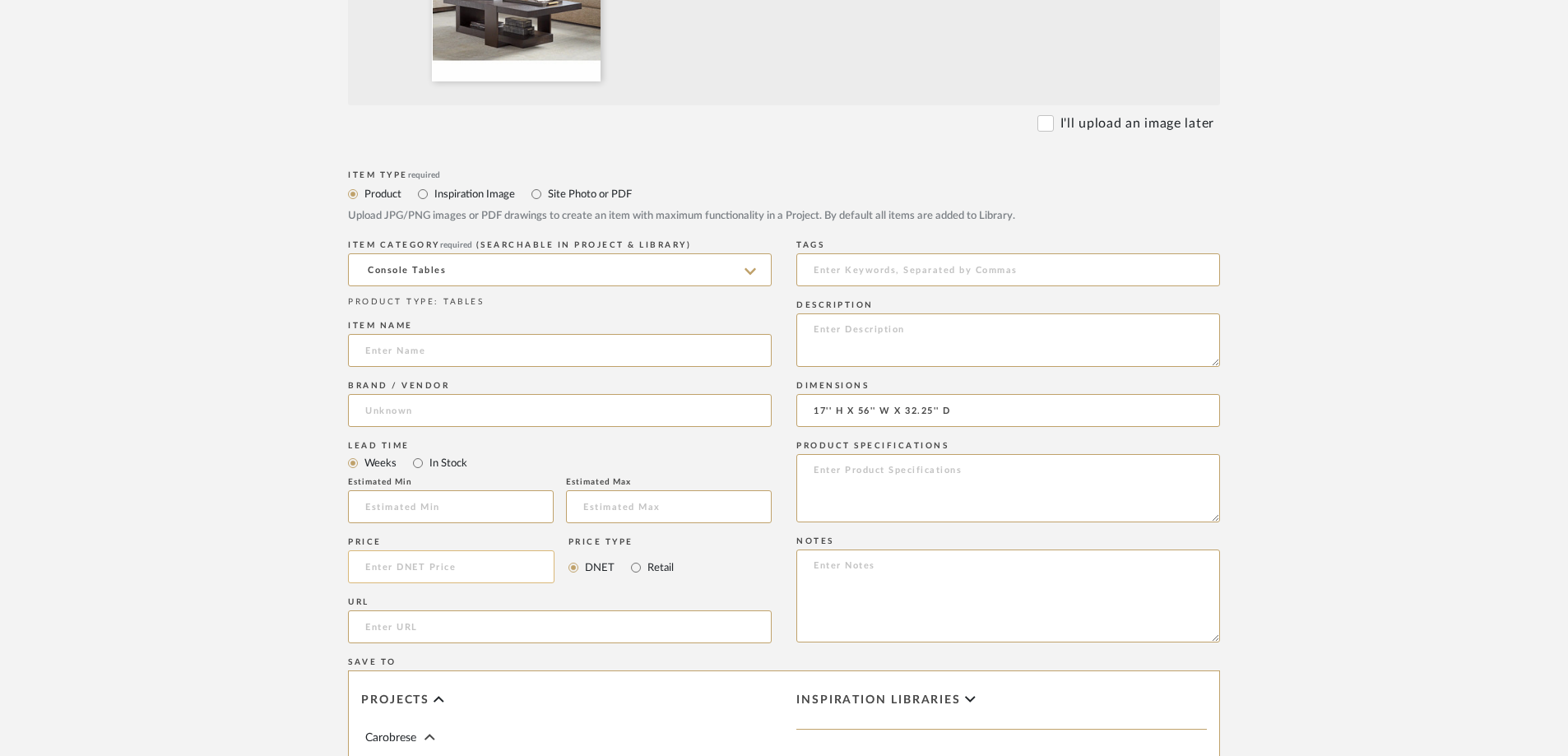click 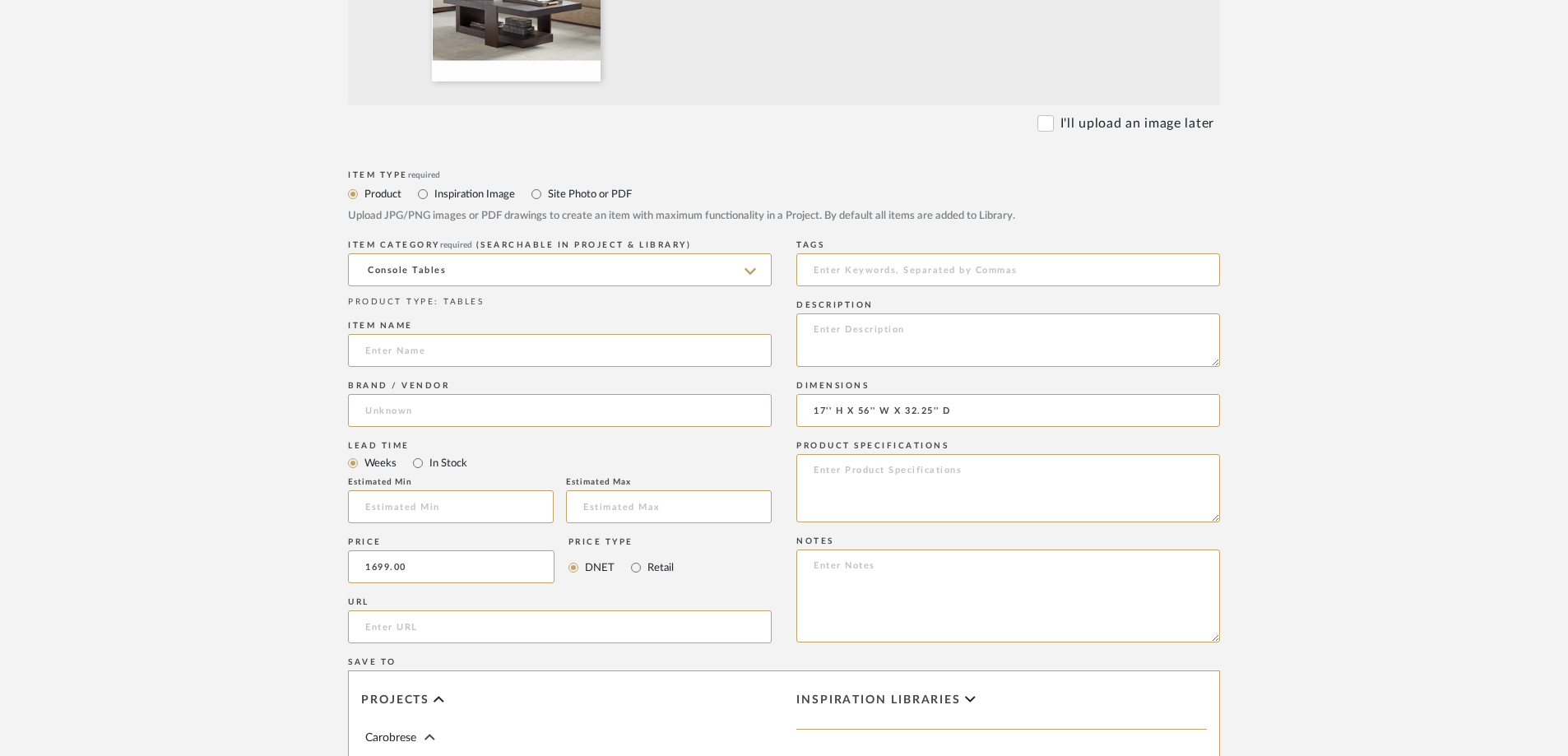 type on "$1,699.00" 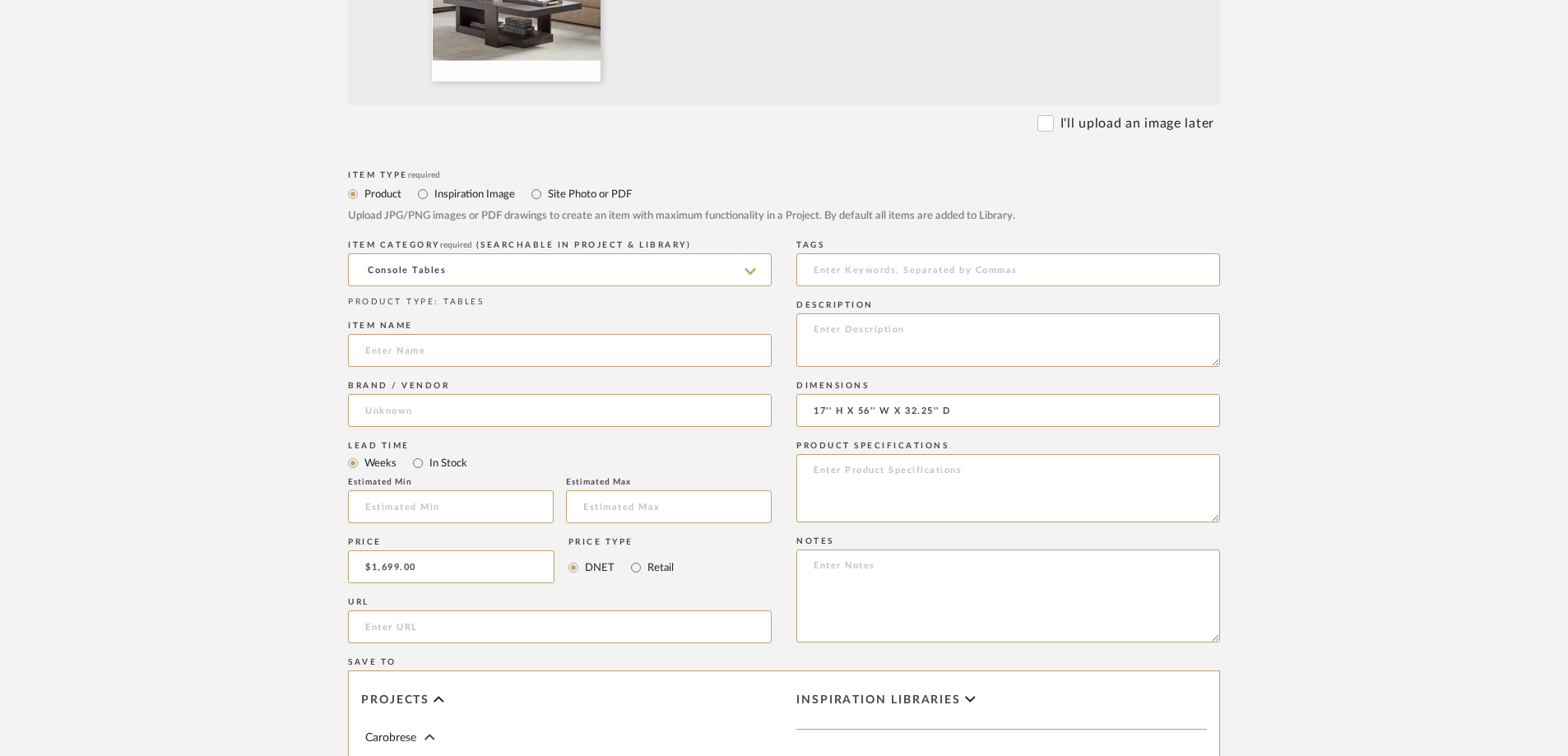 click on "Bulk upload images - create multiple items  Import from Pinterest - create items Drag and drop image or PDF files here or click to select. I'll upload an image later  Item Type  required Product Inspiration Image  Site Photo or PDF   Upload JPG/PNG images or PDF drawings to create an item with maximum functionality in a Project. By default all items are added to Library.   ITEM CATEGORY  required (Searchable in Project & Library) Console Tables  PRODUCT TYPE : TABLES  Item name   Brand / Vendor   Lead Time  Weeks In Stock  Estimated Min   Estimated Max   Price  $1,699.00  Price Type  DNET Retail  URL   Tags   Description   Dimensions  17'' H X 56'' W X 32.25'' D  Product Specifications   Notes   Save To  Projects Carobrese ROOM QTY  Products for Consideration   Foyer / Entry   Primary Bedroom   Kitchen   Half/Guest Bathroom   Living Room  1  Primary Bathroom   Guest Bedroom off the Kitchen   Jack and [PERSON_NAME] Bathroom   Guest Bedroom off the Living Room   Laundry Room   Pool Deck & Outdoor Kitchen   BTB  D1" 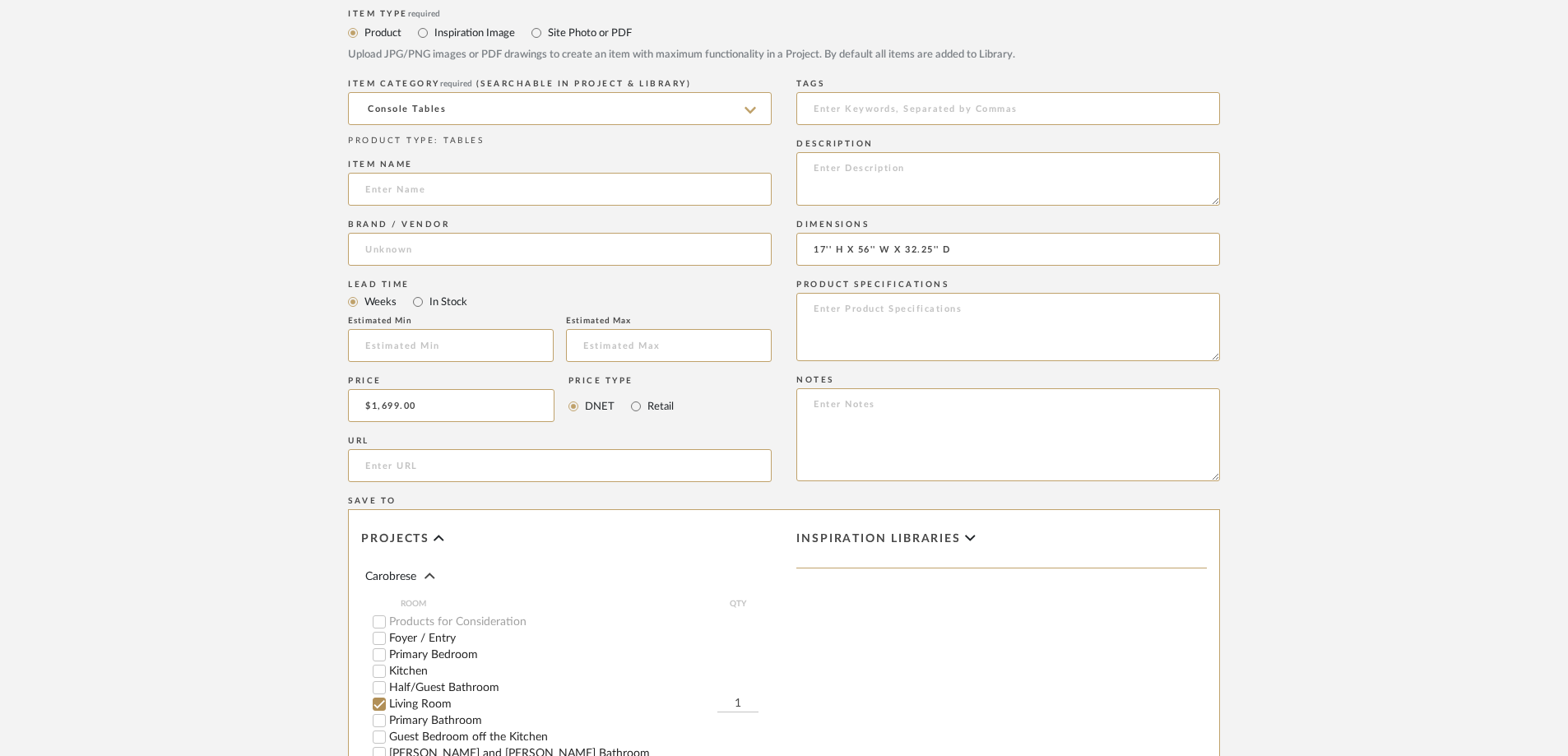 scroll, scrollTop: 740, scrollLeft: 0, axis: vertical 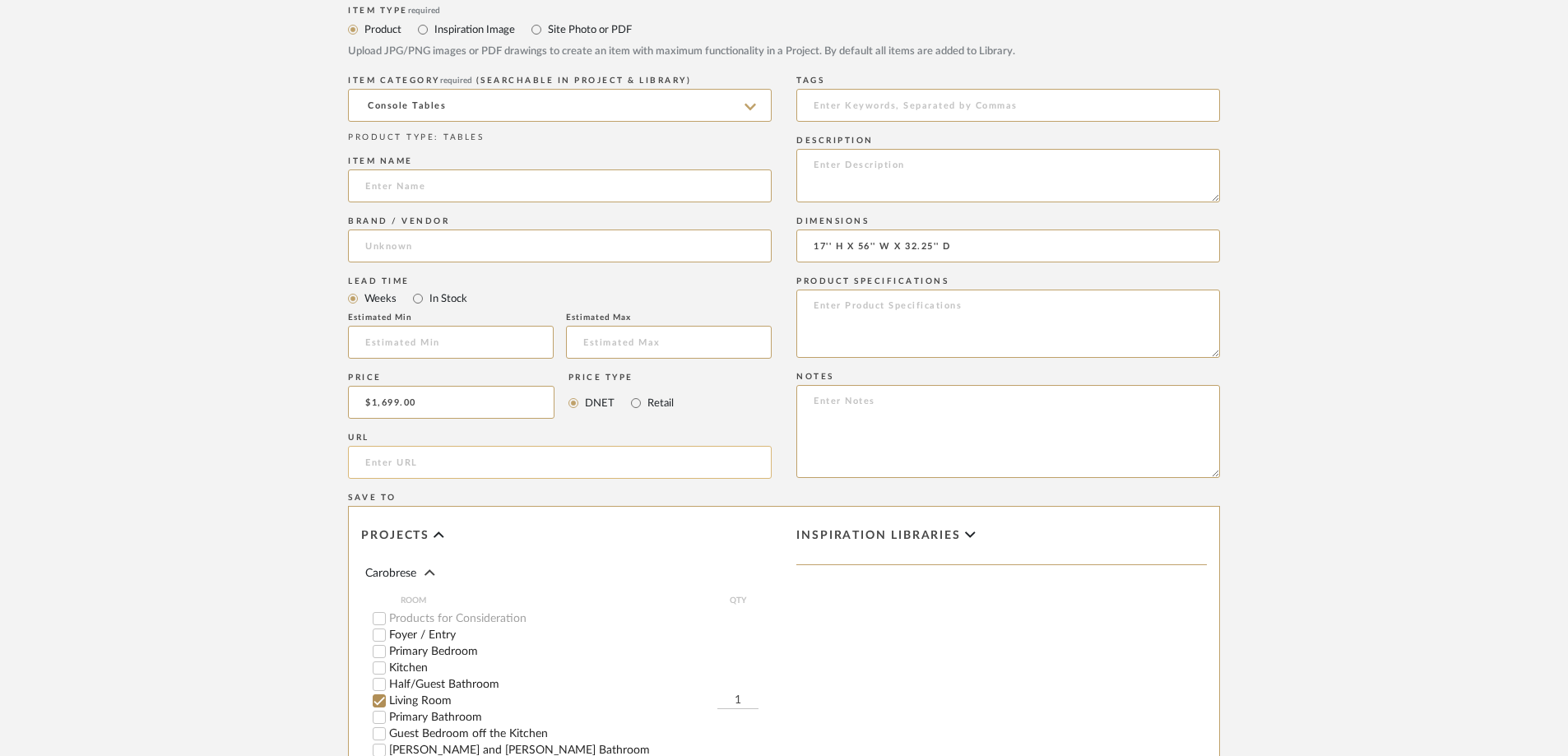 click 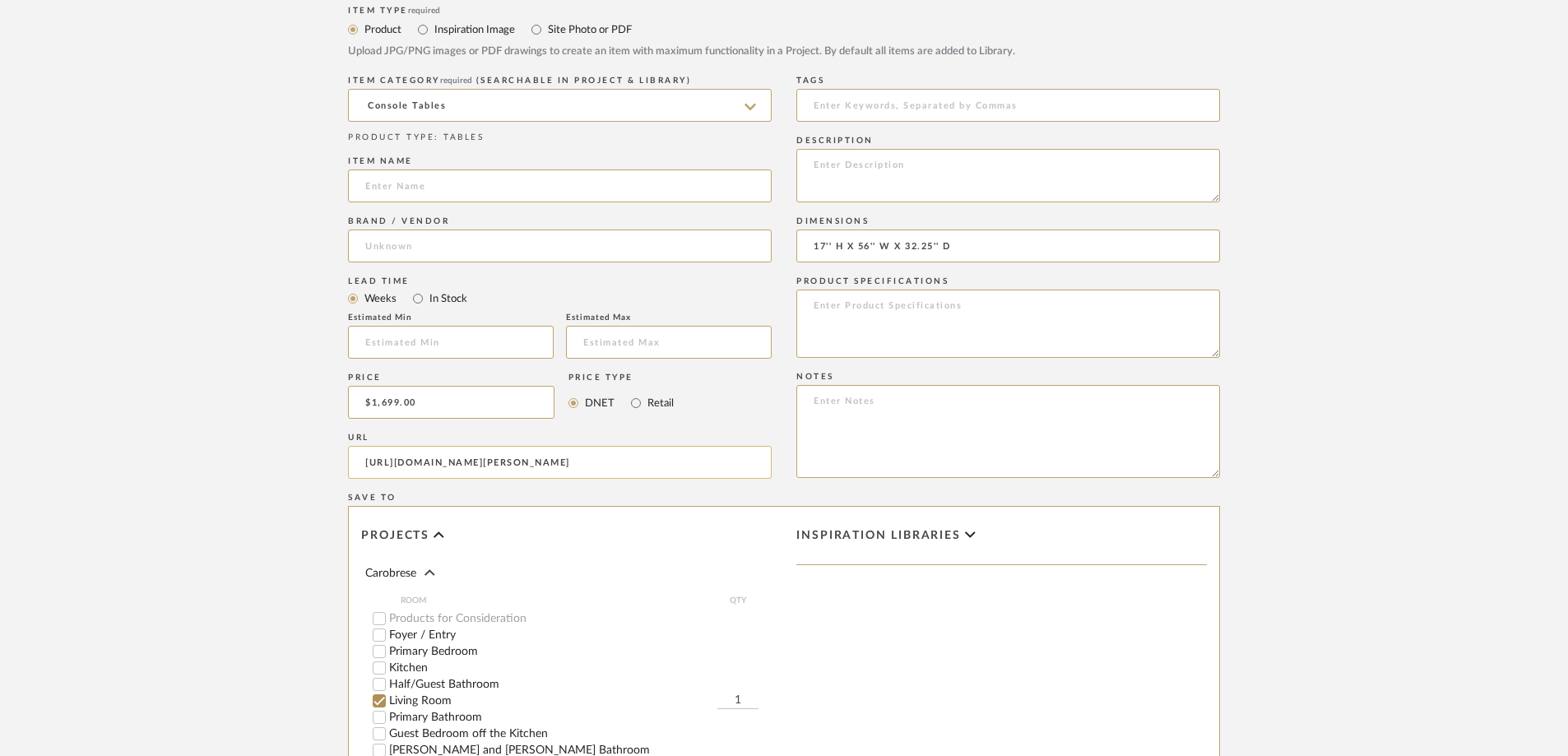scroll, scrollTop: 0, scrollLeft: 373, axis: horizontal 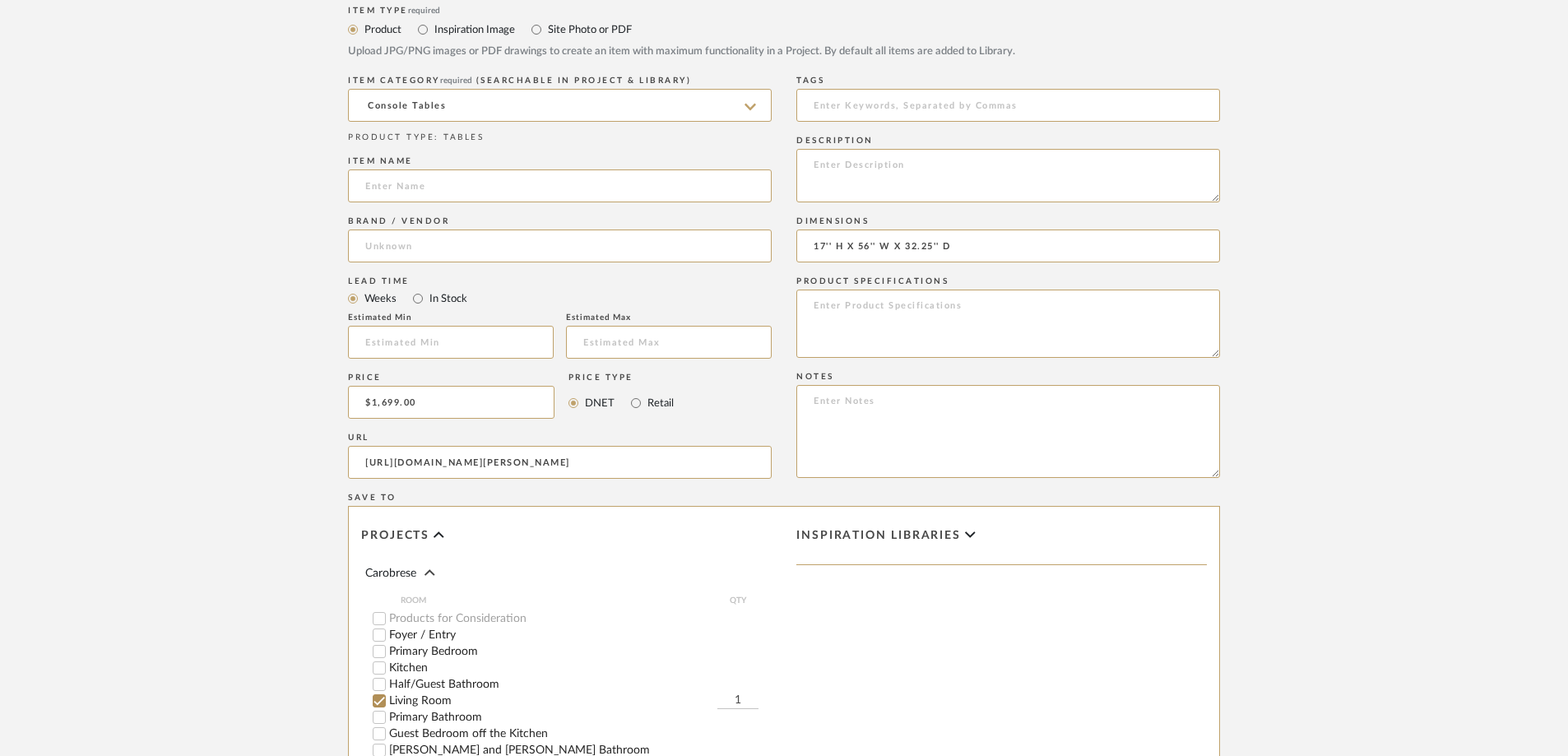 type on "[URL][DOMAIN_NAME][PERSON_NAME]" 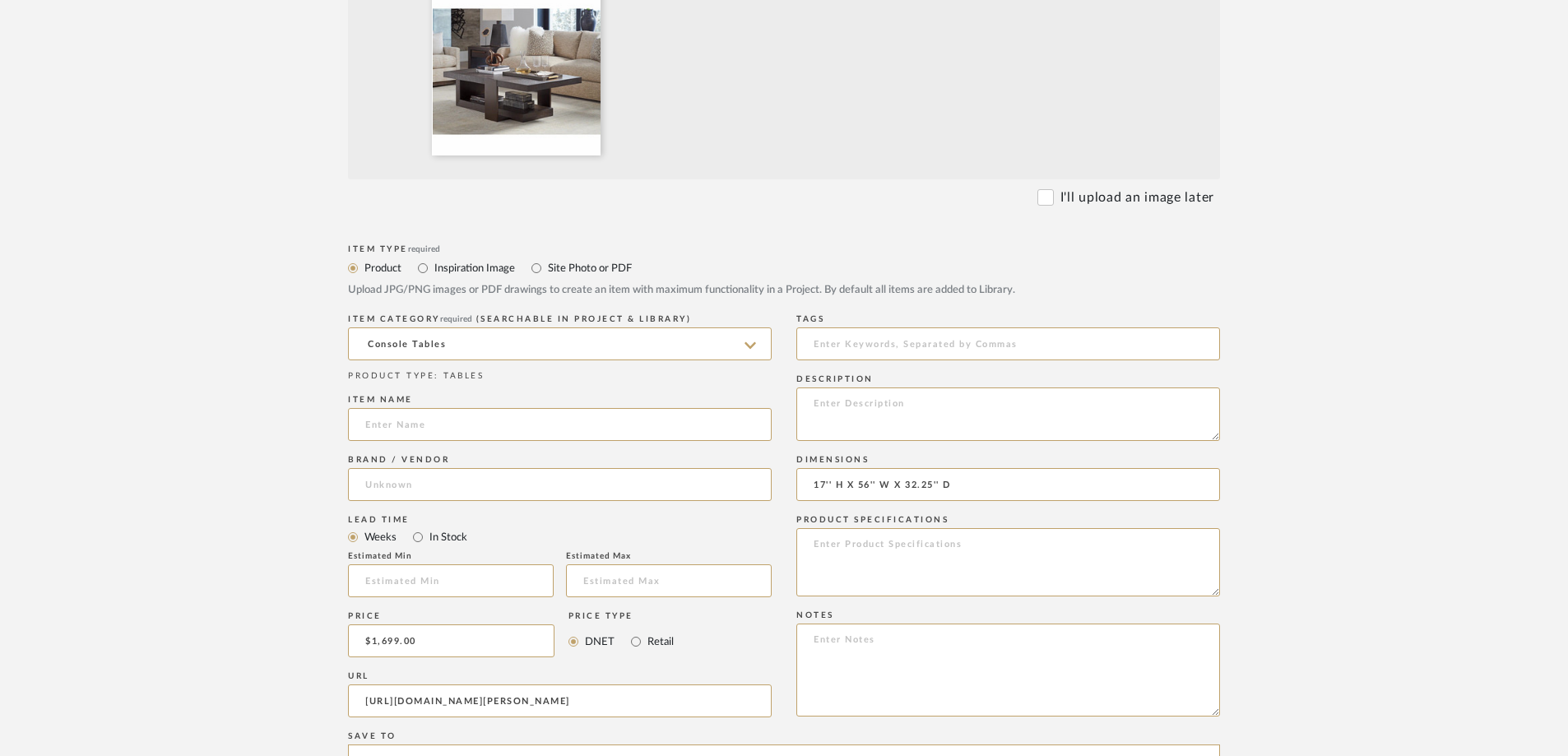 scroll, scrollTop: 494, scrollLeft: 0, axis: vertical 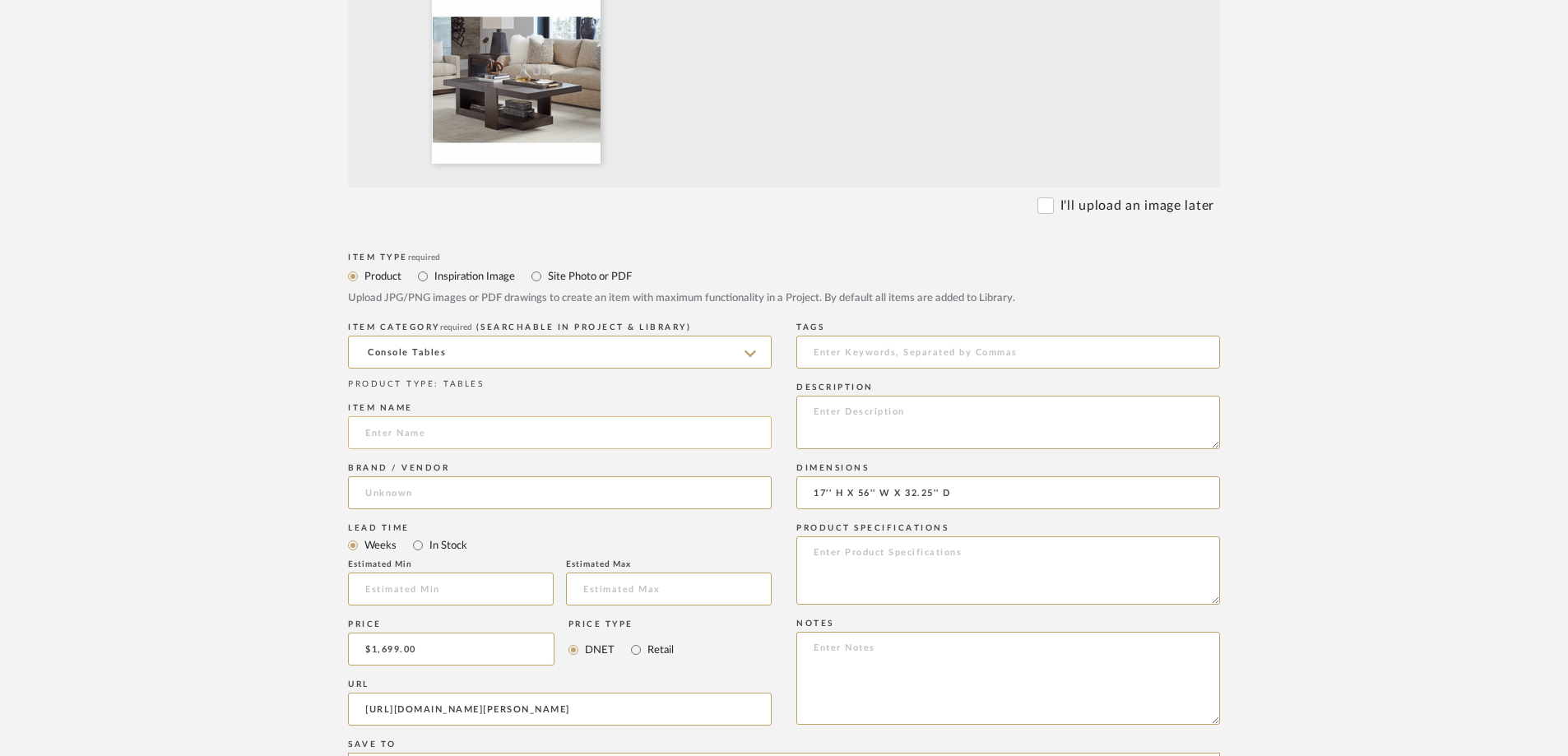 click 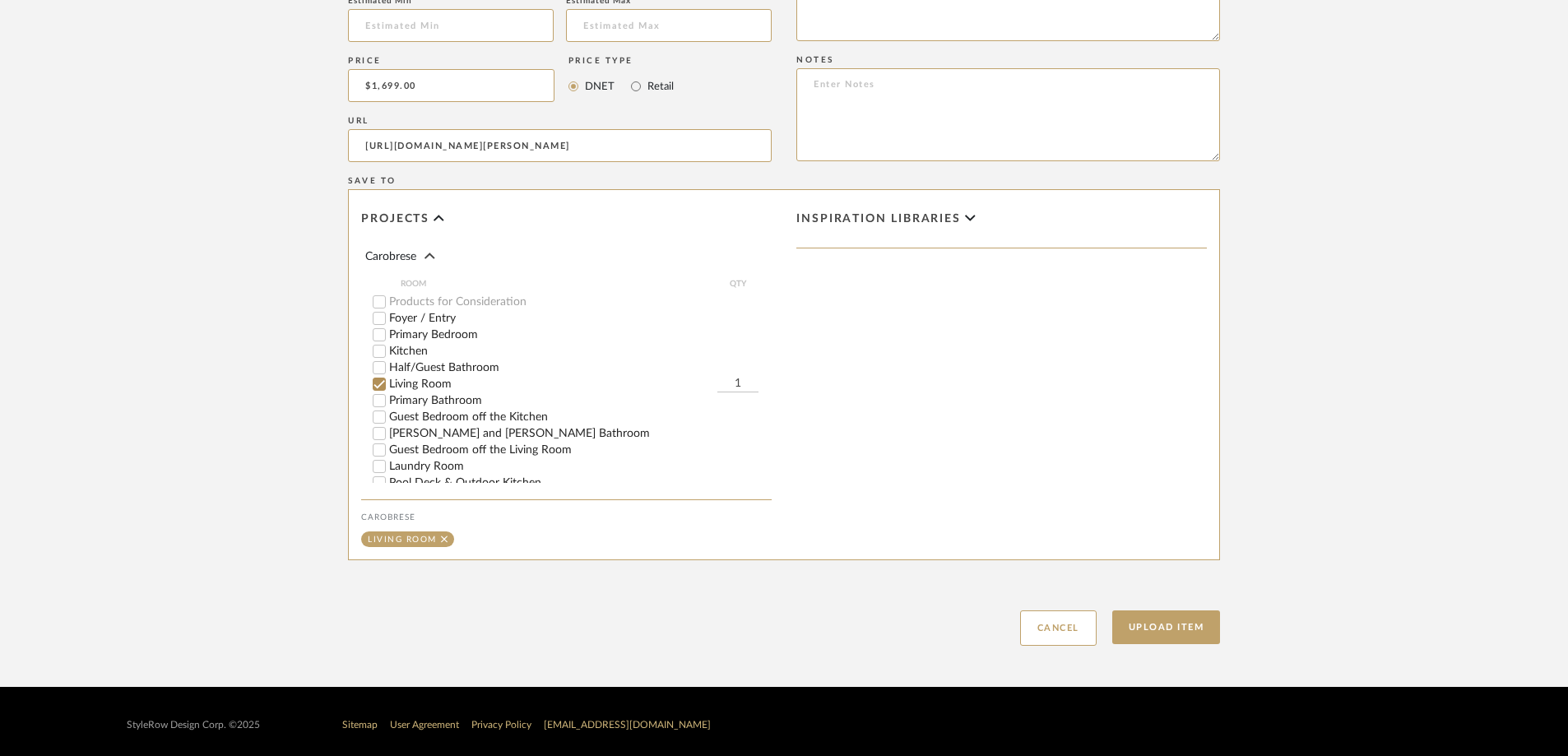 scroll, scrollTop: 1064, scrollLeft: 0, axis: vertical 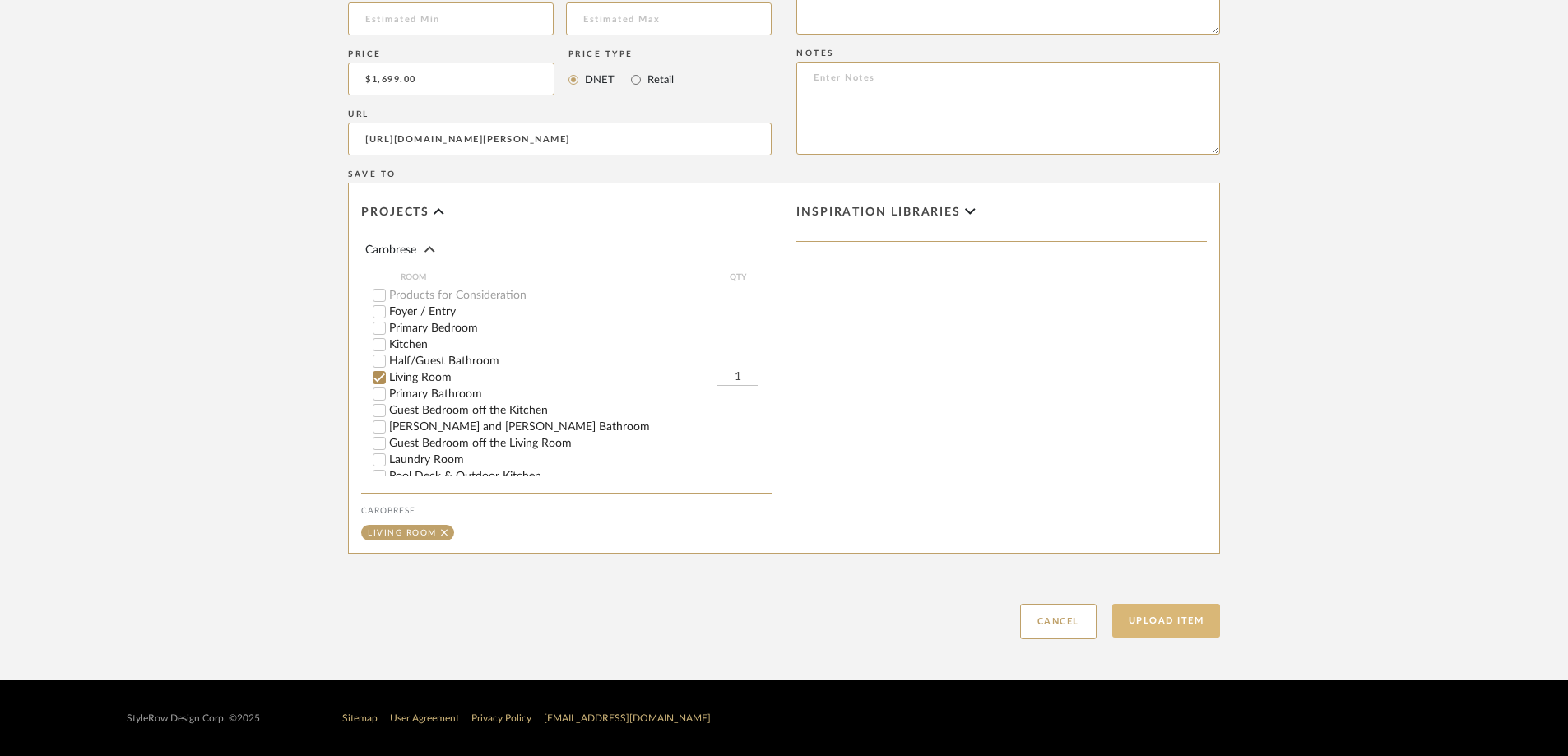 type on "Carmel Coffee Table" 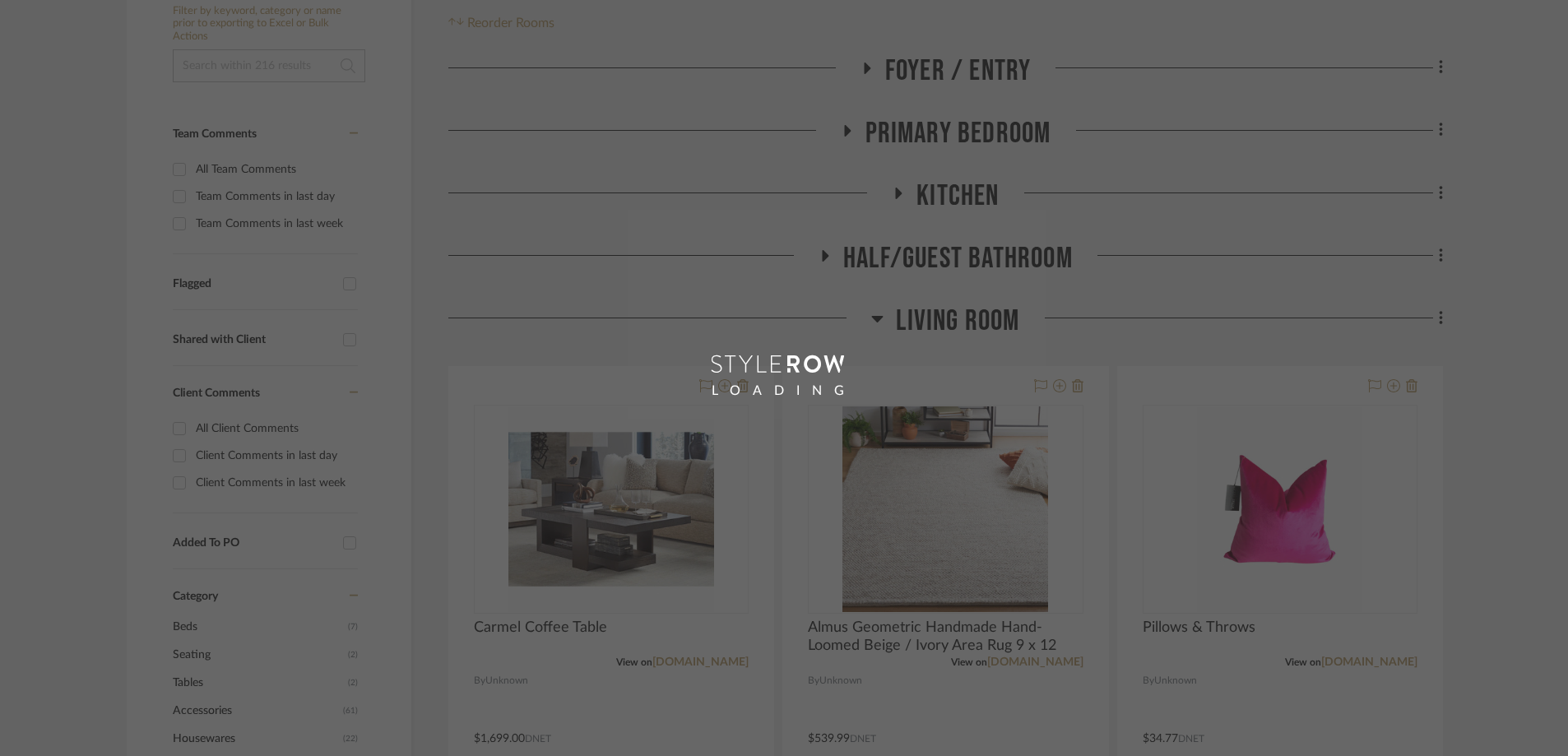 scroll, scrollTop: 0, scrollLeft: 0, axis: both 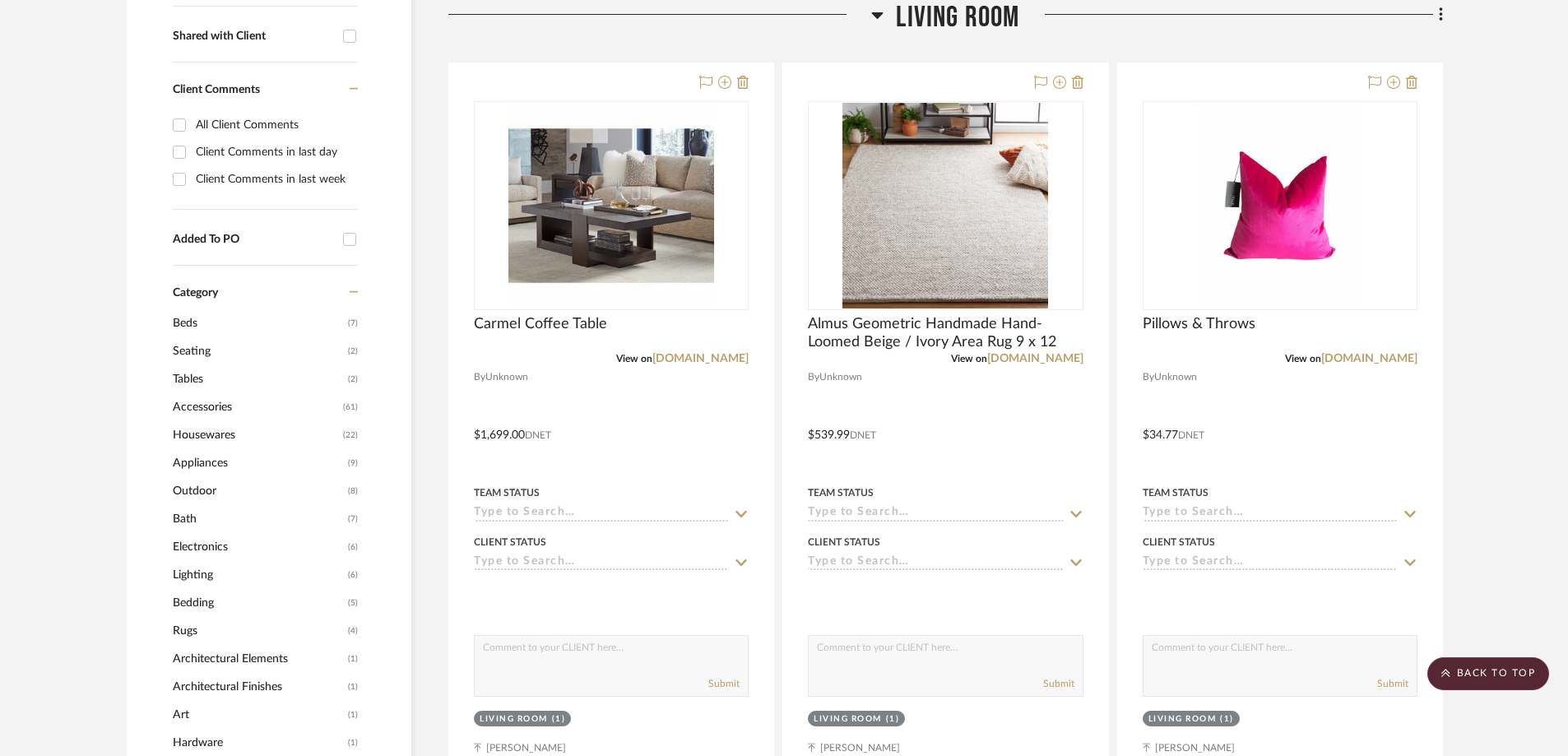 click on "Filter by keyword, category or name prior to exporting to Excel or Bulk Actions Team Comments All Team Comments Team Comments in last day Team Comments in last week Flagged Shared with Client Client Comments All Client Comments Client Comments in last day Client Comments in last week Added To PO Category  Beds    (7)   Seating   (2)   Tables   (2)   Accessories    (61)   Housewares   (22)   Appliances   (9)   Outdoor   (8)   Bath   (7)   Electronics   (6)   Lighting   (6)   Bedding   (5)   Rugs   (4)   Architectural Elements   (1)   Architectural Finishes   (1)   Art   (1)   Hardware   (1)   Mirrors   (1)  Brand amazon  (6)  Custom Contract Furnishings  (1)  Samsung  (2)  Wayfair  (3)  Upload Method Uploaded  (172)  Added By [PERSON_NAME]  (144)  [PERSON_NAME]  (28)  Item Type Product  (144)  Site Photo or PDF  (28)  Lead Time Weeks In Stock Price 0  7,500 +  0 7500  Filter Products   Displaying 216 products  Reorder Rooms LOADING Foyer / Entry Primary Bedroom Kitchen Half/Guest Bathroom Living Room View on" 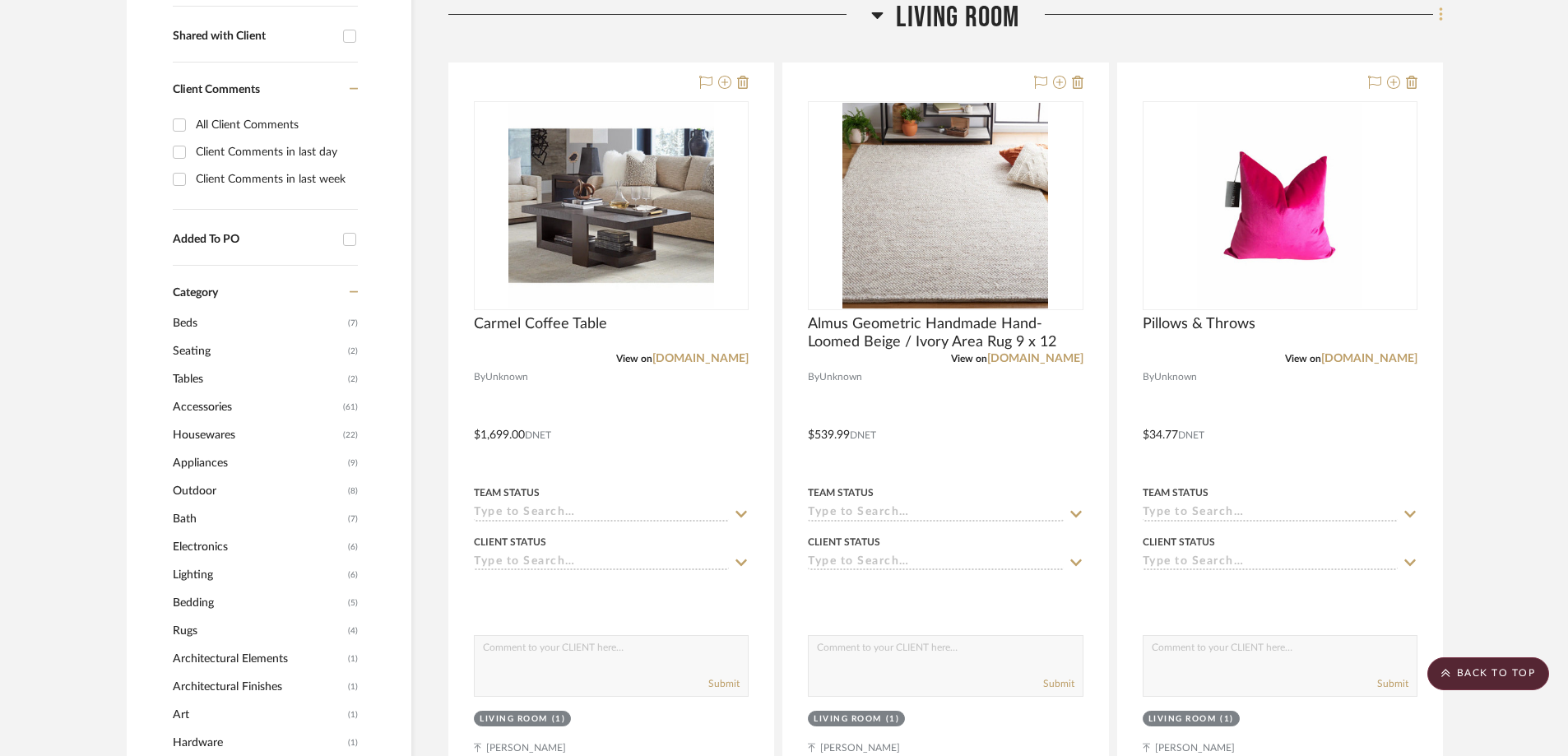 click 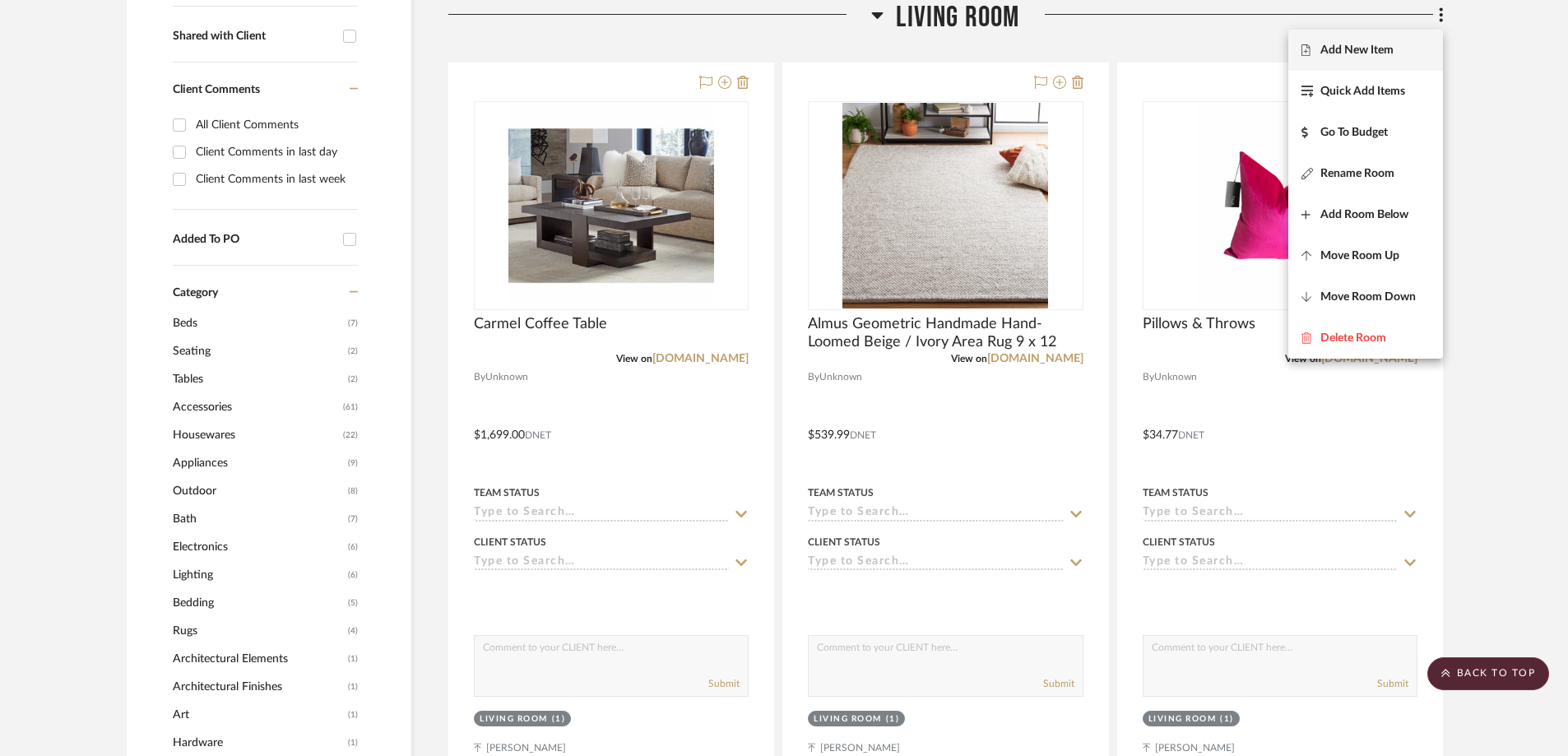 click on "Add New Item" at bounding box center [1366, 50] 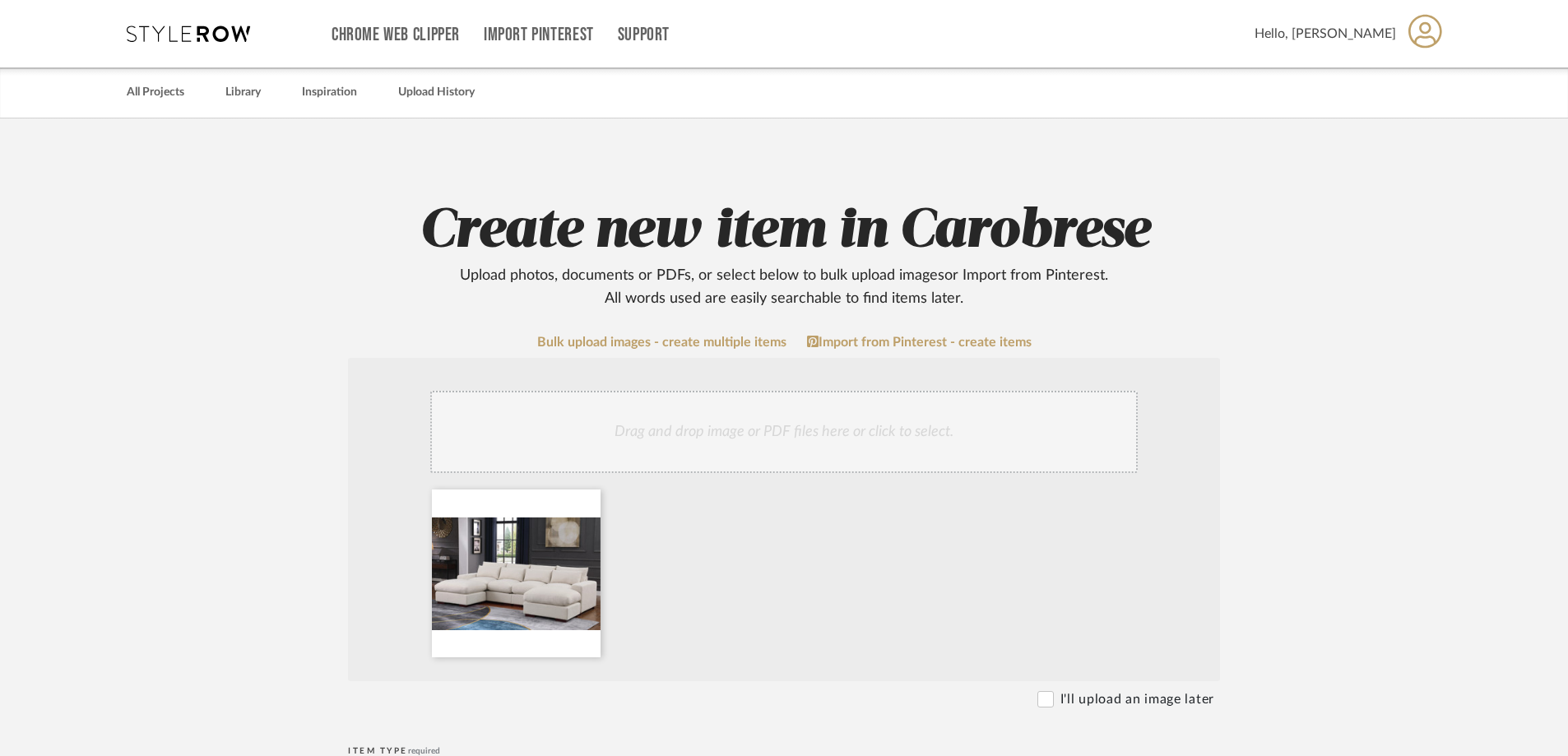 scroll, scrollTop: 494, scrollLeft: 0, axis: vertical 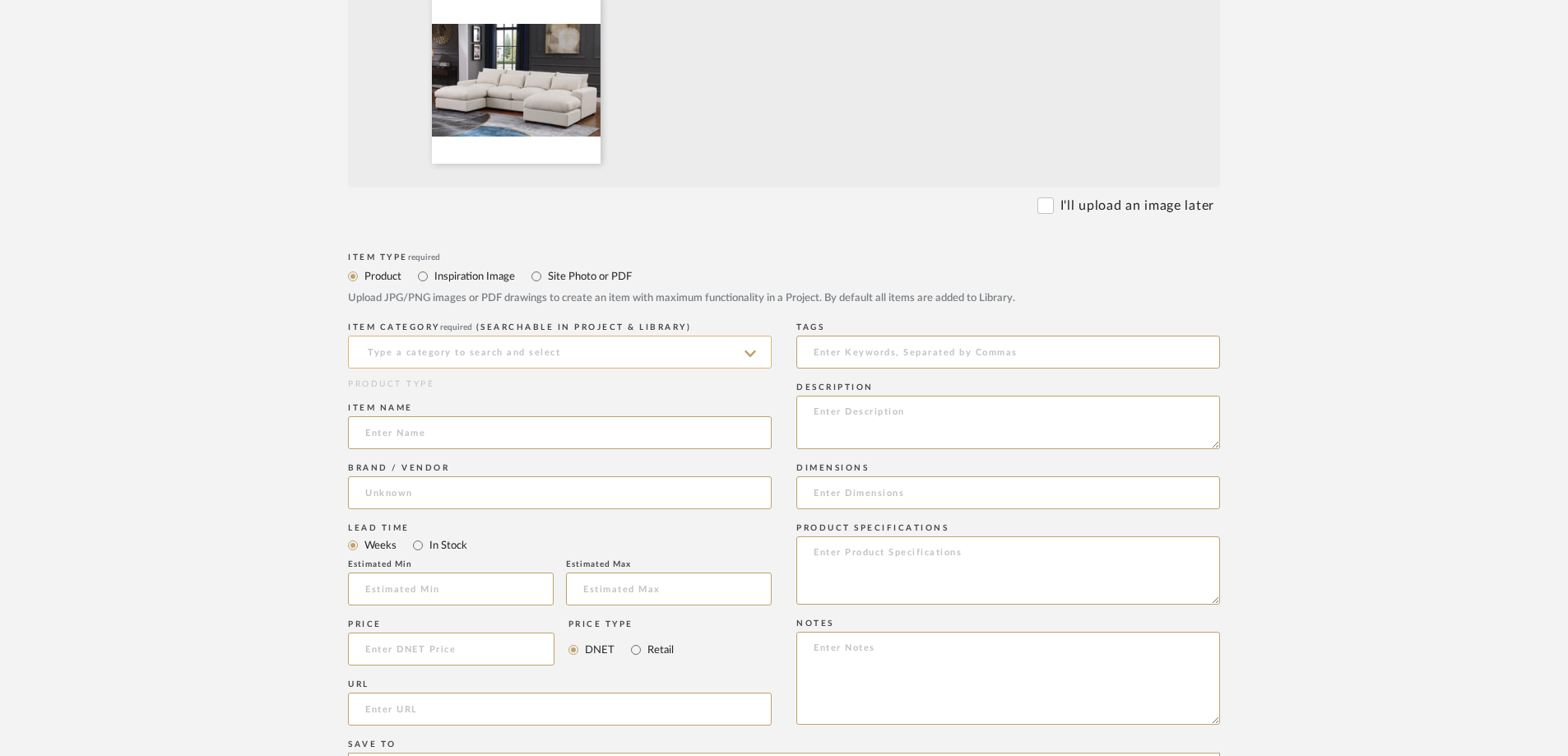 click 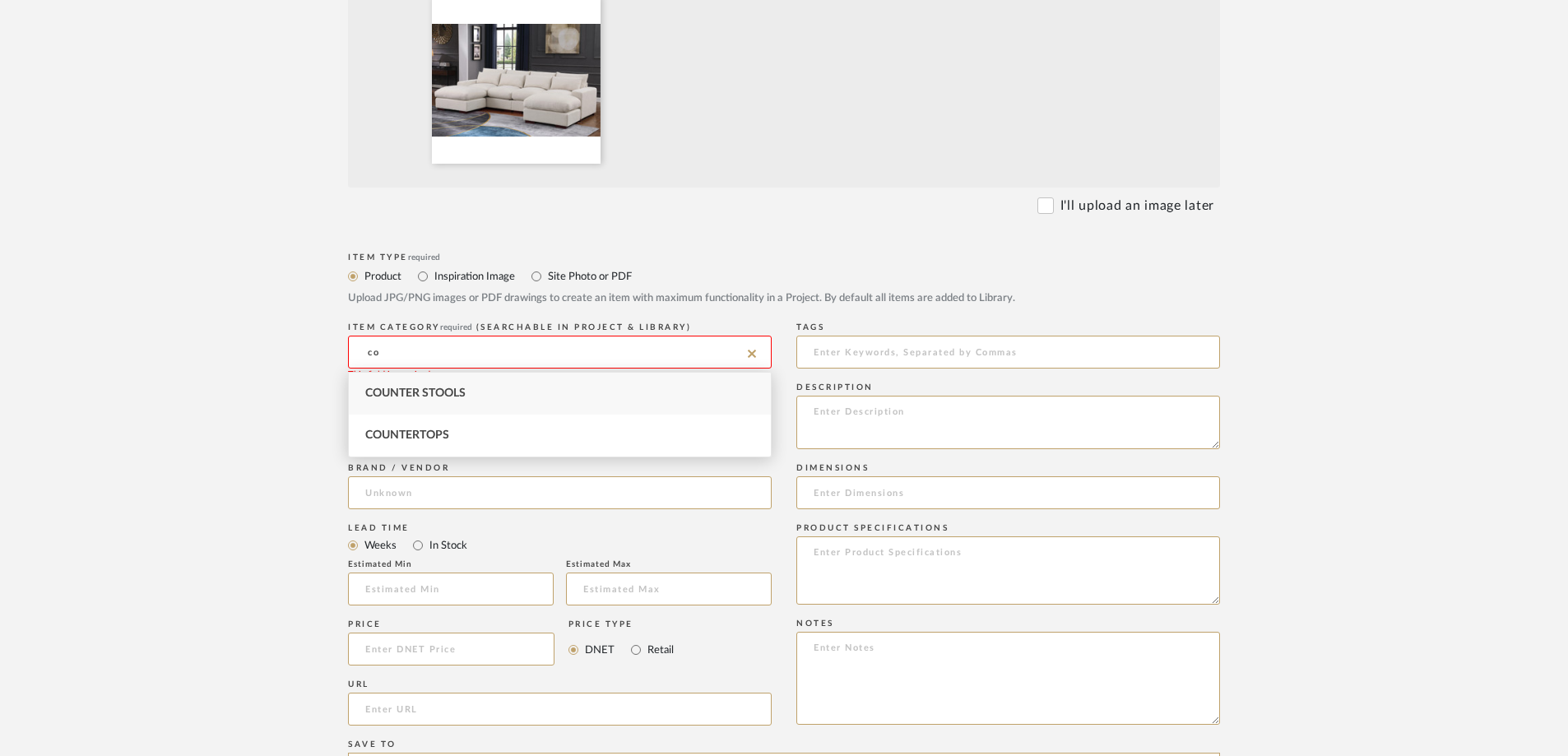 type on "c" 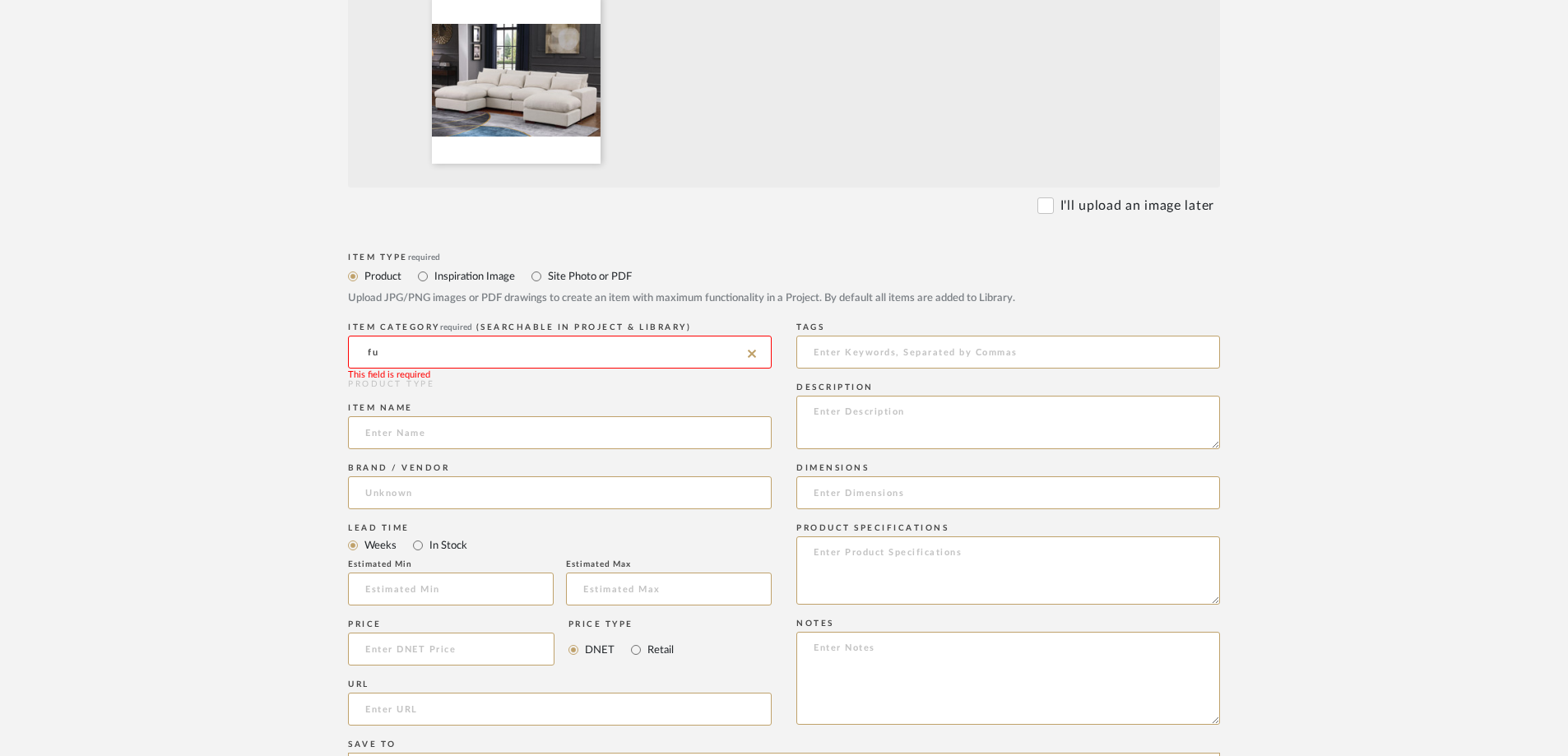 type on "f" 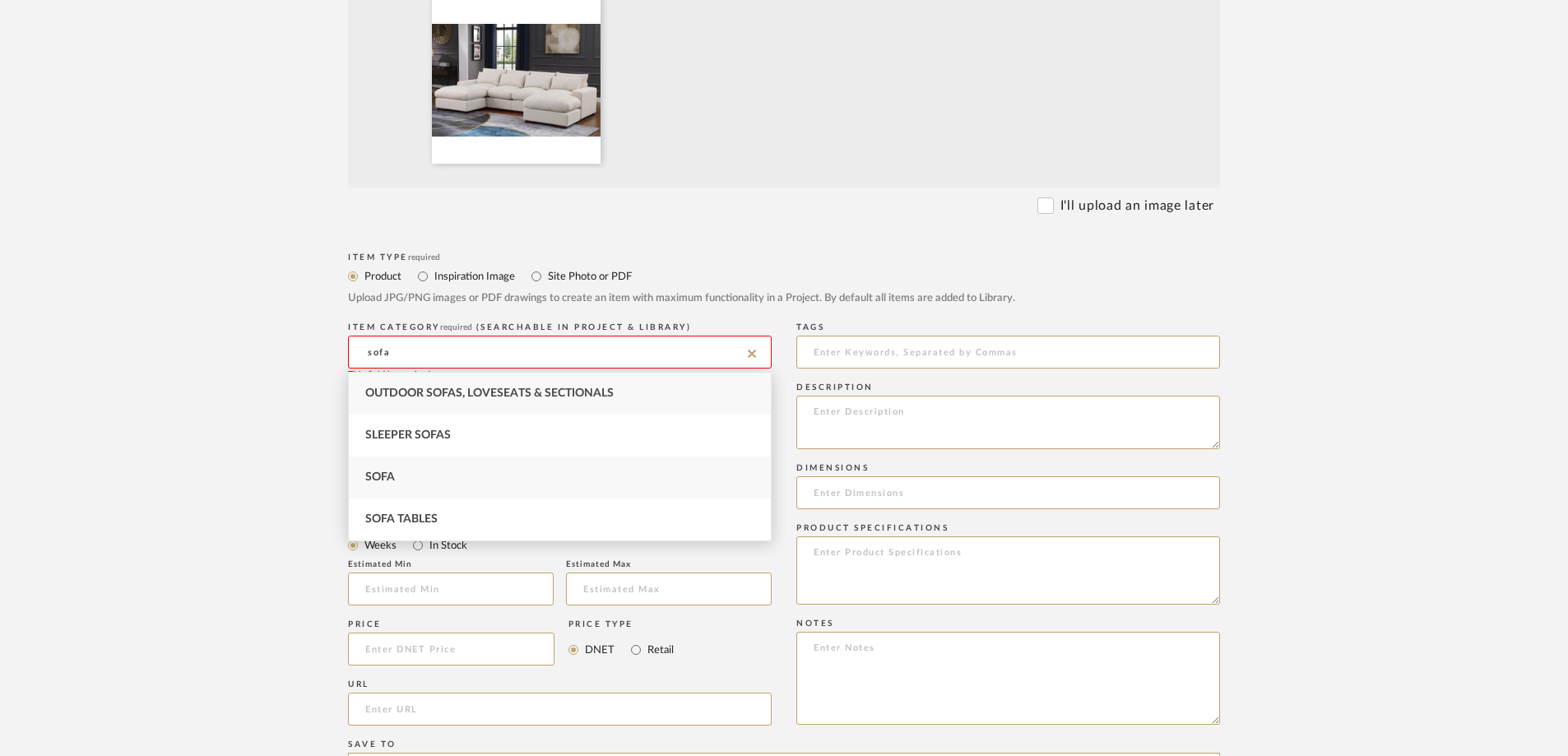 click on "Sofa" at bounding box center (559, 477) 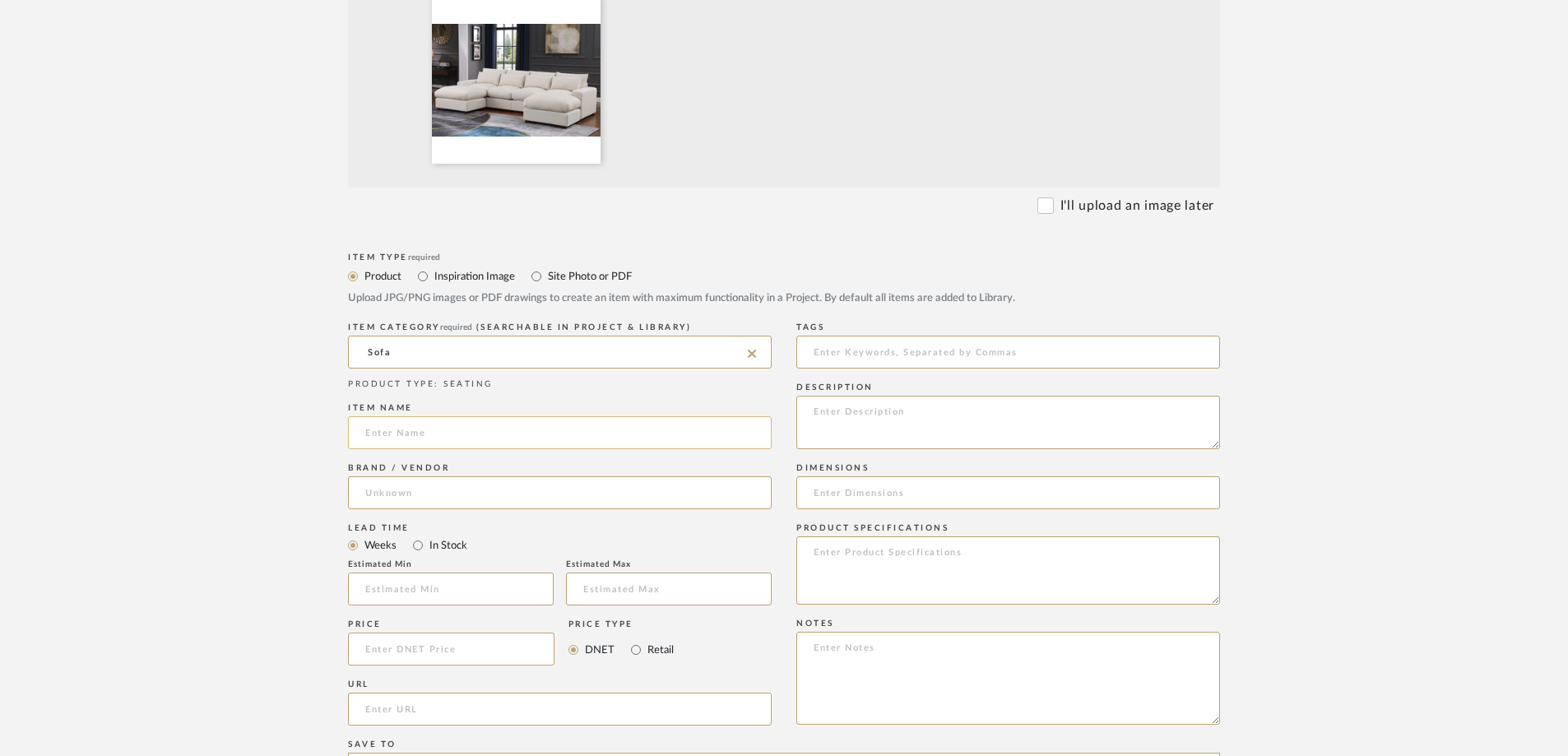click 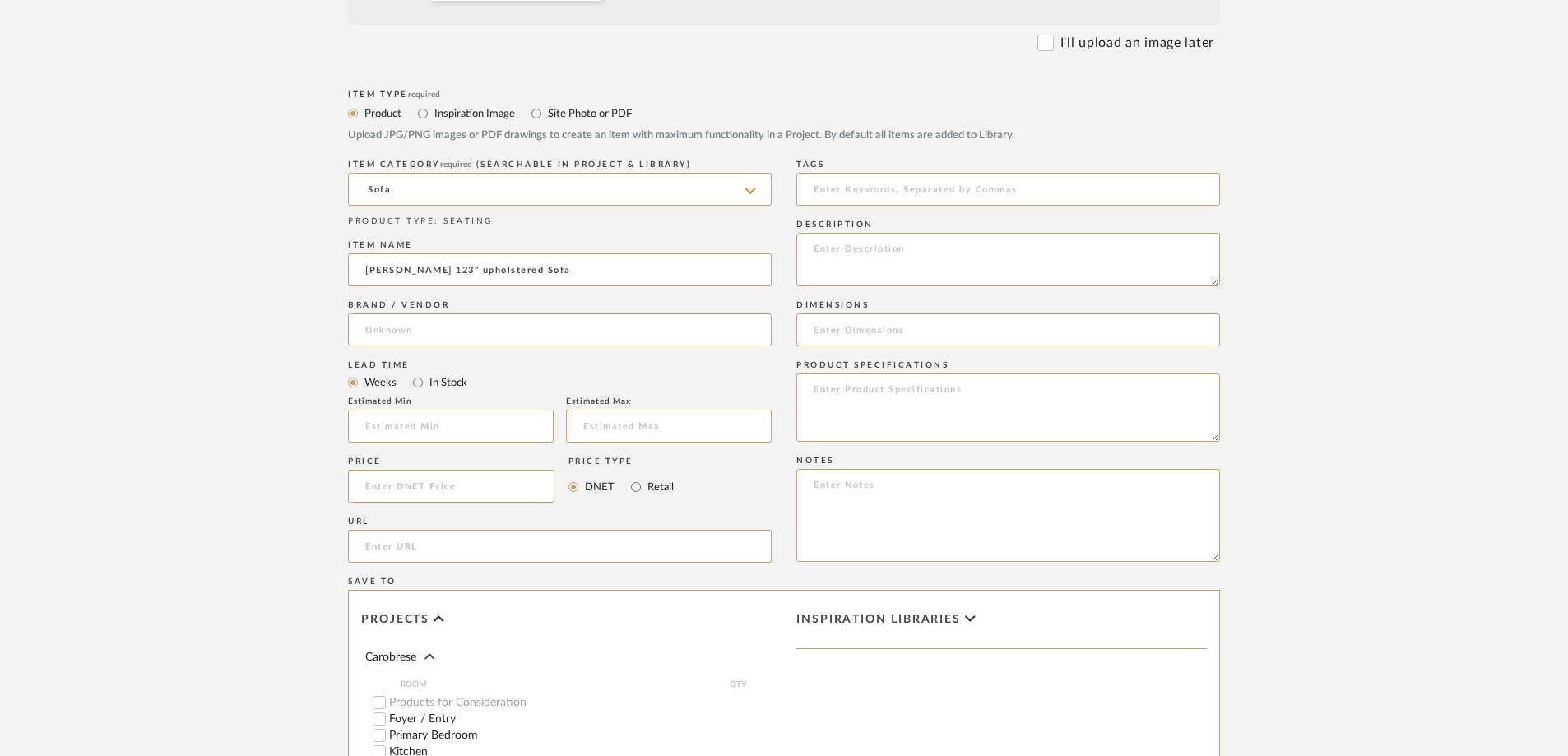 scroll, scrollTop: 658, scrollLeft: 0, axis: vertical 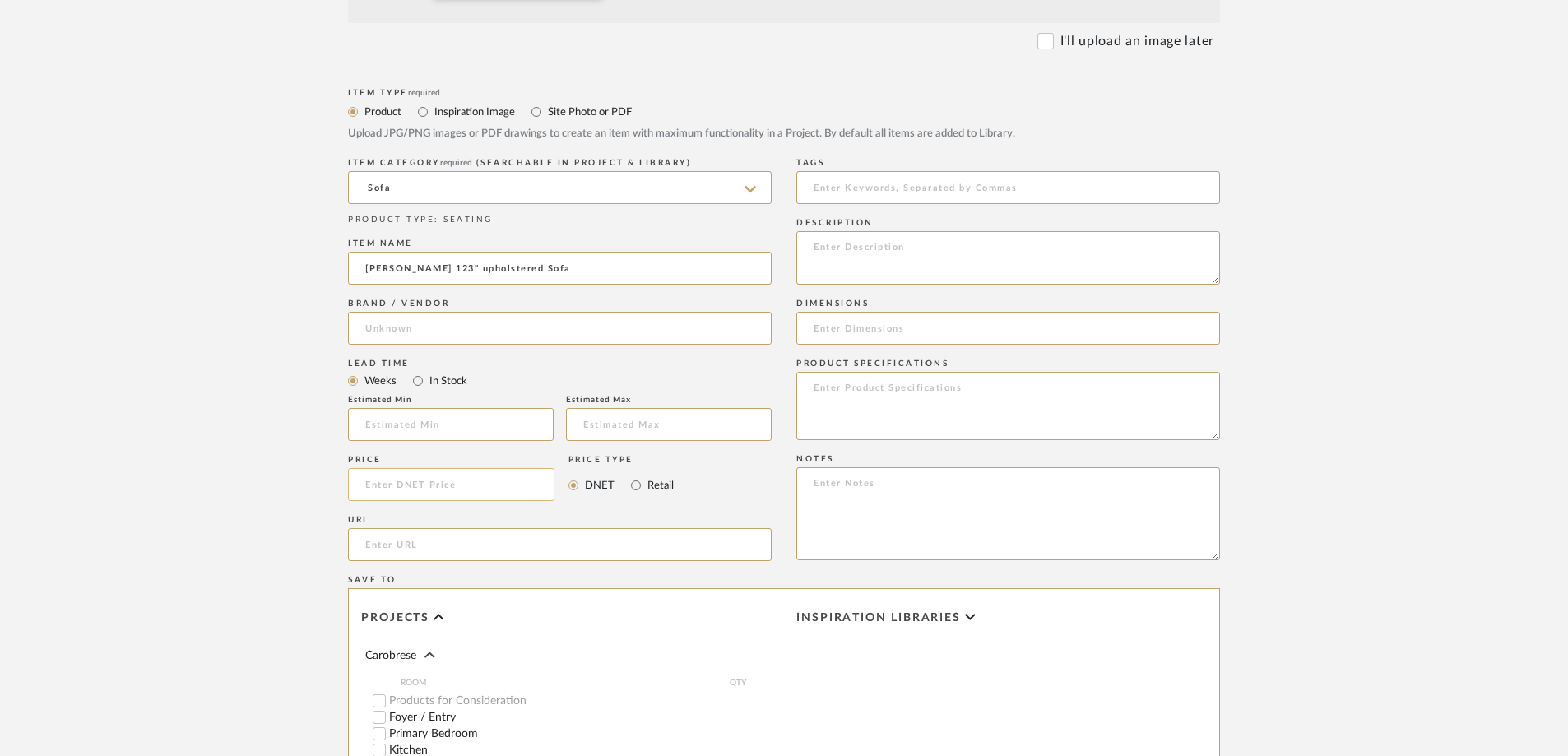 type on "[PERSON_NAME] 123" upholstered Sofa" 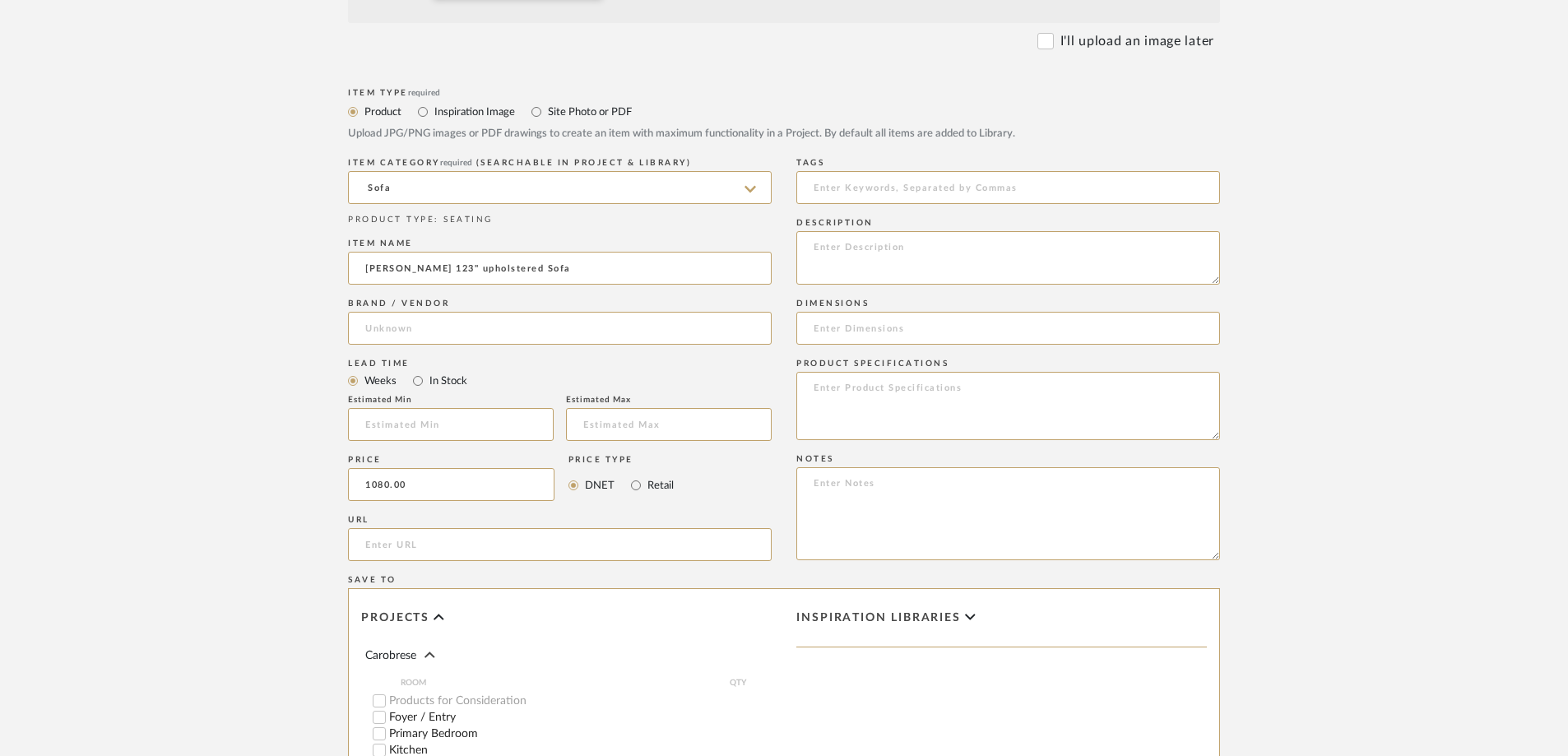 type on "$1,080.00" 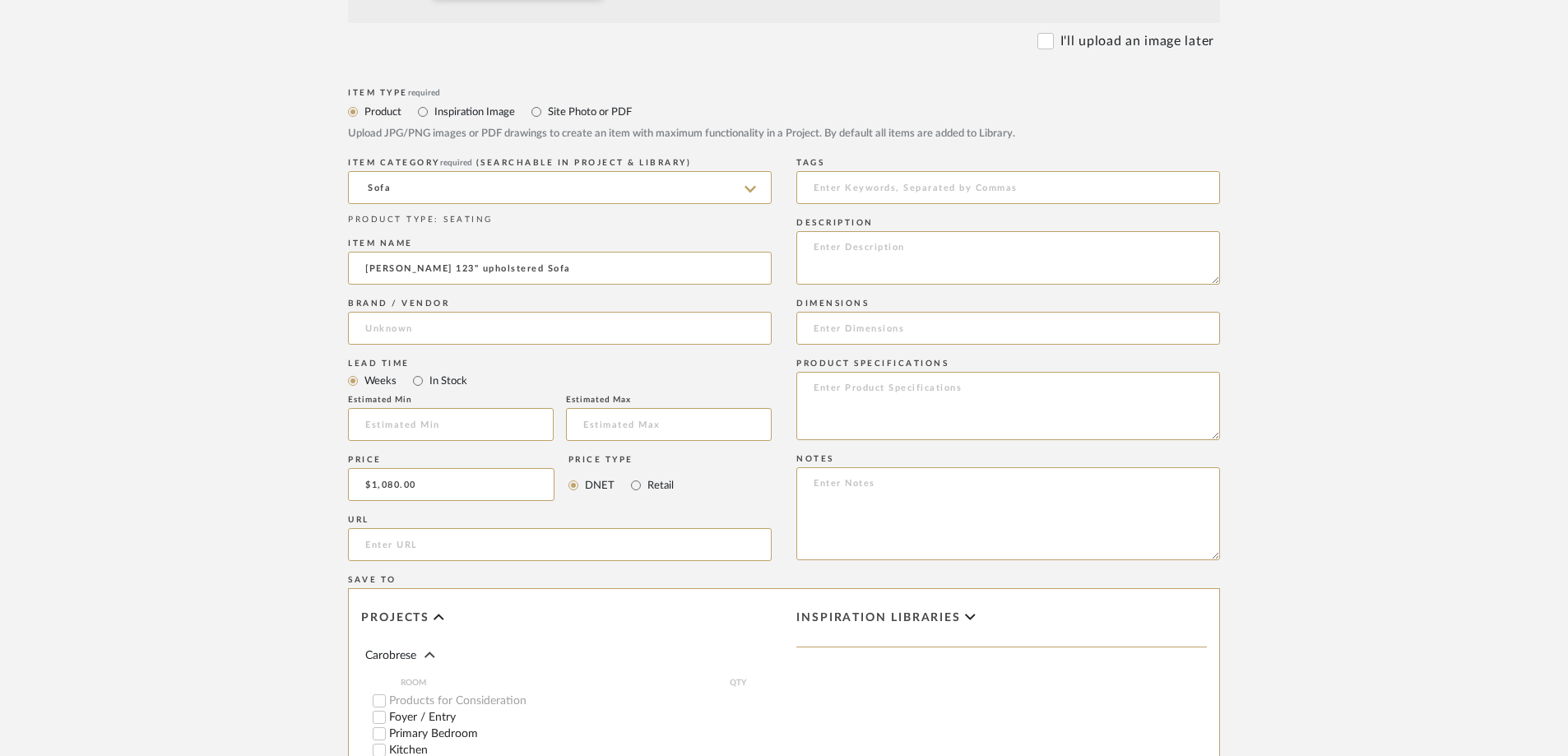 click on "Bulk upload images - create multiple items  Import from Pinterest - create items Drag and drop image or PDF files here or click to select. I'll upload an image later  Item Type  required Product Inspiration Image  Site Photo or PDF   Upload JPG/PNG images or PDF drawings to create an item with maximum functionality in a Project. By default all items are added to Library.   ITEM CATEGORY  required (Searchable in Project & Library) Sofa  PRODUCT TYPE : SEATING  Item name  [PERSON_NAME] 123" upholstered Sofa  Brand / Vendor   Lead Time  Weeks In Stock  Estimated Min   Estimated Max   Price  $1,080.00  Price Type  DNET Retail  URL   Tags   Description   Dimensions   Product Specifications   Notes   Save To  Projects Carobrese ROOM QTY  Products for Consideration   Foyer / Entry   Primary Bedroom   Kitchen   Half/Guest Bathroom   Living Room  1  Primary Bathroom   Guest Bedroom off the Kitchen   Jack and [PERSON_NAME] Bathroom   Guest Bedroom off the Living Room   Laundry Room   Pool Deck & Outdoor Kitchen   Rooftop Terrace  D1" 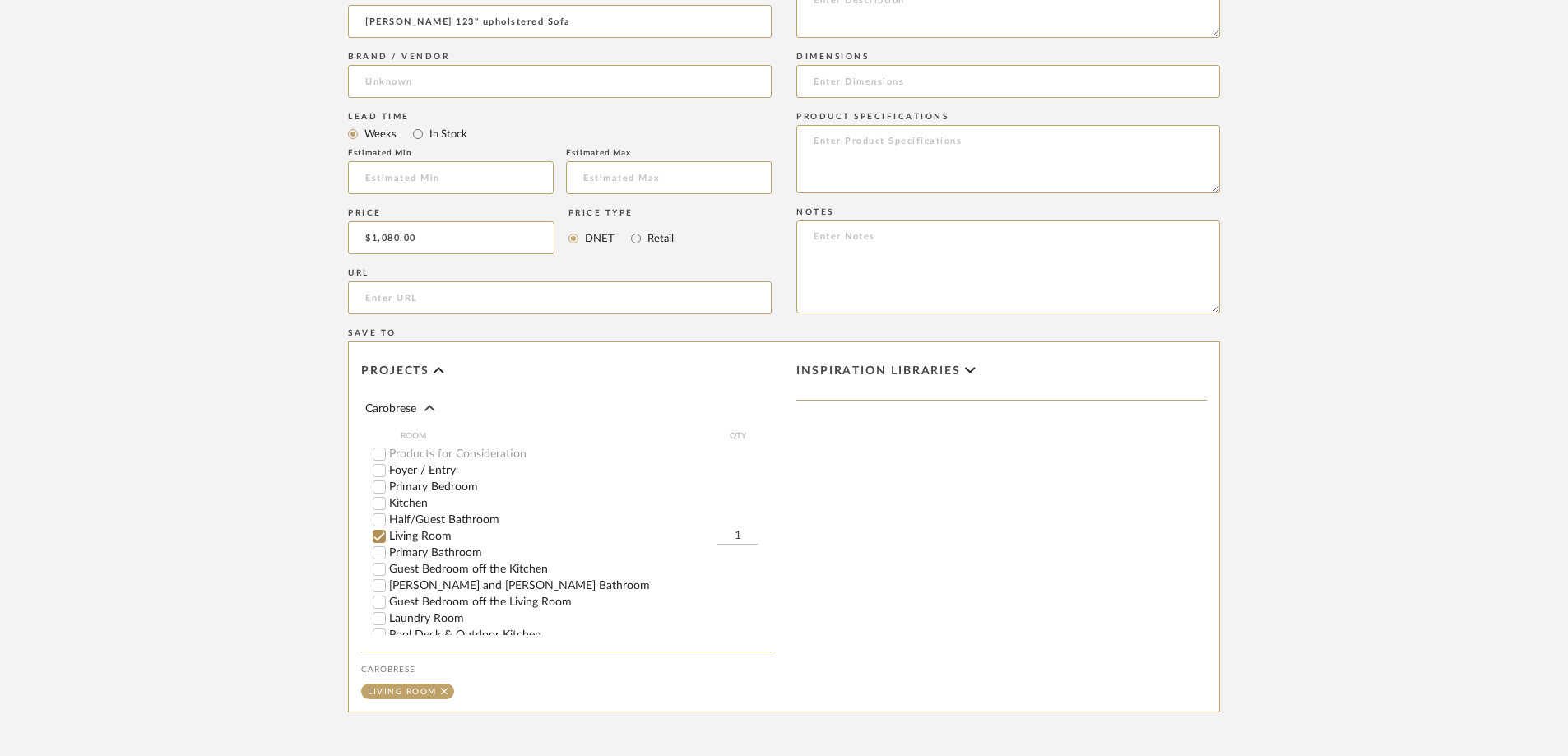 scroll, scrollTop: 823, scrollLeft: 0, axis: vertical 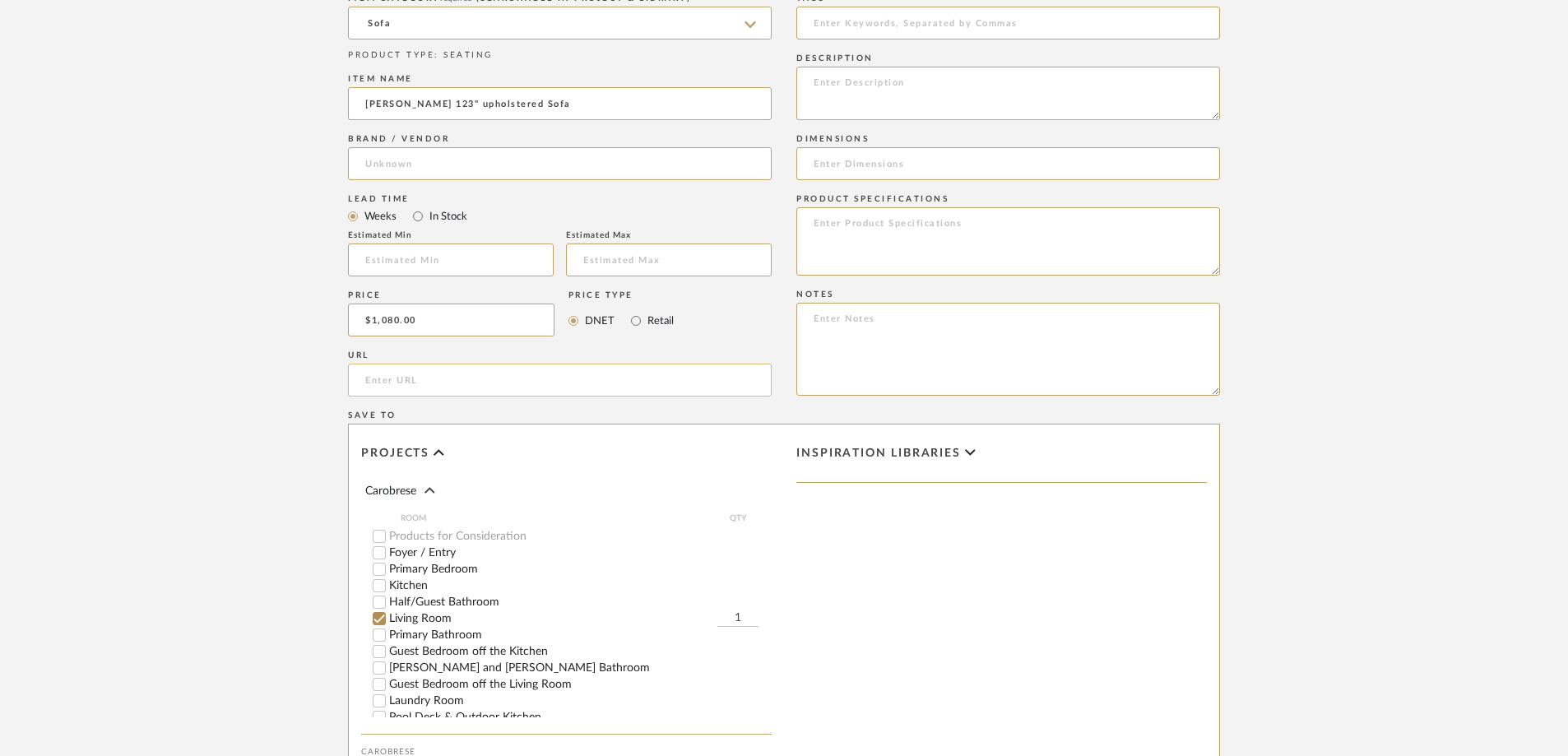 click 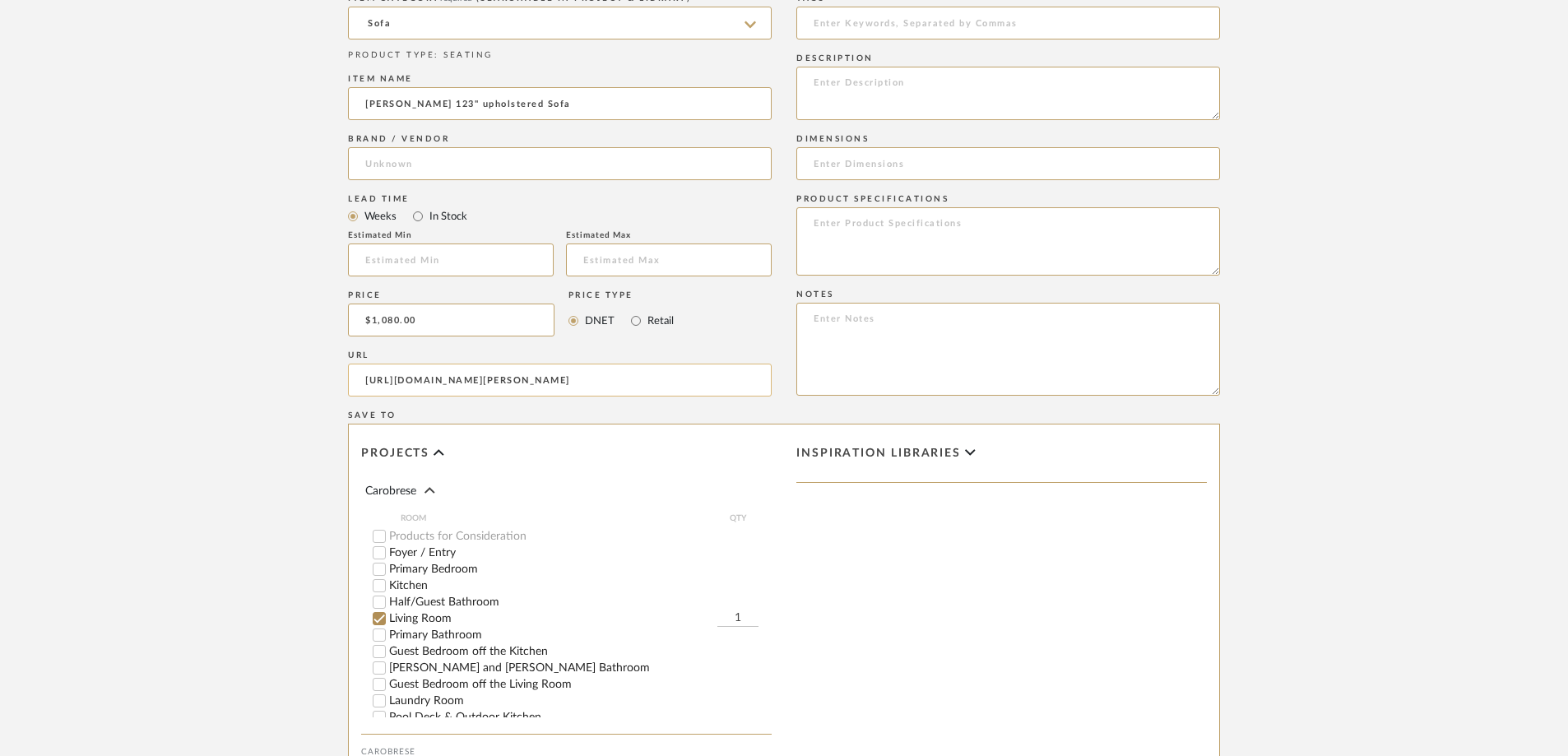 scroll, scrollTop: 0, scrollLeft: 278, axis: horizontal 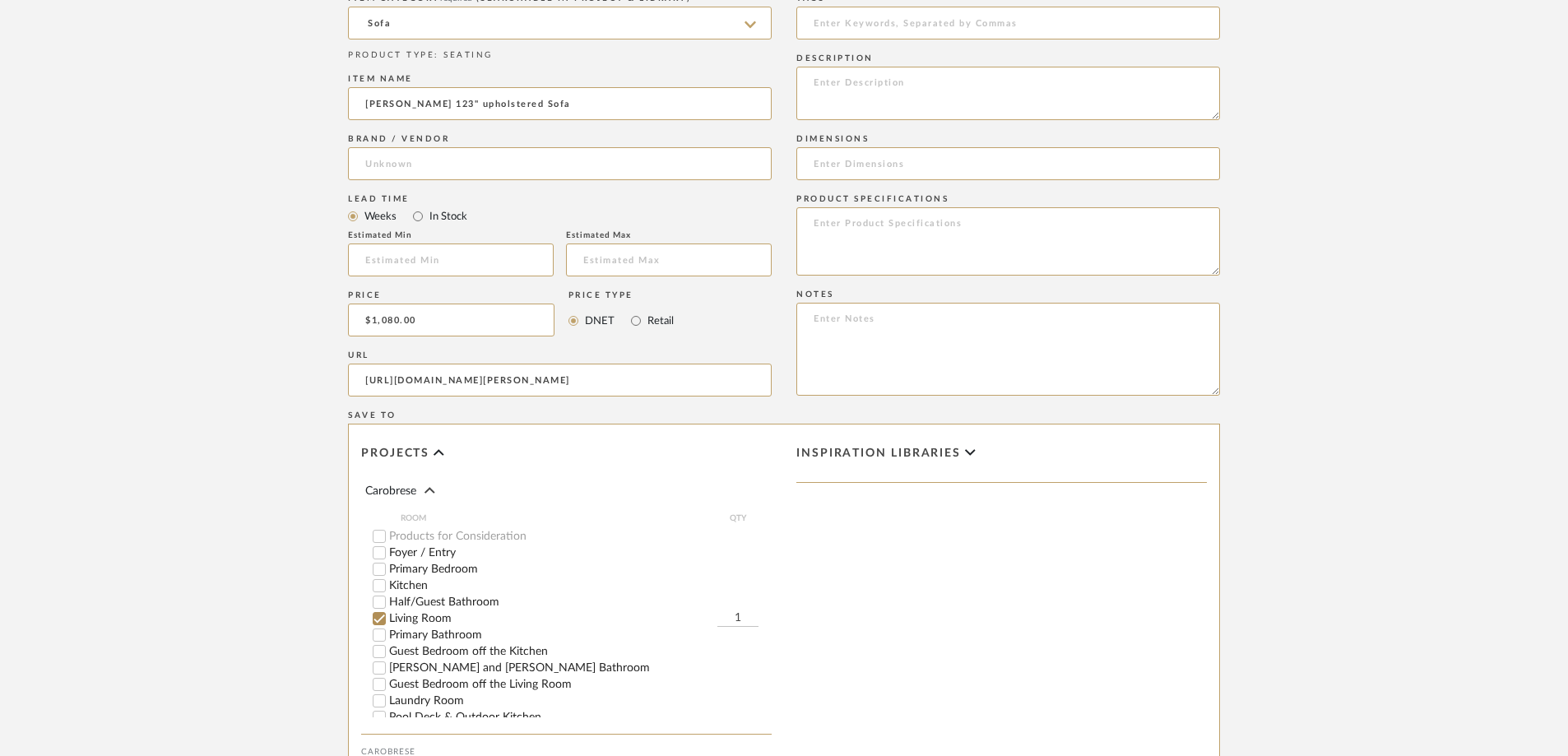 type on "[URL][DOMAIN_NAME][PERSON_NAME]" 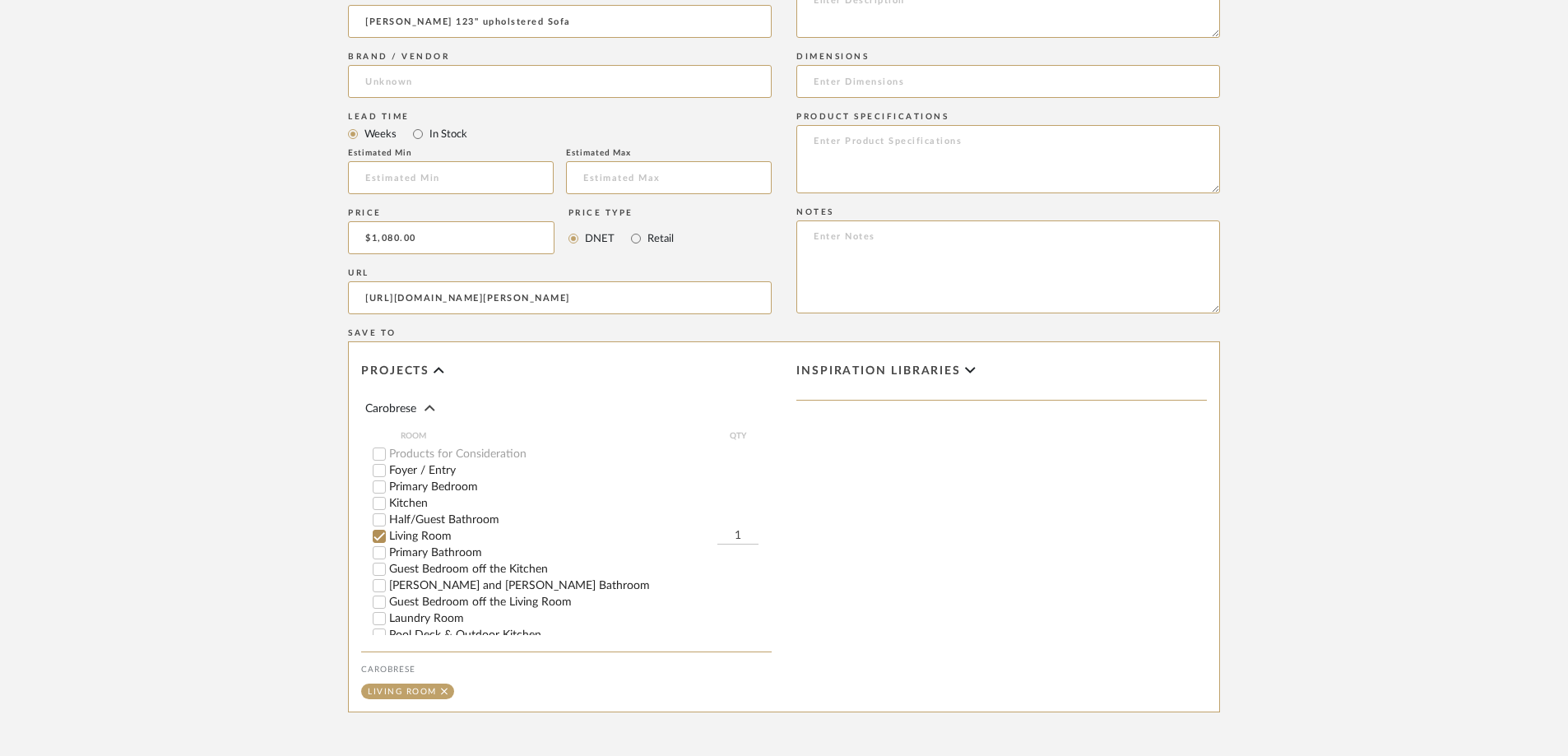 scroll, scrollTop: 658, scrollLeft: 0, axis: vertical 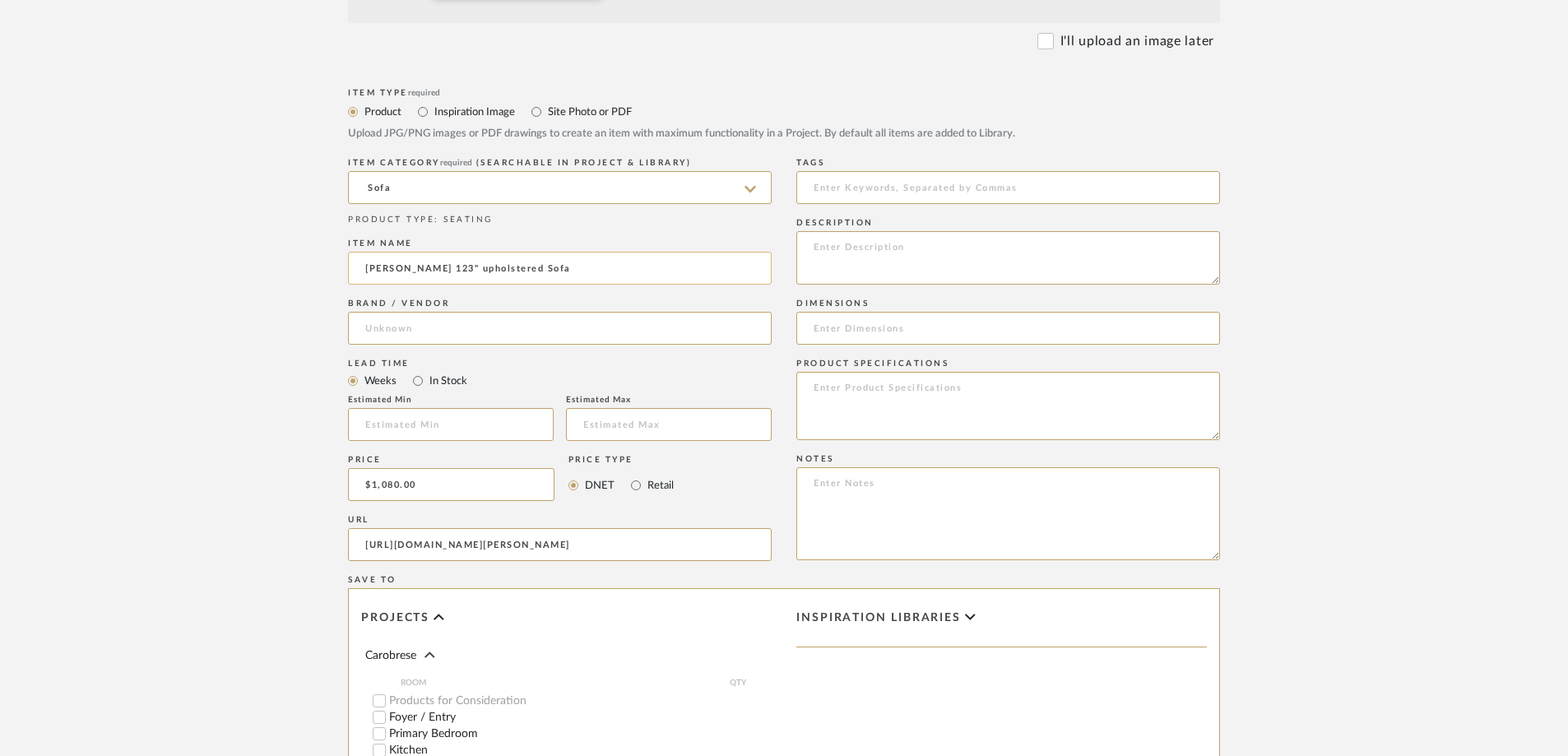 click on "[PERSON_NAME] 123" upholstered Sofa" 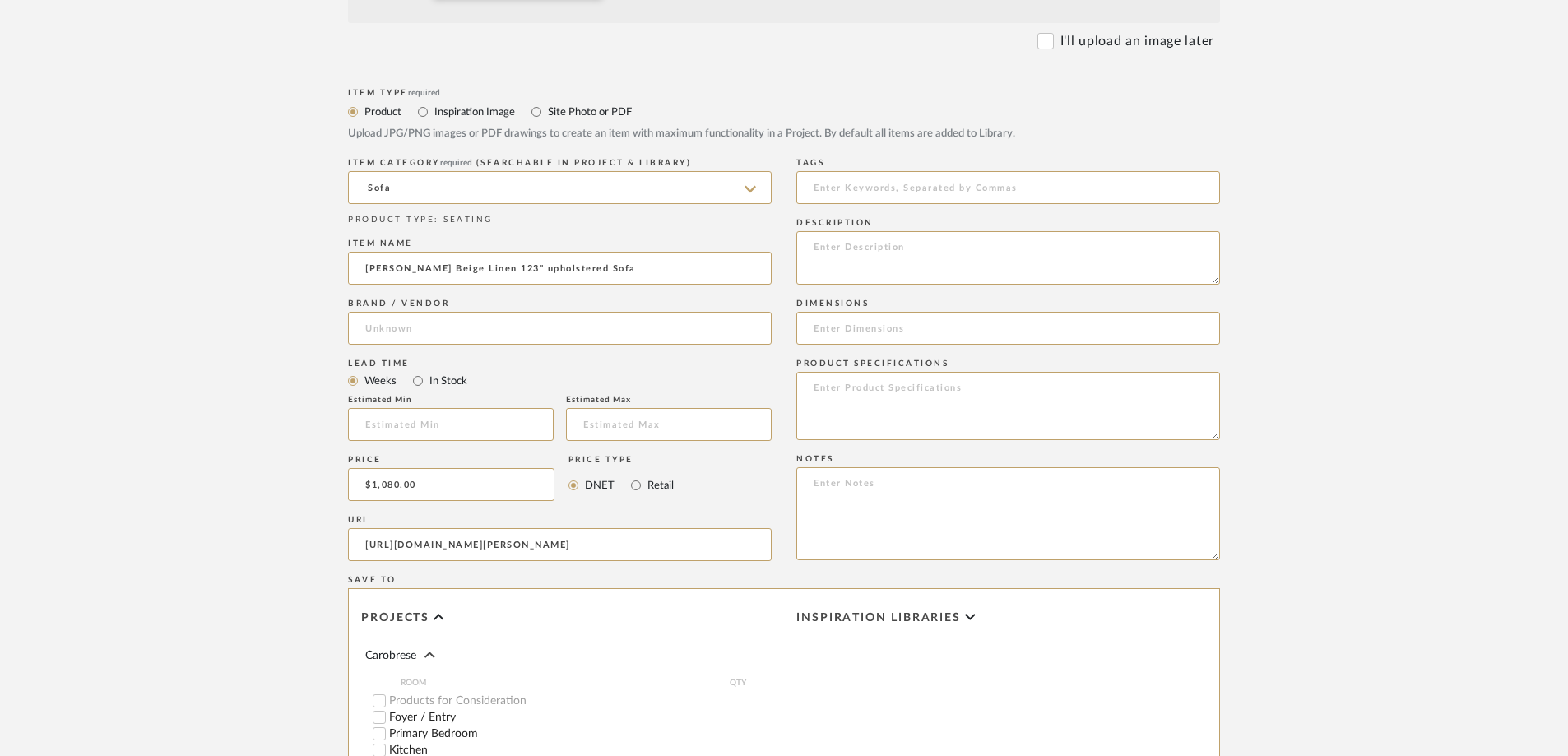 type on "[PERSON_NAME] Beige Linen 123" upholstered Sofa" 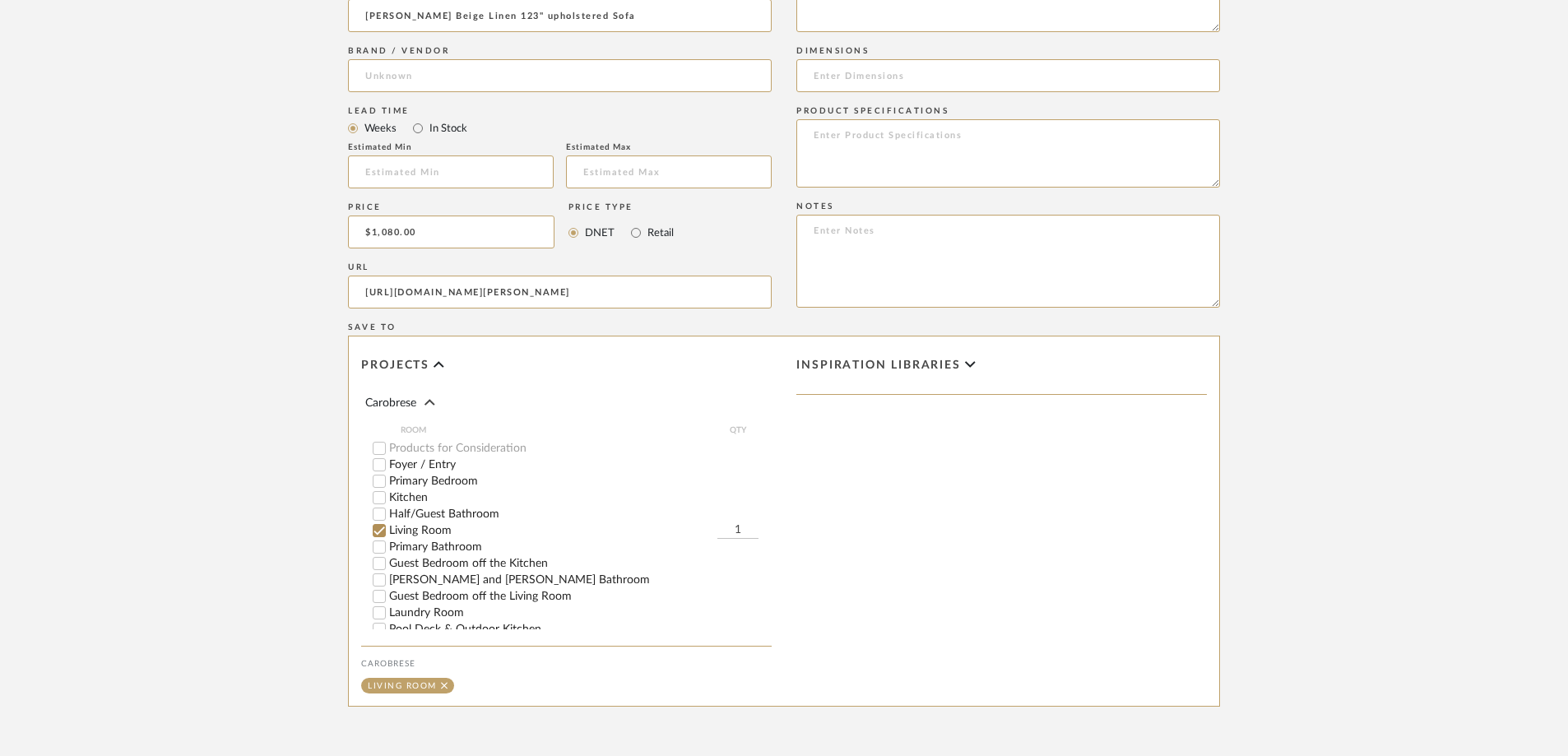 scroll, scrollTop: 1064, scrollLeft: 0, axis: vertical 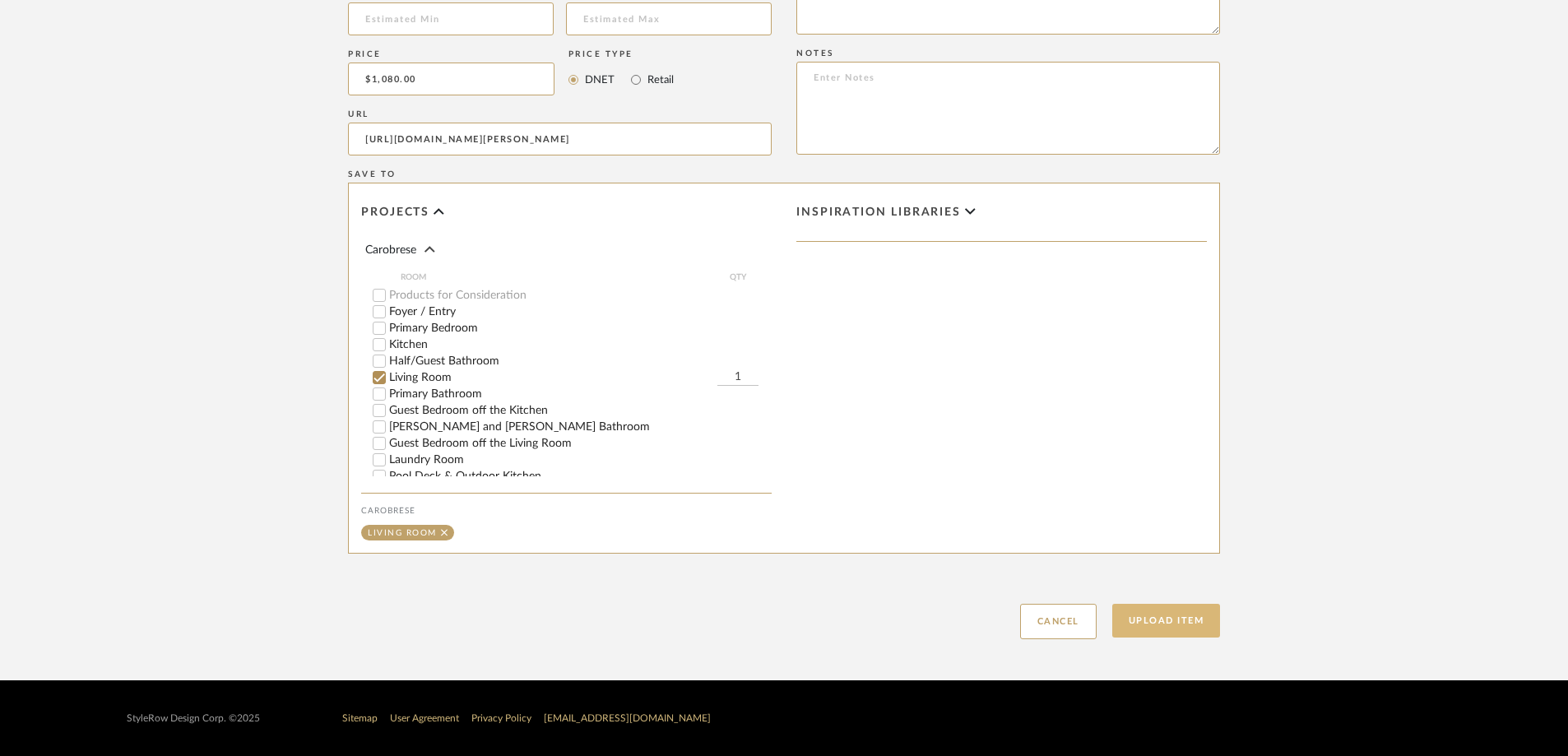 click on "Upload Item" 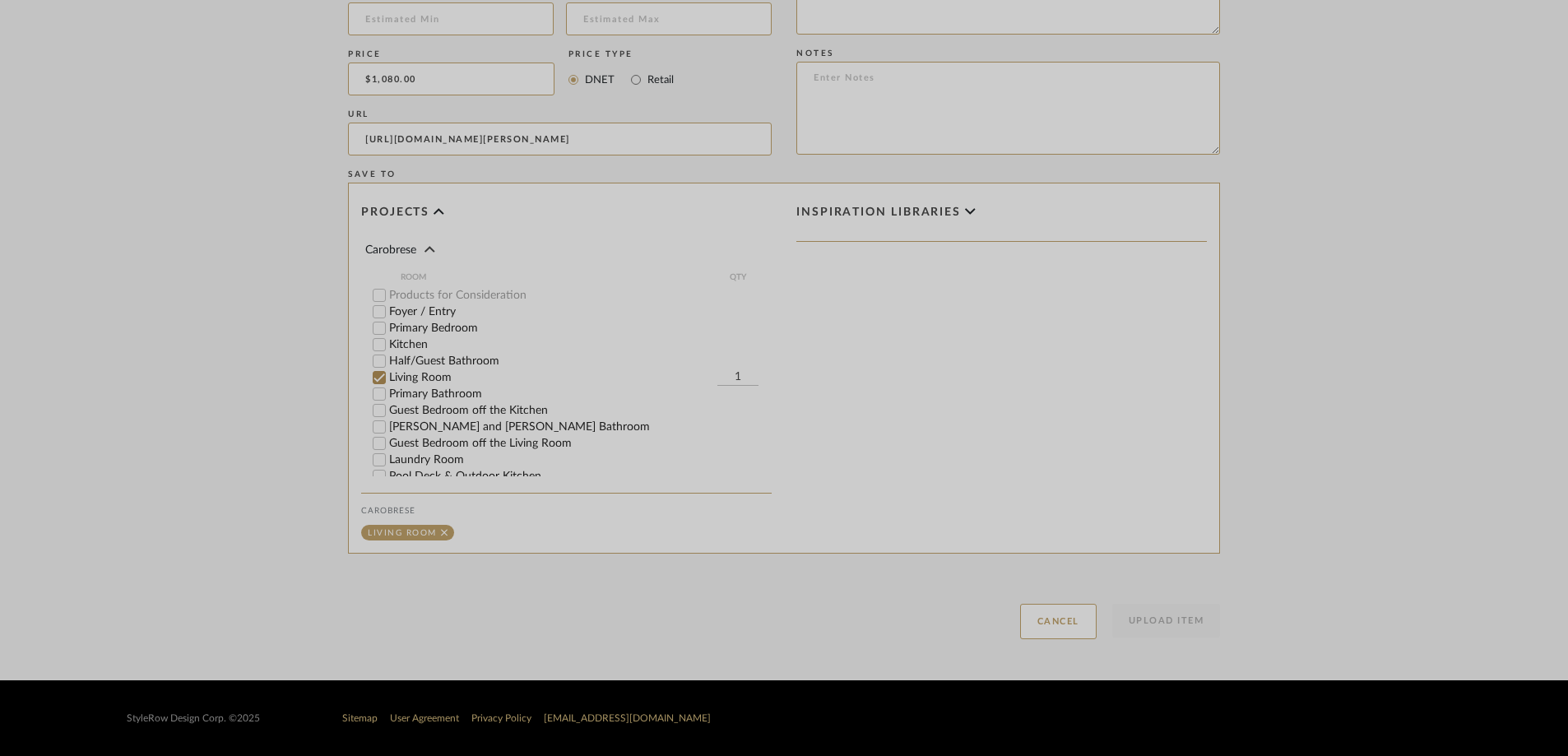 scroll, scrollTop: 652, scrollLeft: 0, axis: vertical 